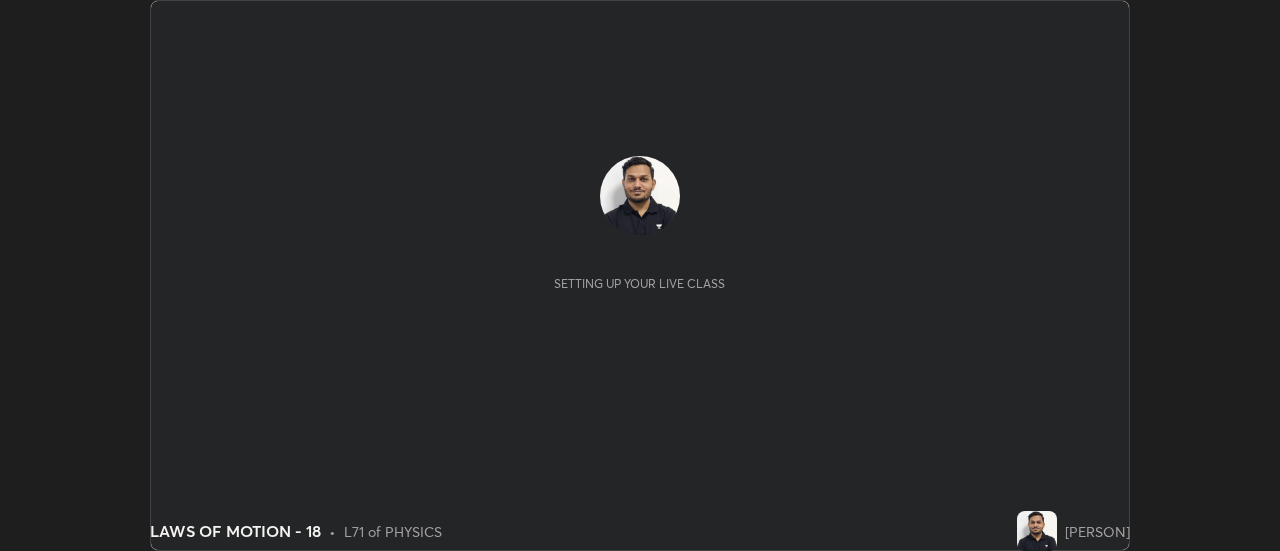 scroll, scrollTop: 0, scrollLeft: 0, axis: both 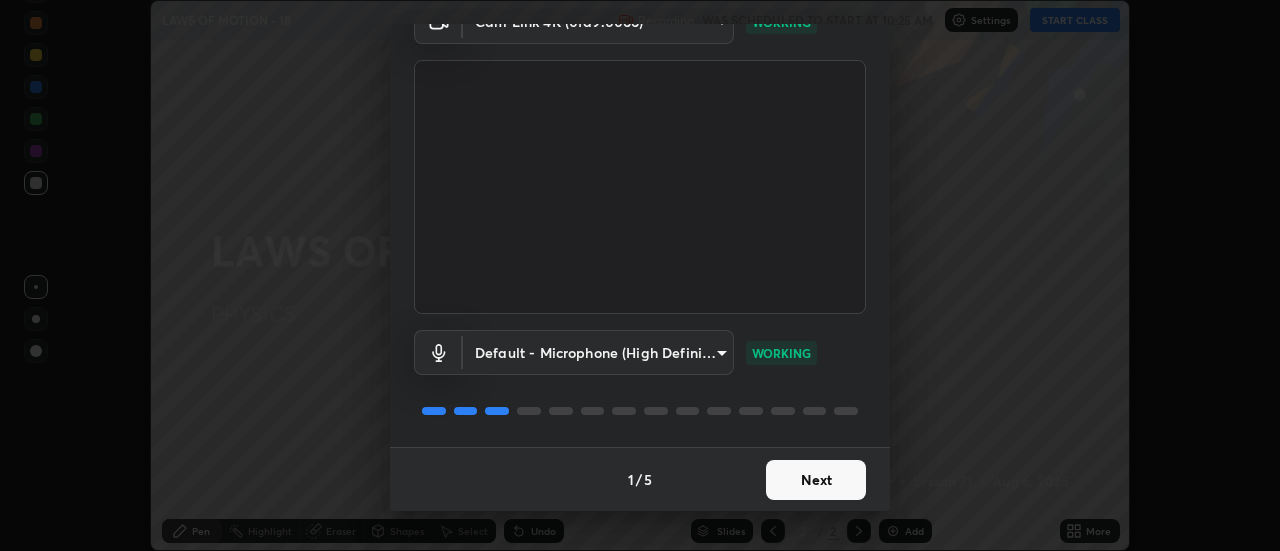 click on "Next" at bounding box center (816, 480) 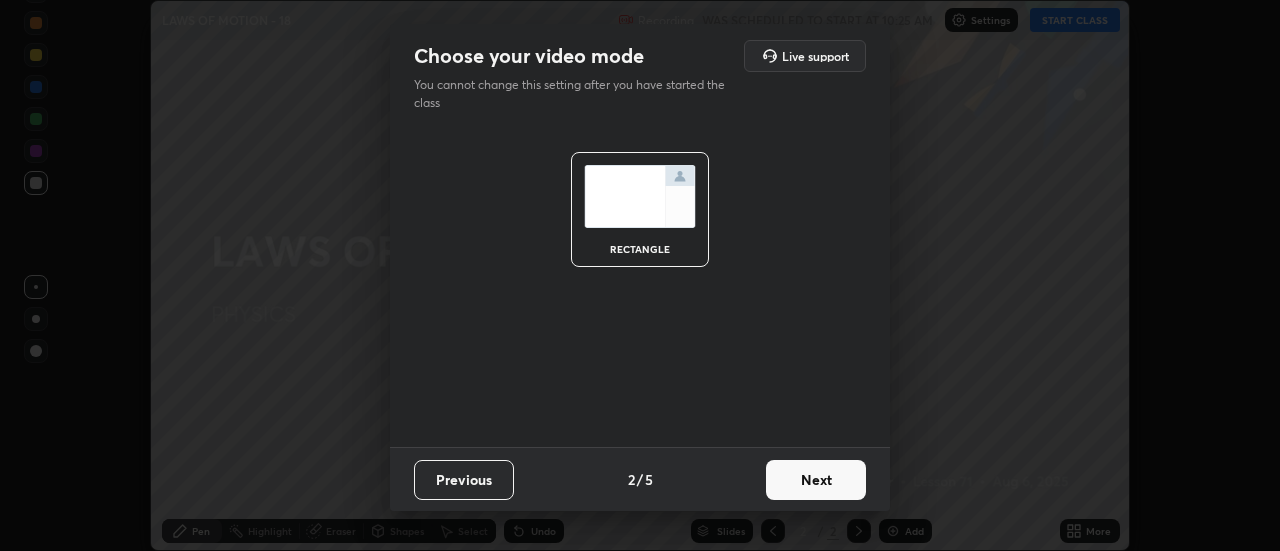 scroll, scrollTop: 0, scrollLeft: 0, axis: both 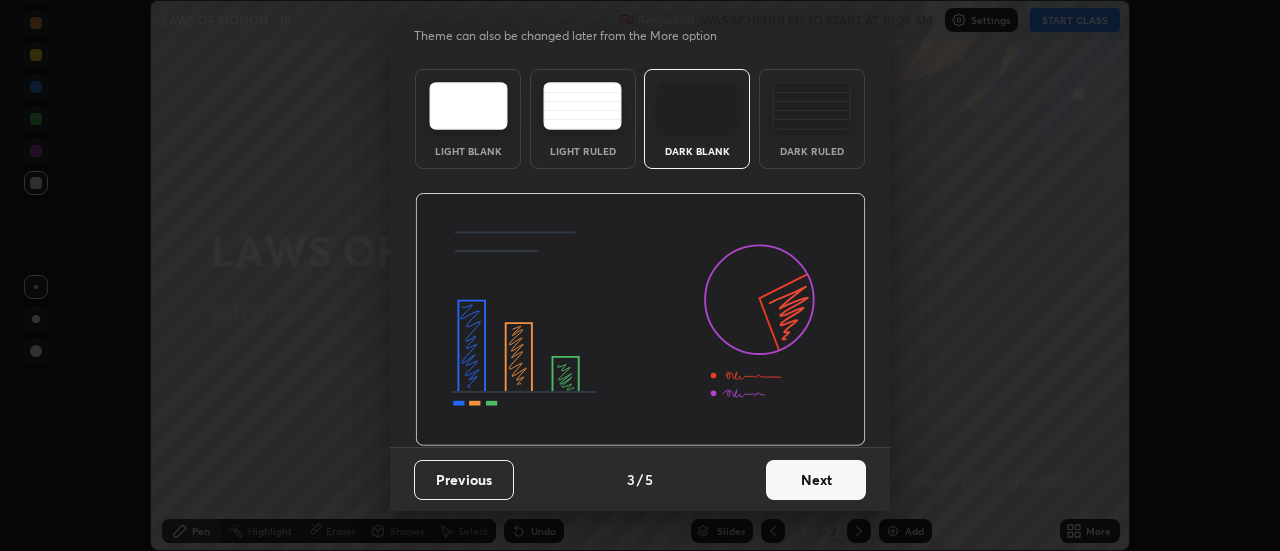 click on "Next" at bounding box center (816, 480) 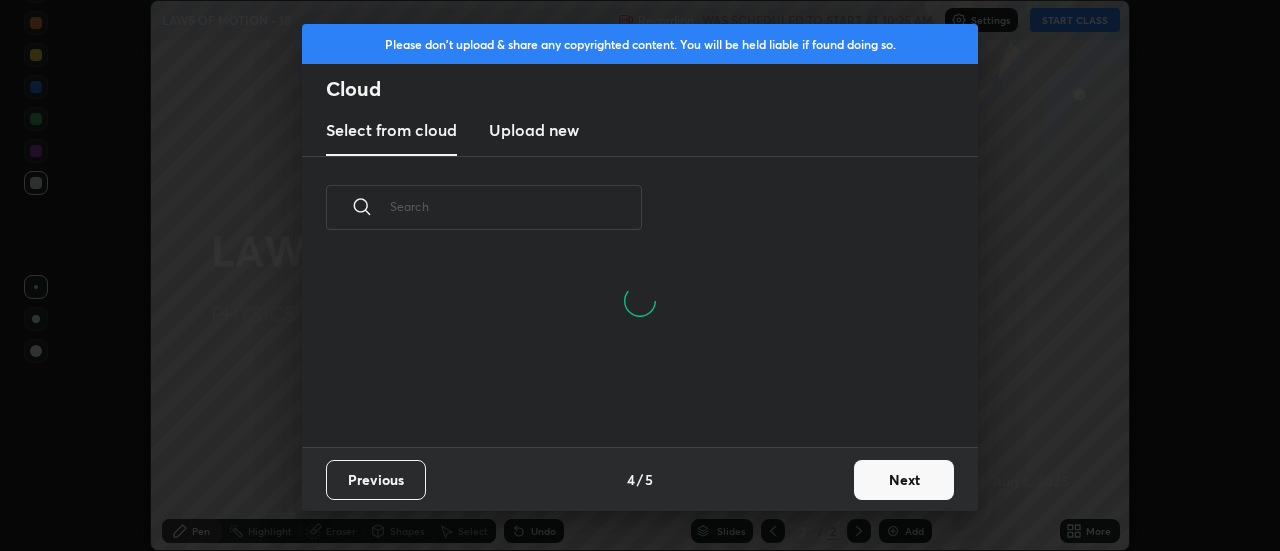 click on "Next" at bounding box center [904, 480] 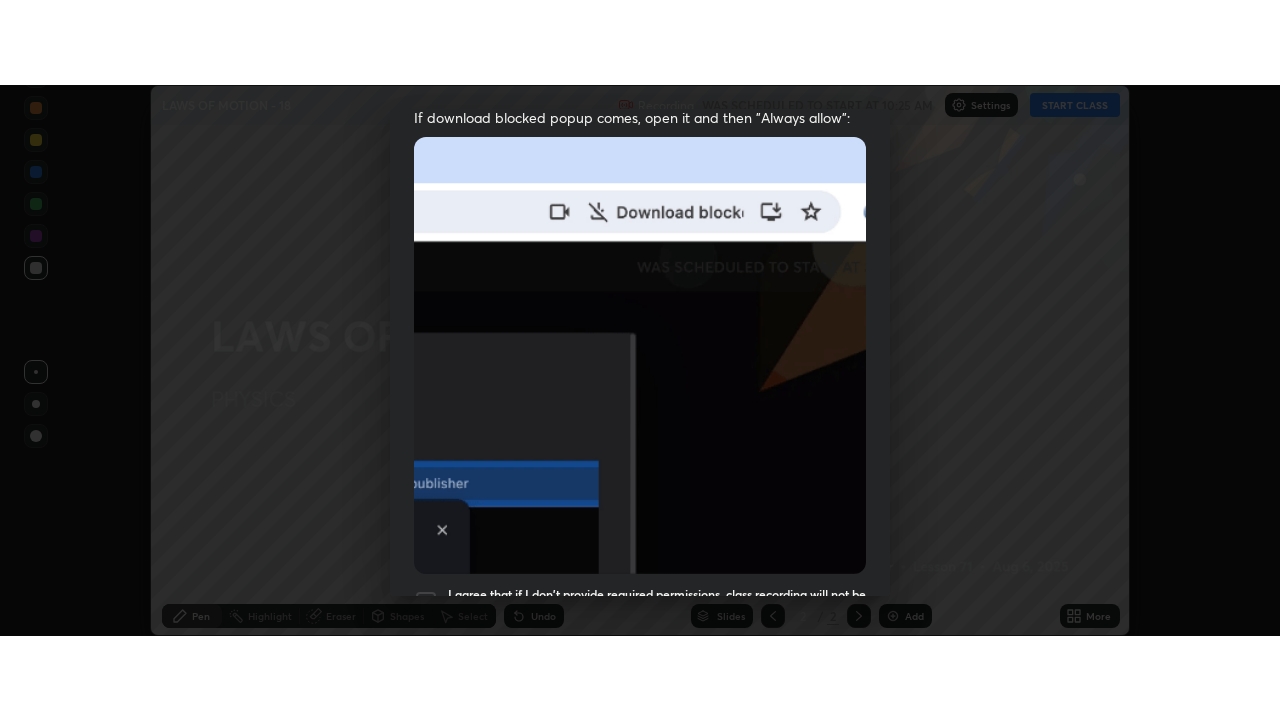 scroll, scrollTop: 513, scrollLeft: 0, axis: vertical 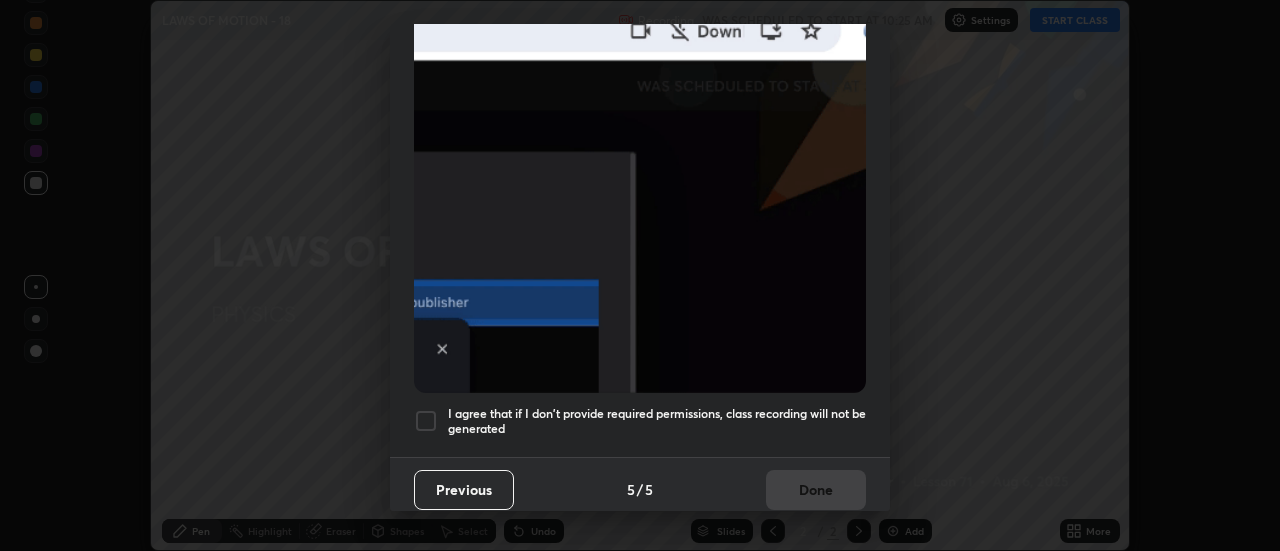 click at bounding box center (426, 421) 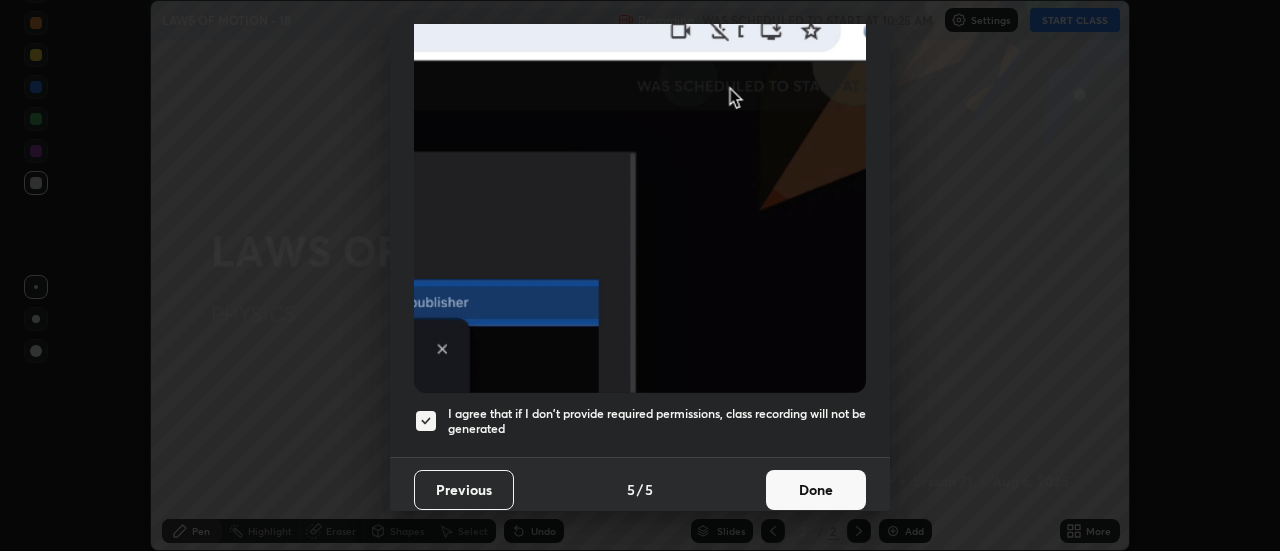 click on "Done" at bounding box center [816, 490] 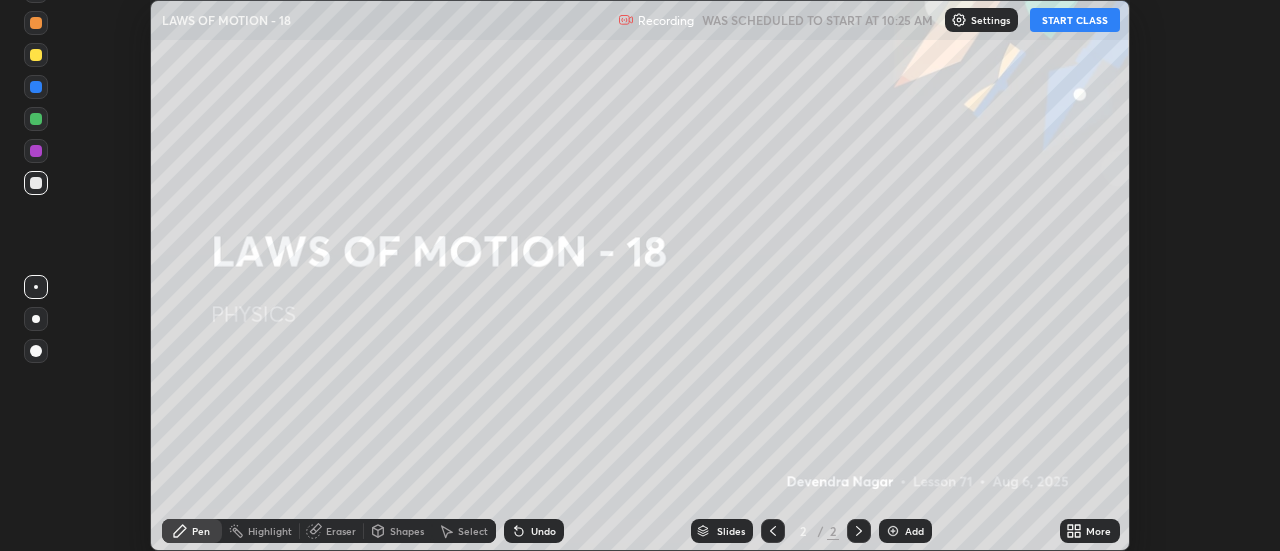 click on "START CLASS" at bounding box center [1075, 20] 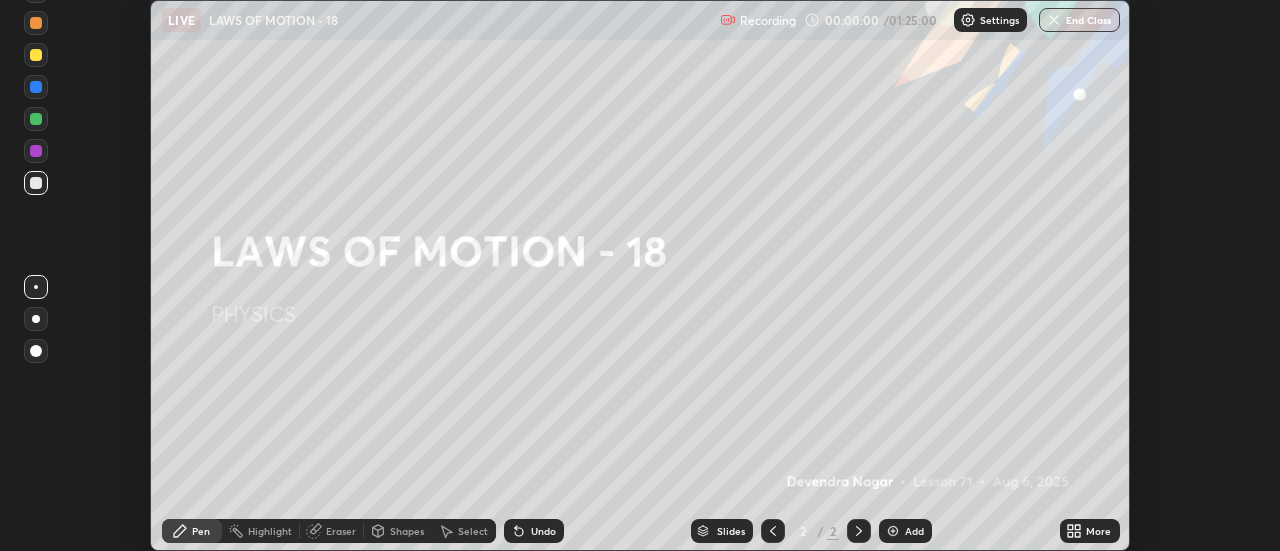 click on "More" at bounding box center (1090, 531) 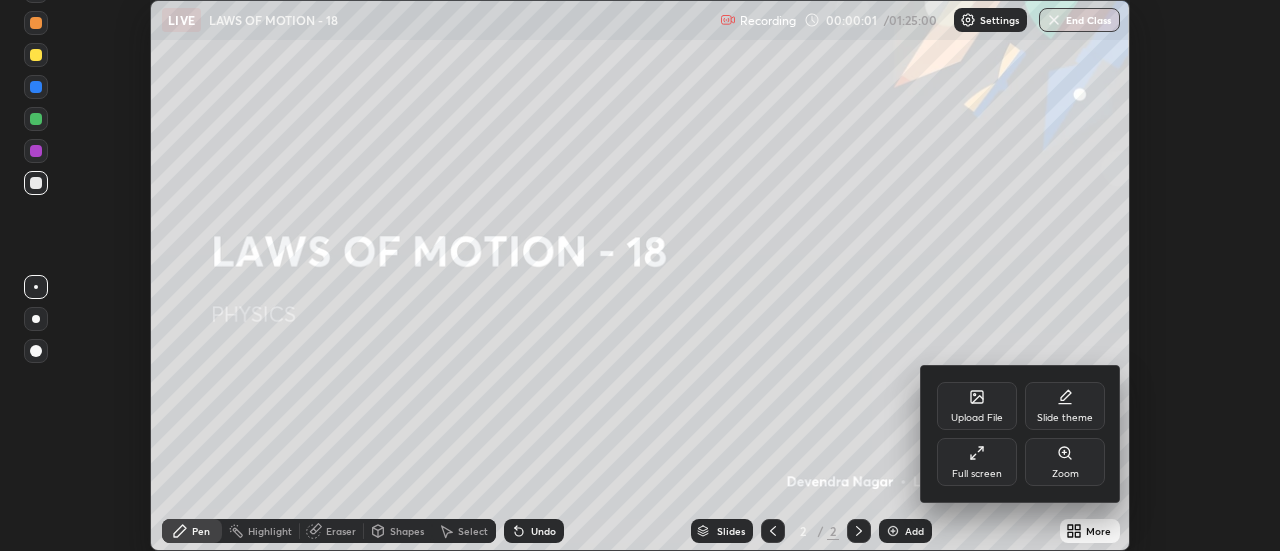 click on "Full screen" at bounding box center (977, 474) 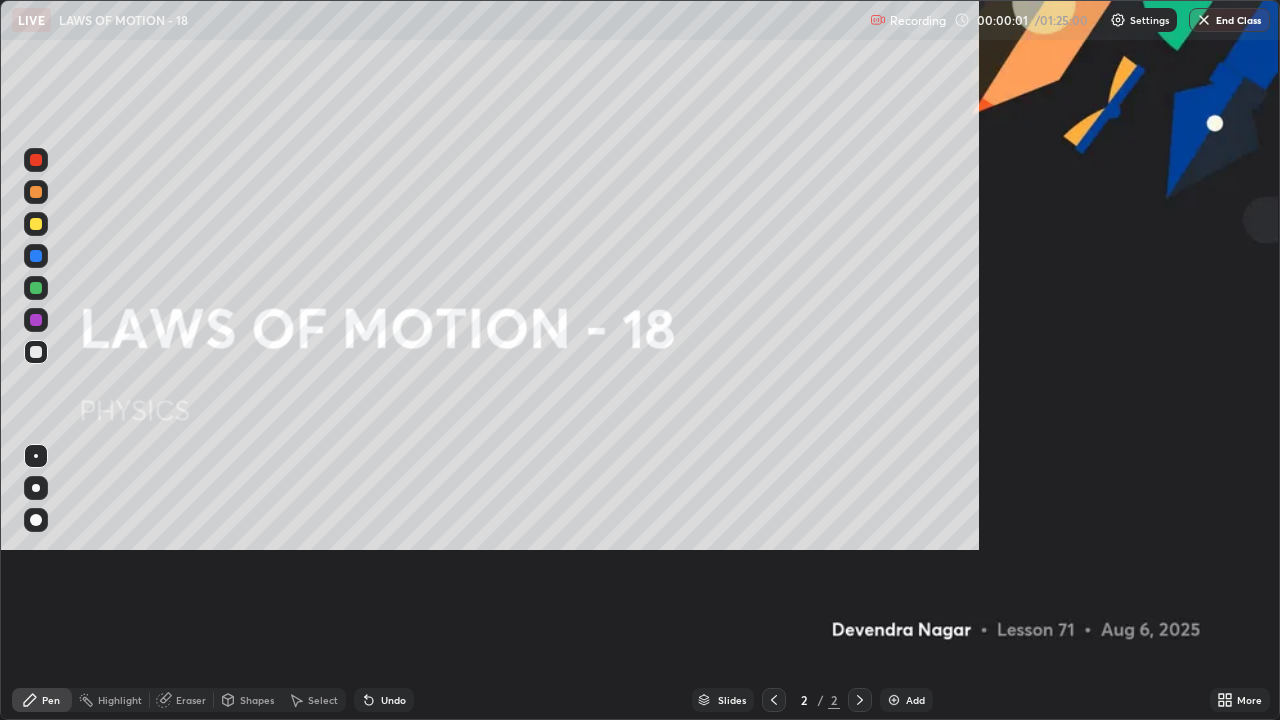 scroll, scrollTop: 99280, scrollLeft: 98720, axis: both 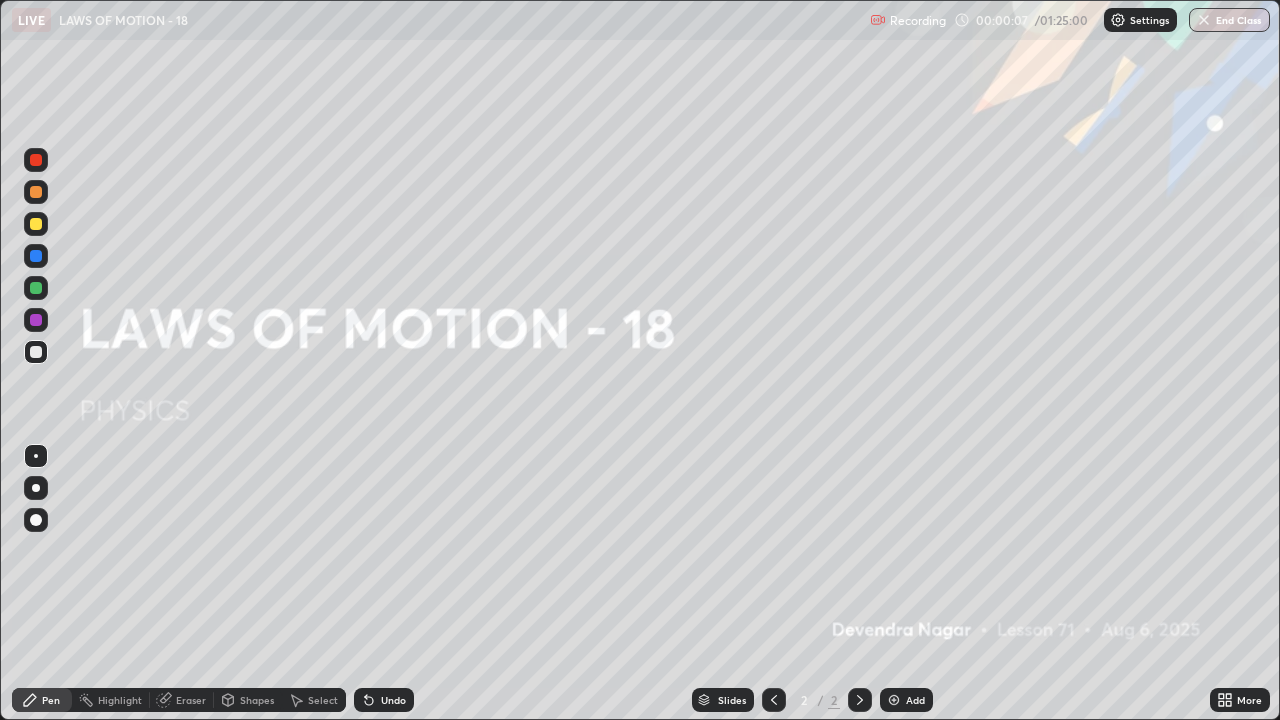 click on "Add" at bounding box center [906, 700] 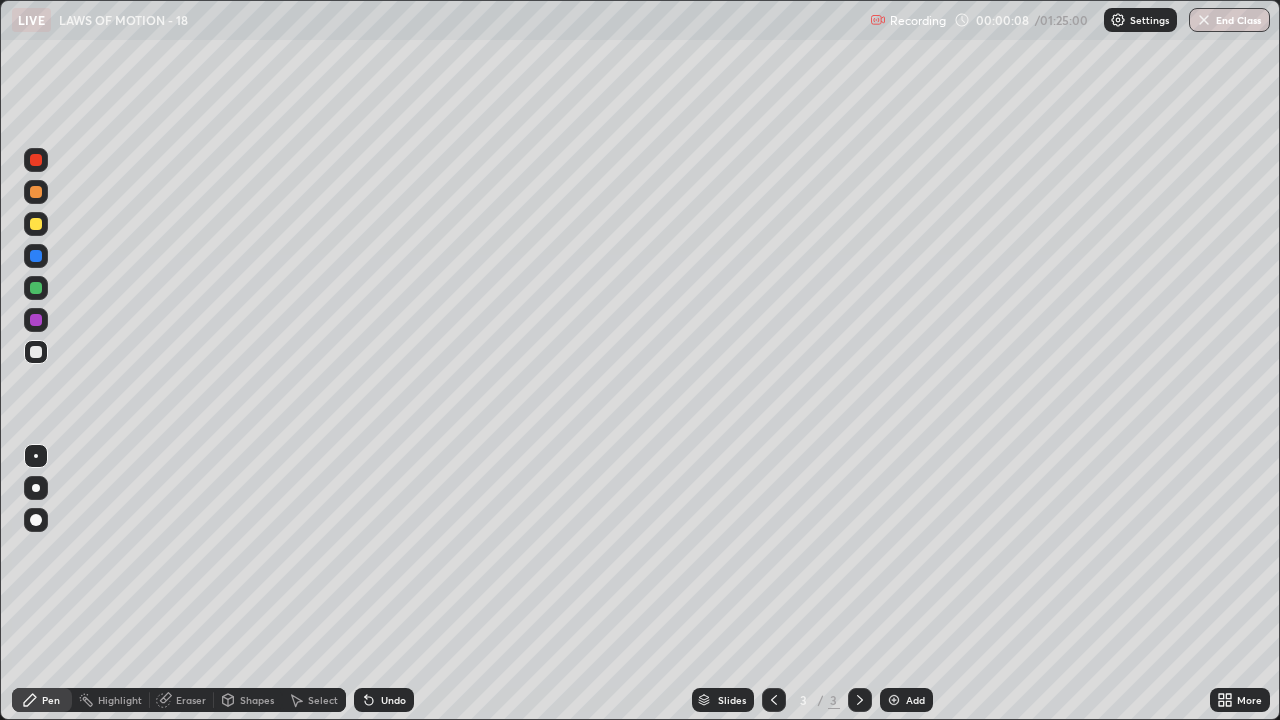 click on "Pen" at bounding box center (51, 700) 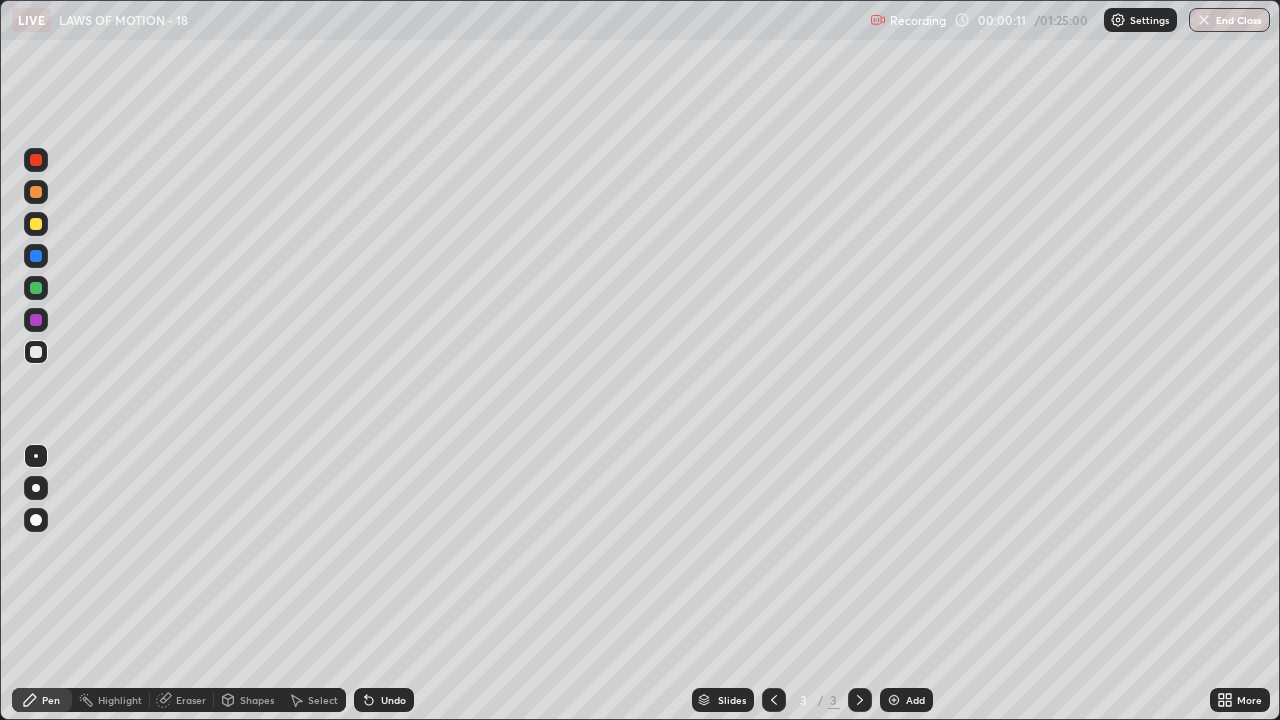 click on "Shapes" at bounding box center [257, 700] 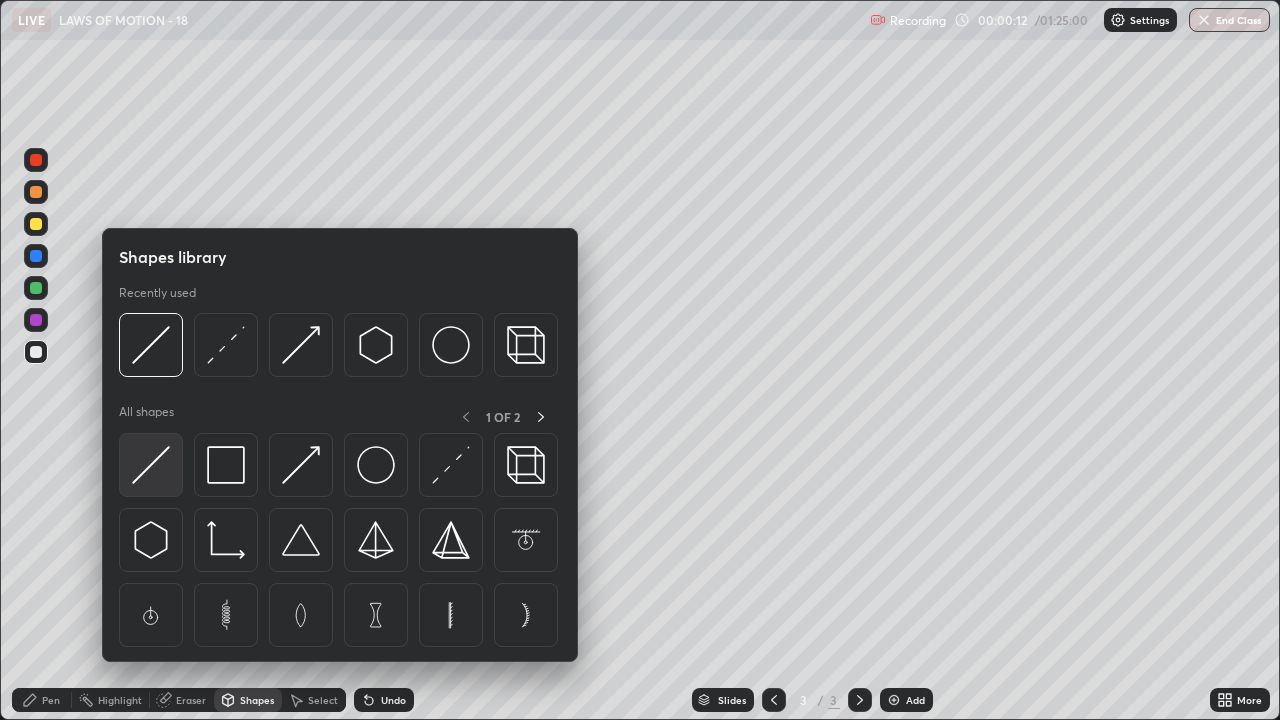 click at bounding box center (151, 465) 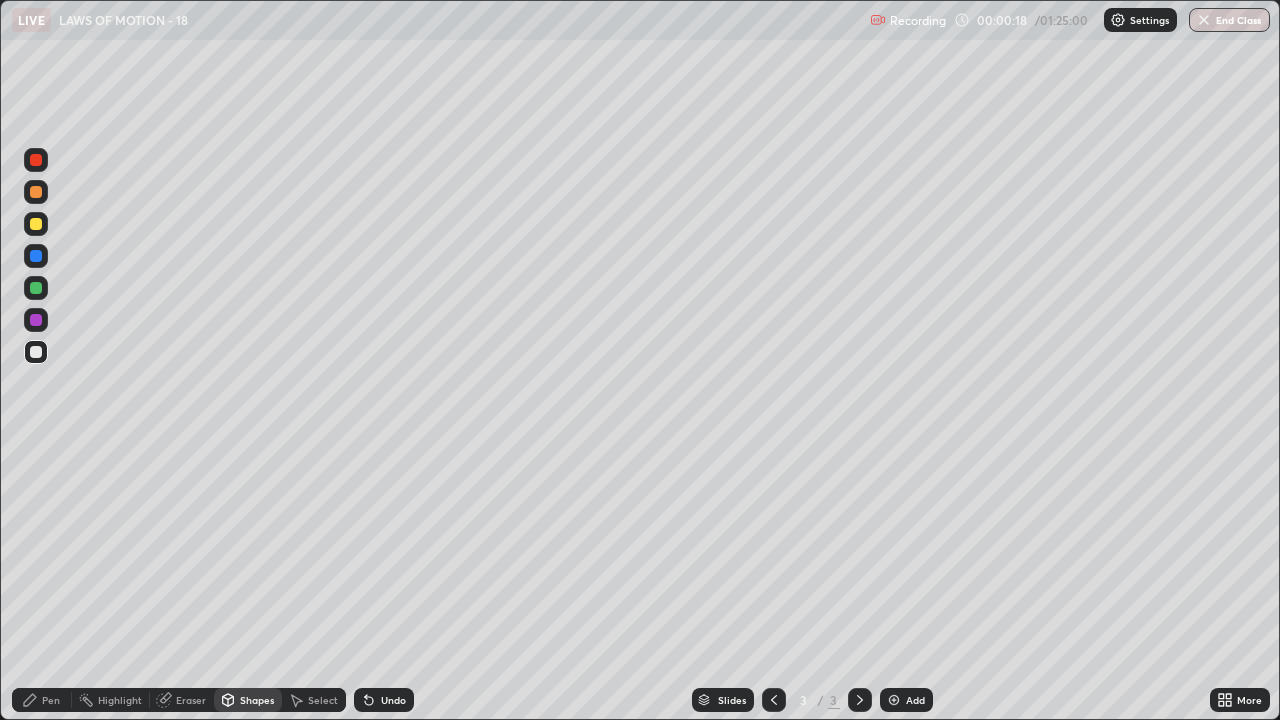 click on "Pen" at bounding box center [51, 700] 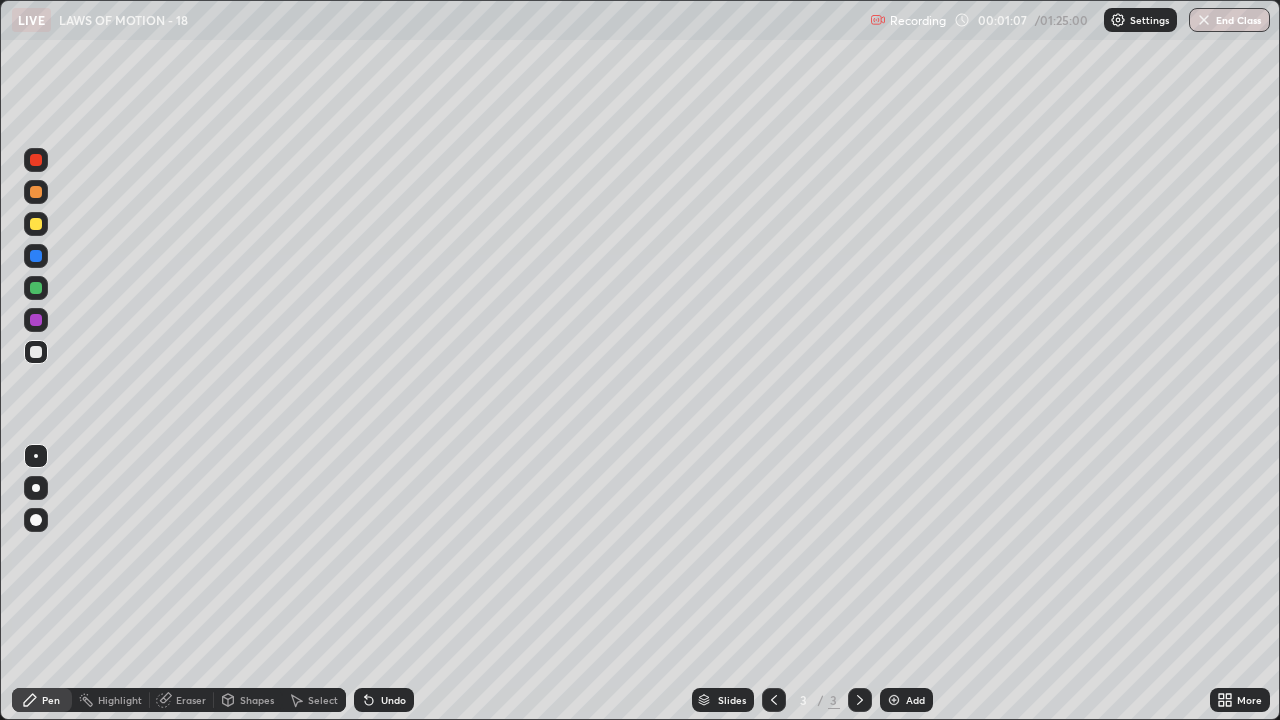 click on "Highlight" at bounding box center [120, 700] 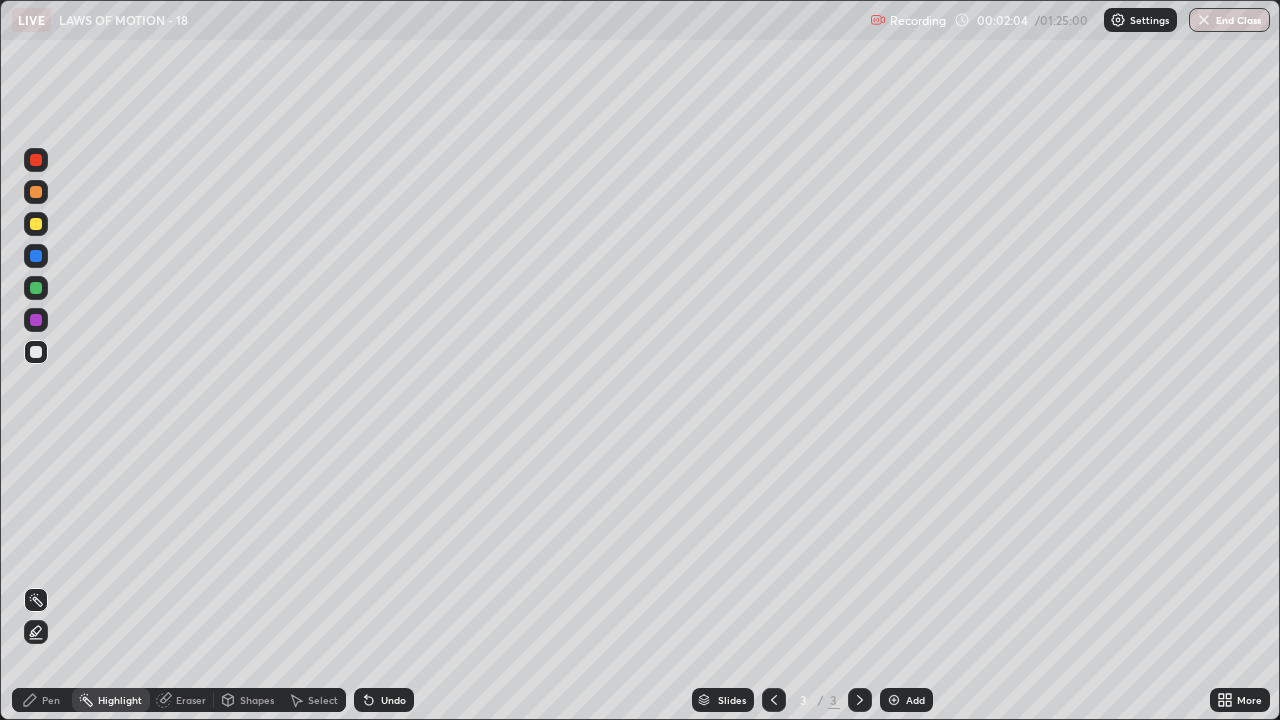 click on "Pen" at bounding box center (42, 700) 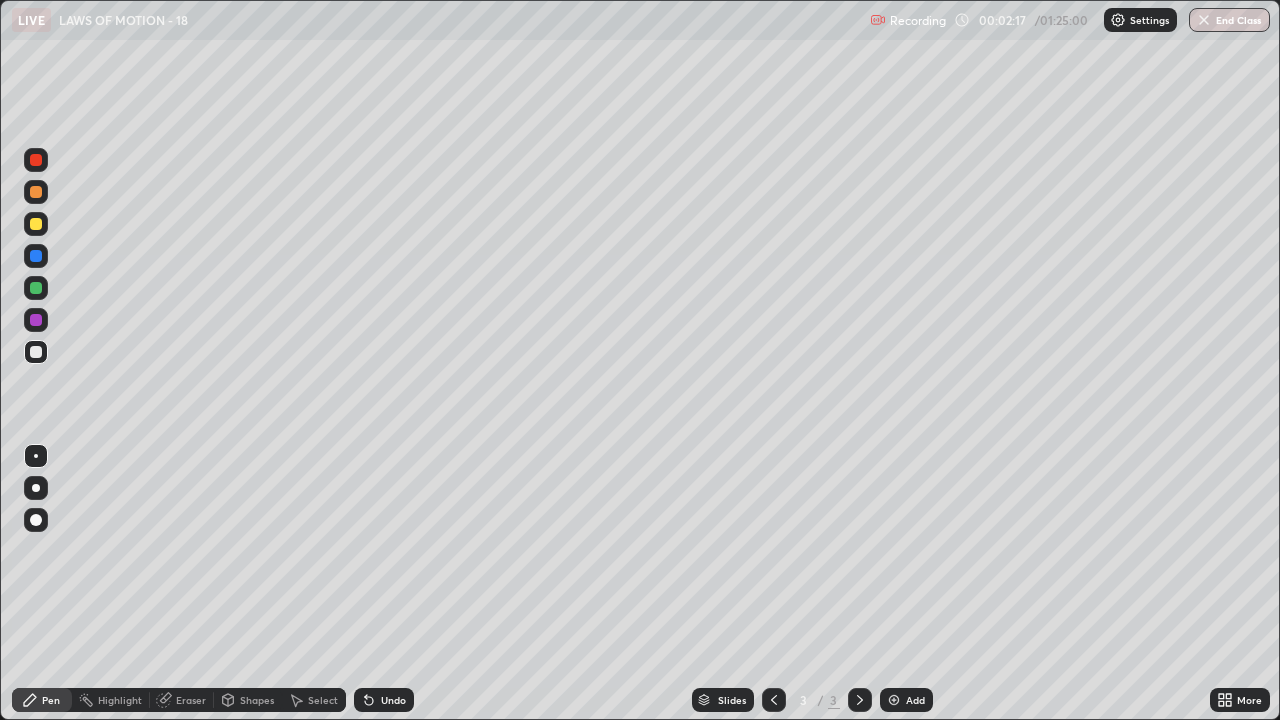 click at bounding box center [36, 160] 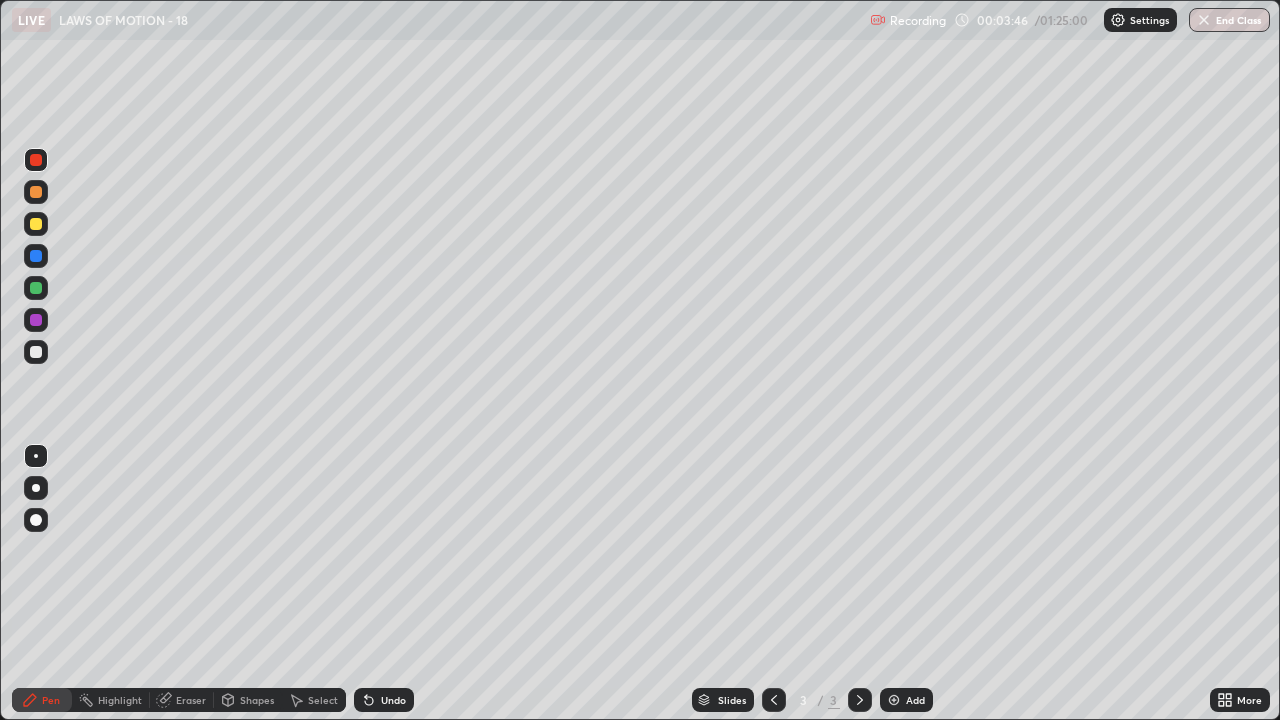 click on "Highlight" at bounding box center (120, 700) 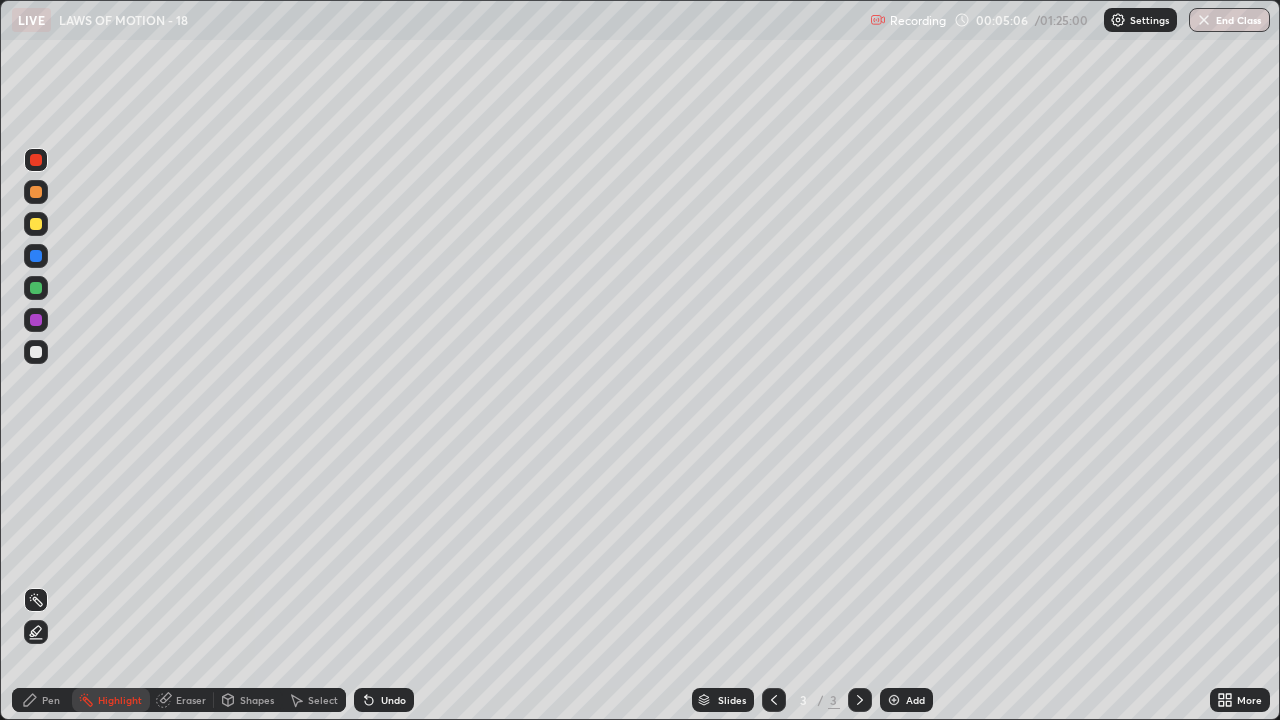 click on "Pen" at bounding box center [51, 700] 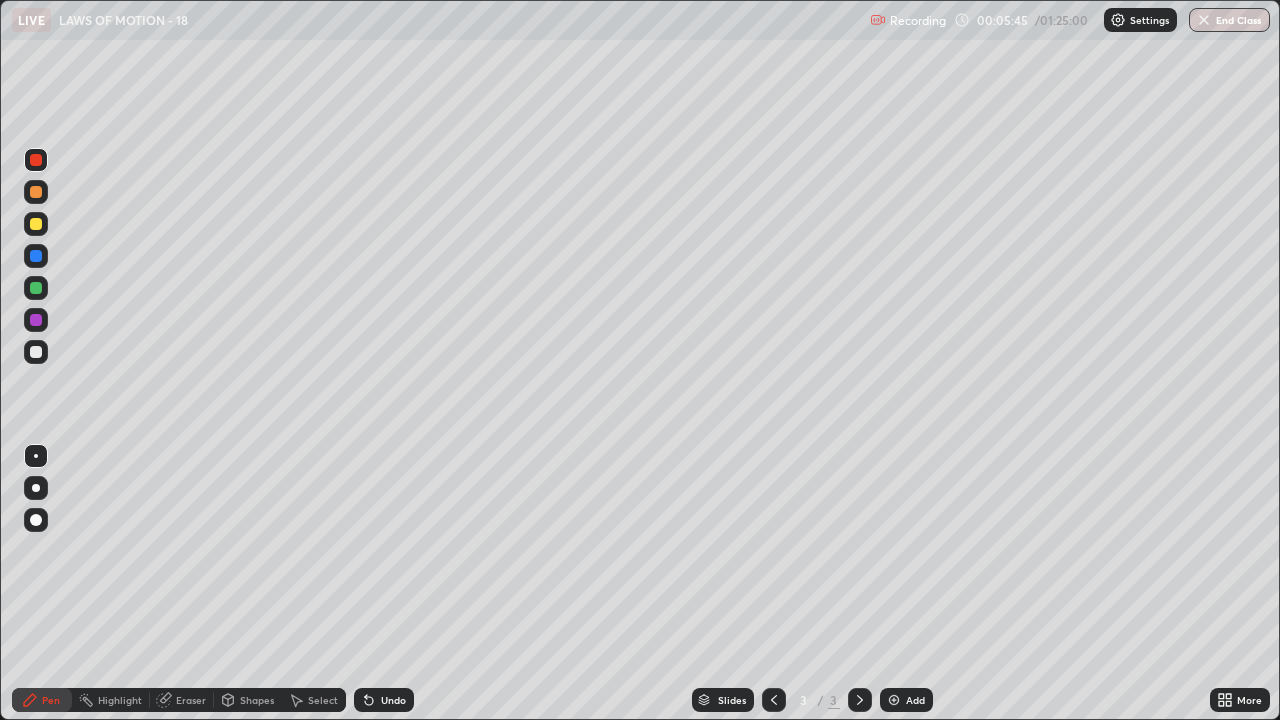 click on "Undo" at bounding box center (393, 700) 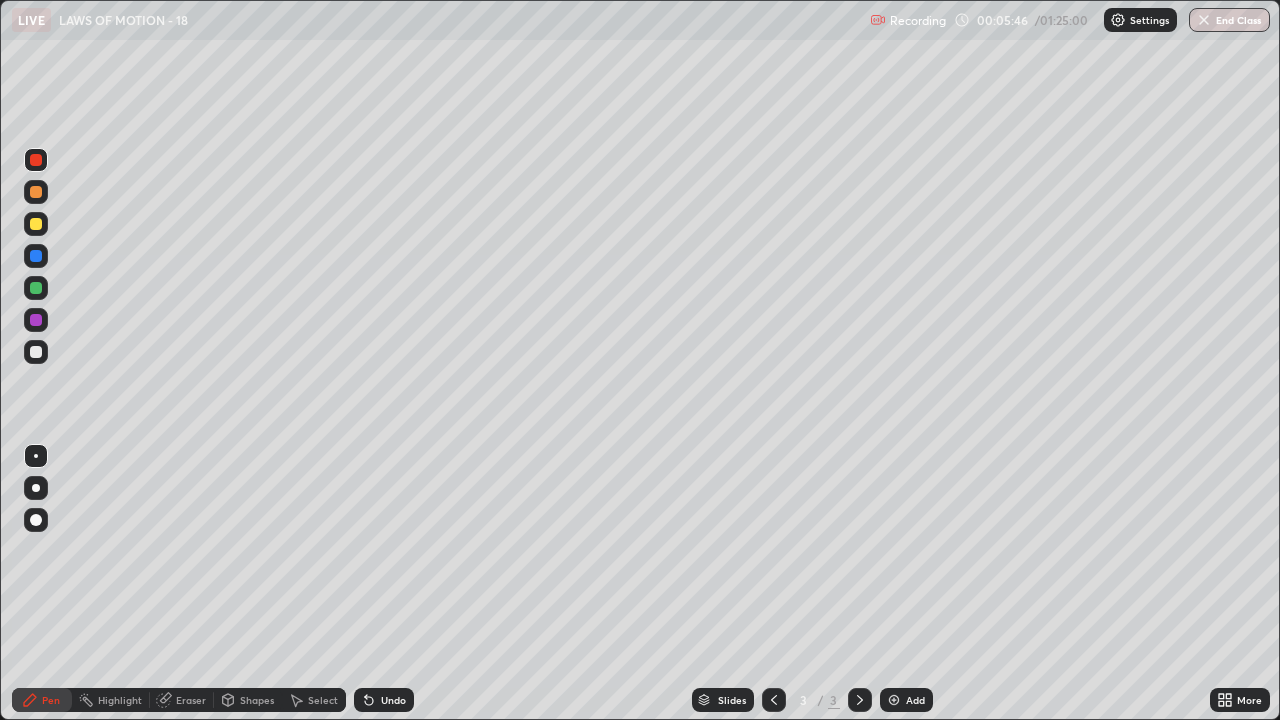 click on "Highlight" at bounding box center [120, 700] 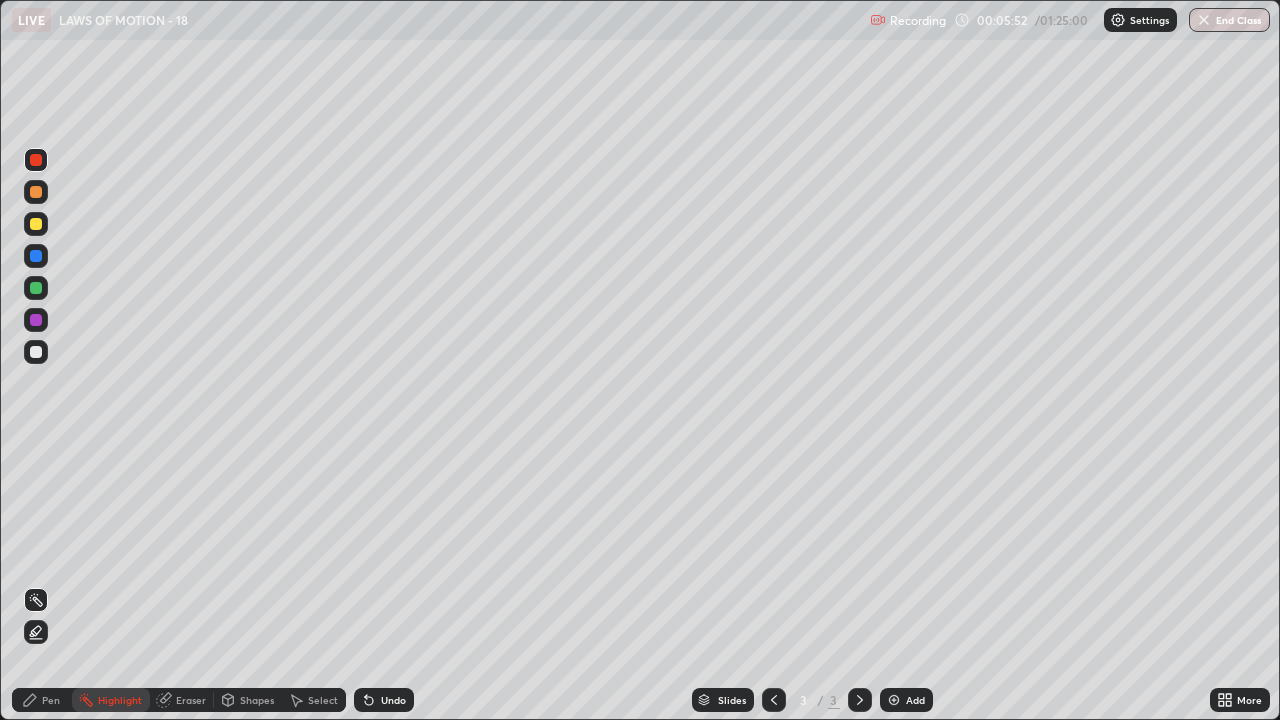 click on "Pen" at bounding box center (51, 700) 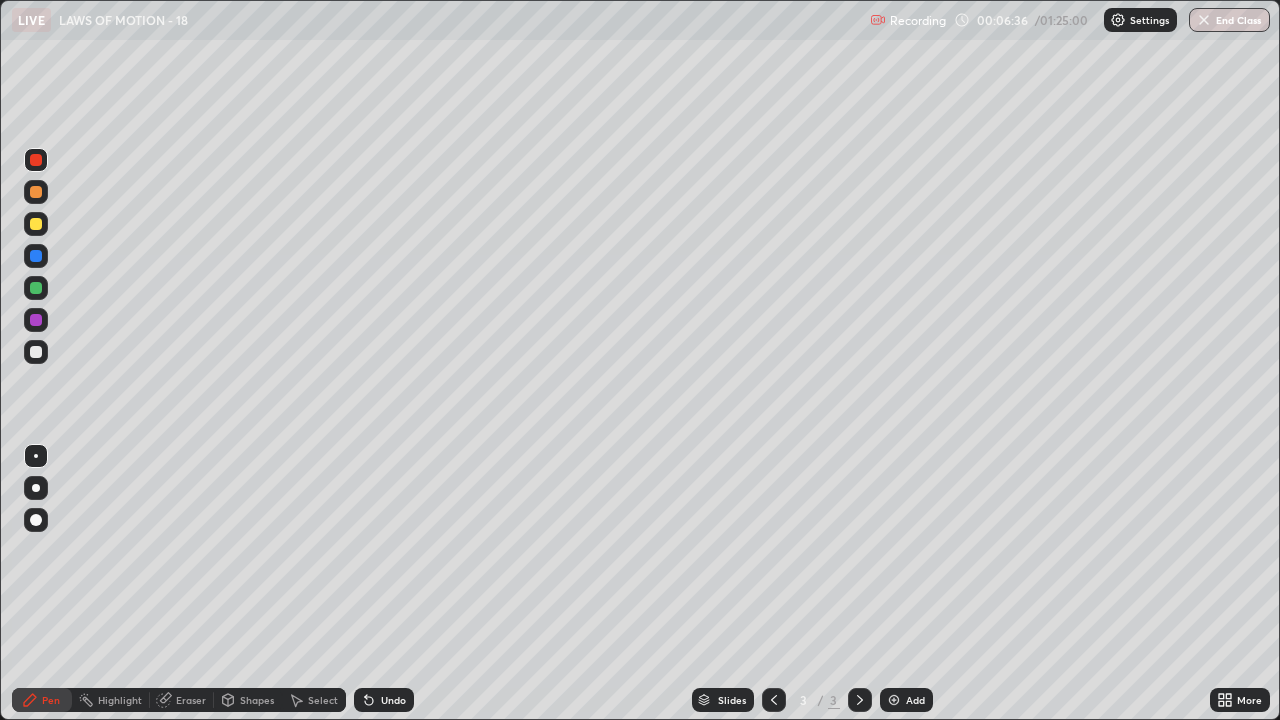 click on "Select" at bounding box center [314, 700] 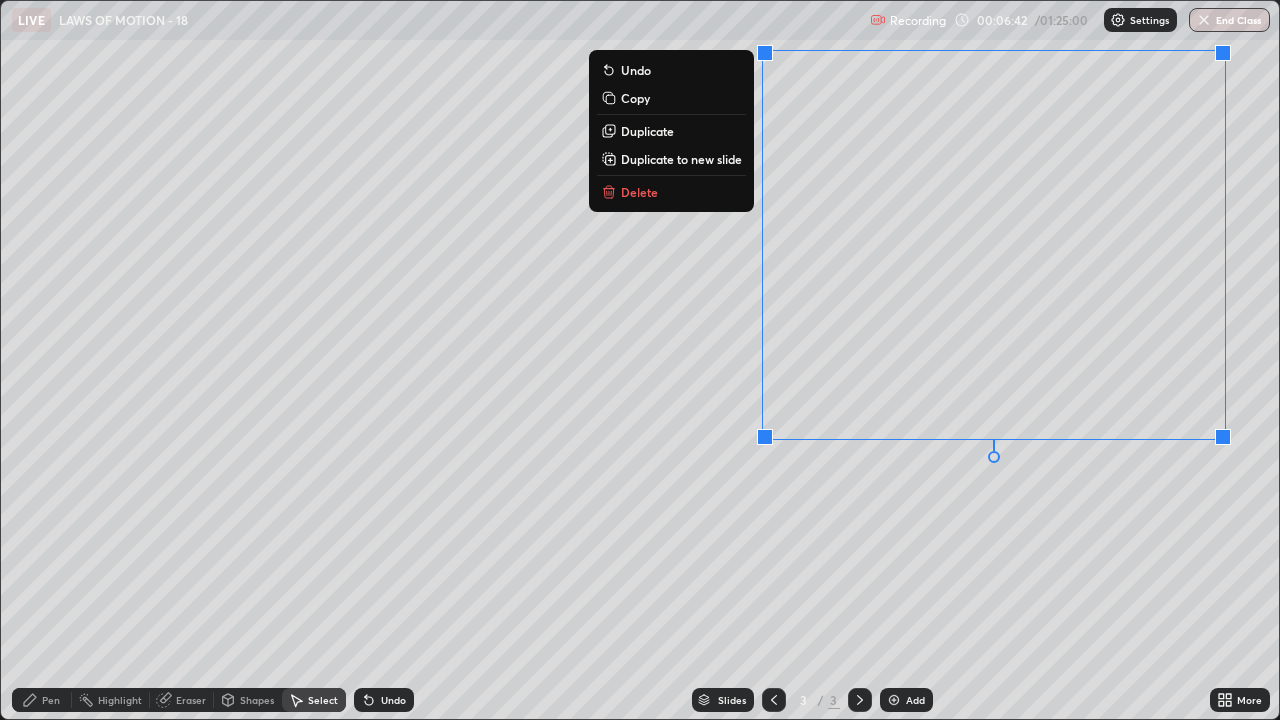 click on "0 ° Undo Copy Duplicate Duplicate to new slide Delete" at bounding box center (640, 360) 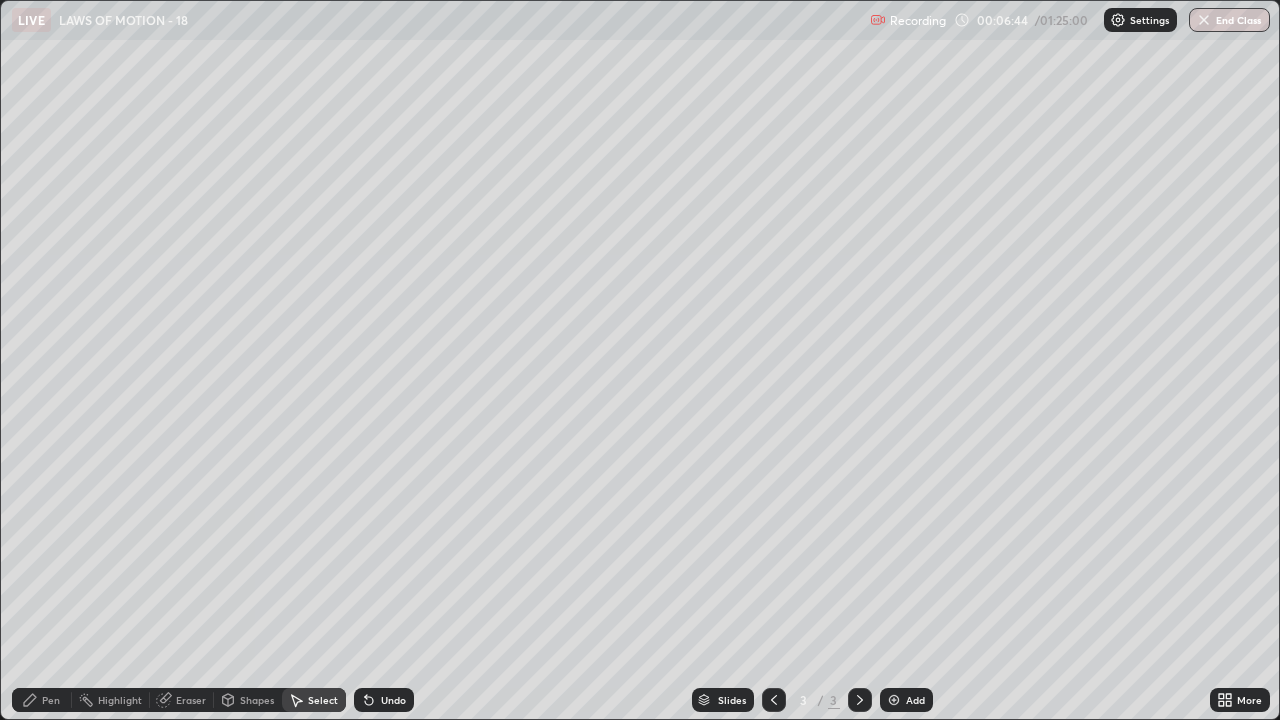 click on "Pen" at bounding box center [51, 700] 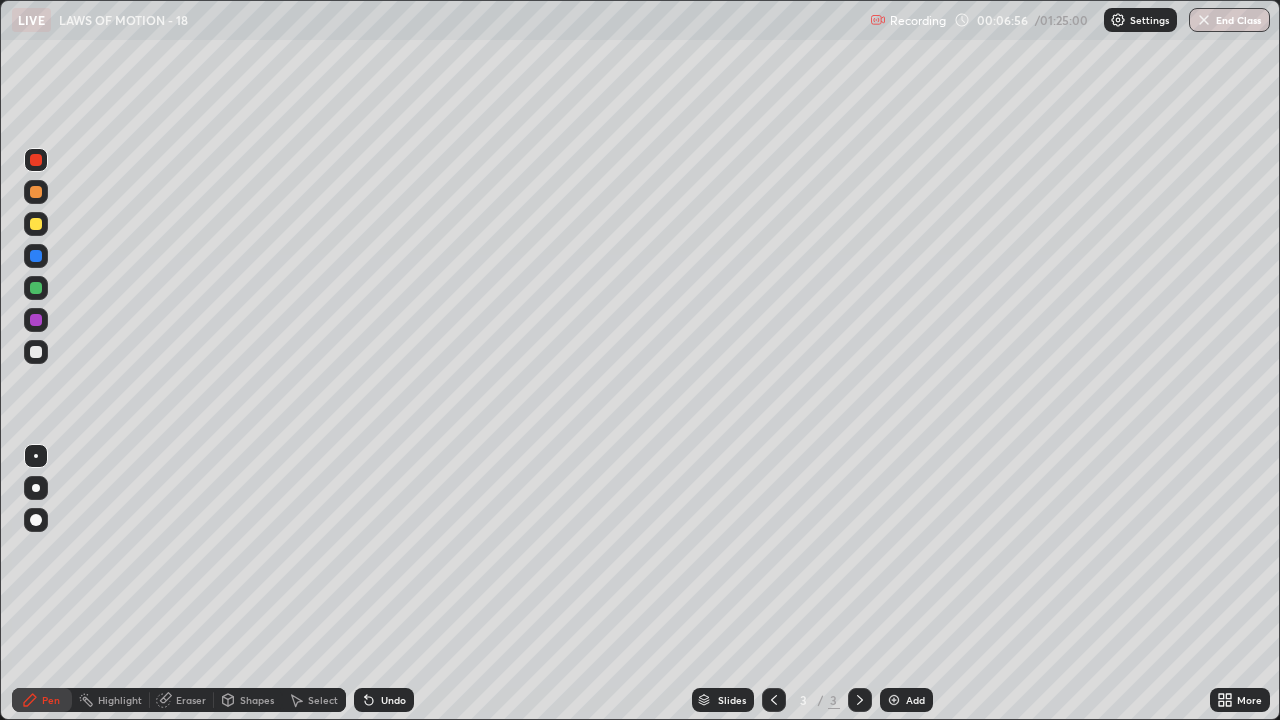 click at bounding box center [36, 352] 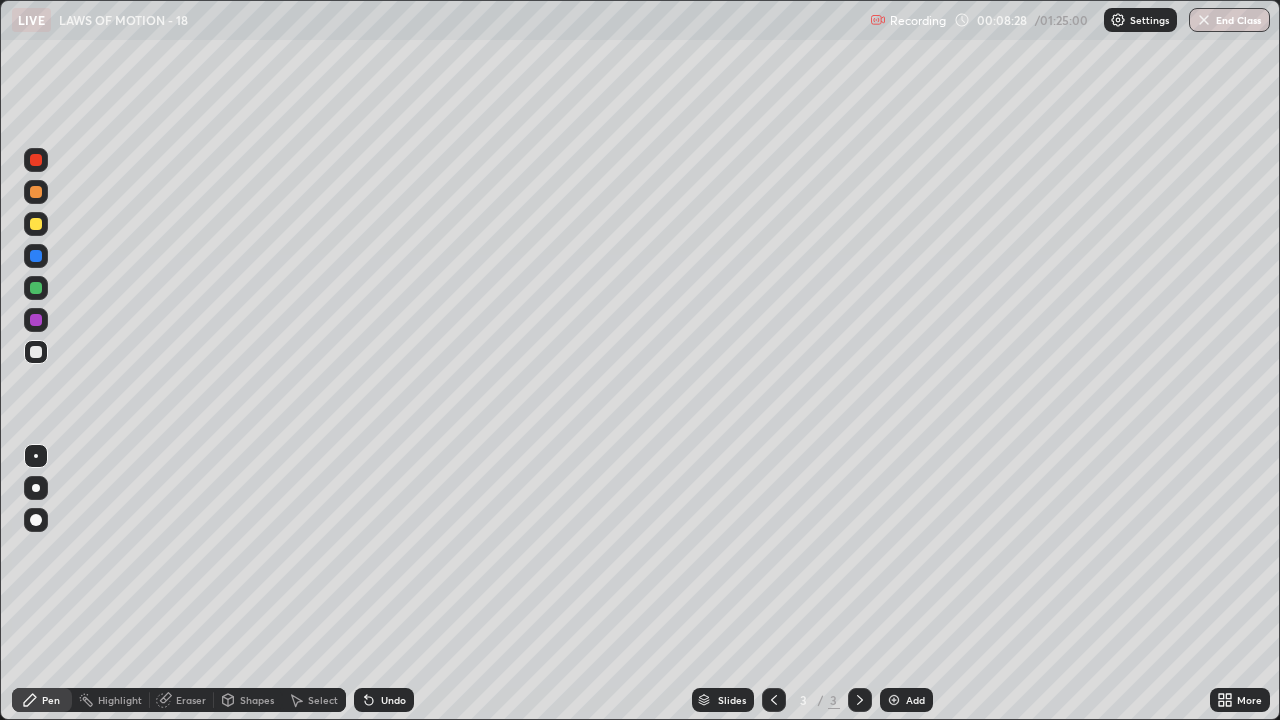 click at bounding box center [36, 224] 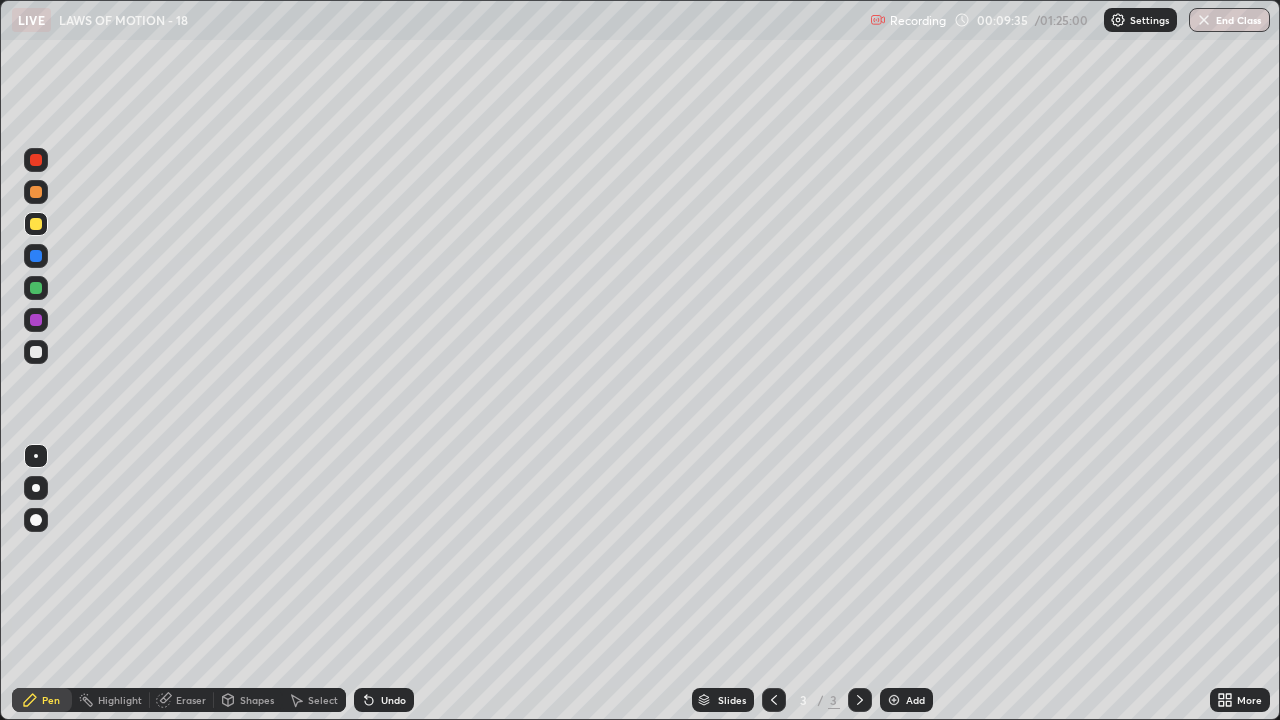 click at bounding box center (36, 256) 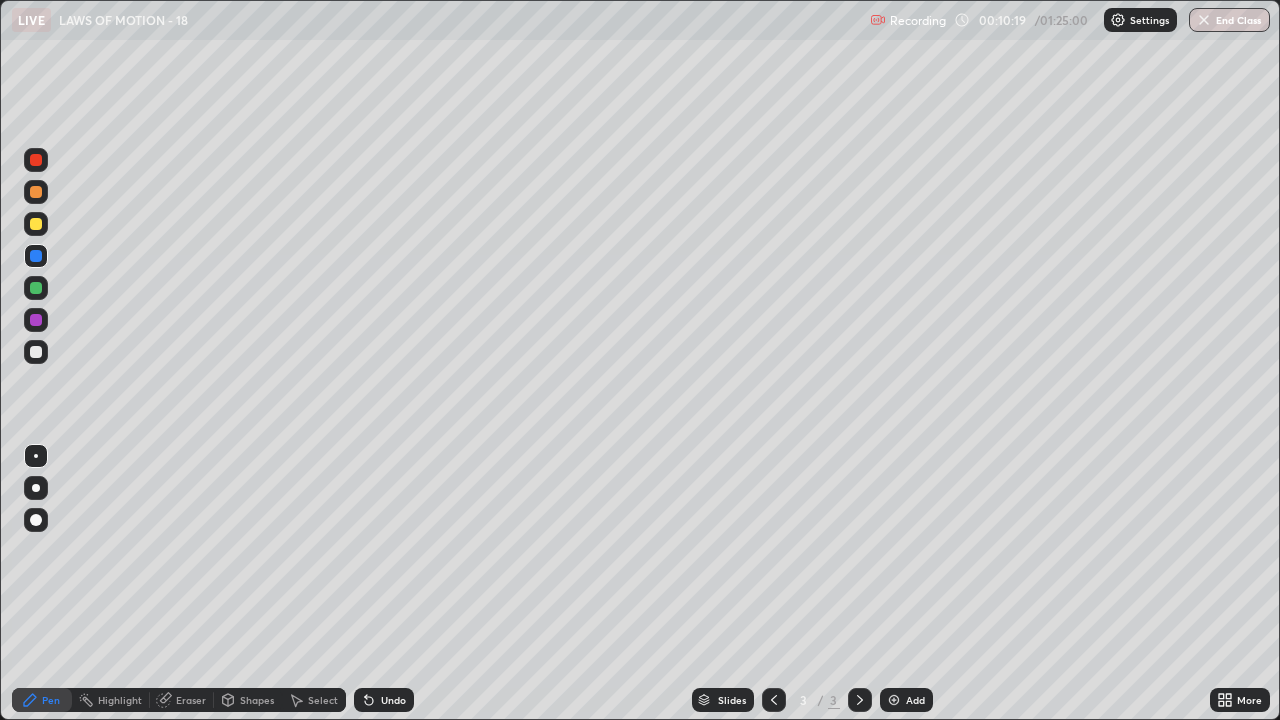 click at bounding box center (36, 352) 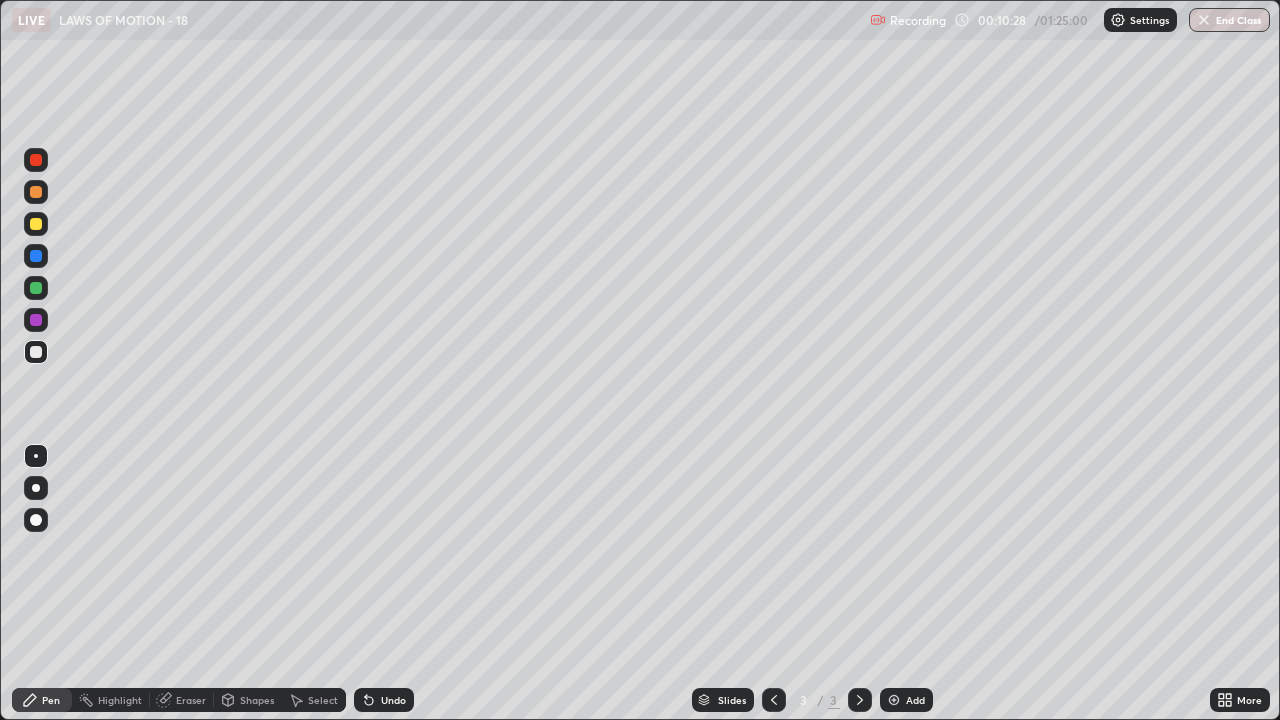 click on "Undo" at bounding box center (380, 700) 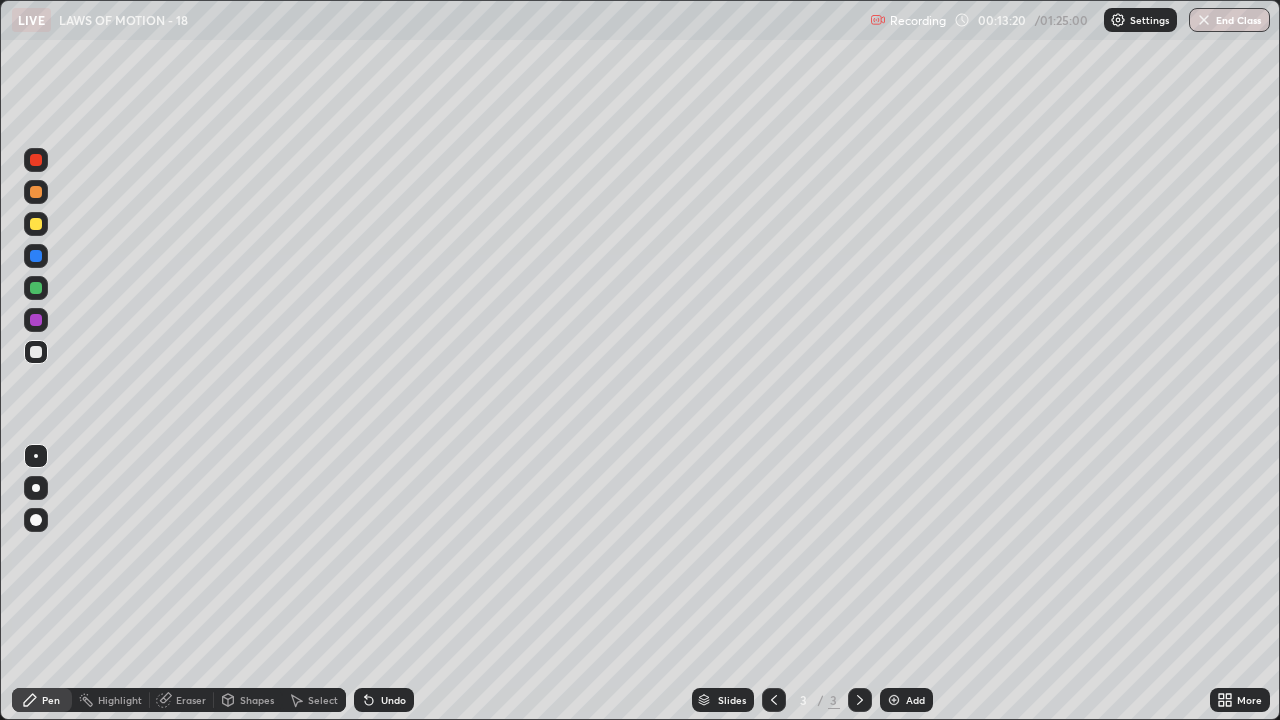 click at bounding box center [894, 700] 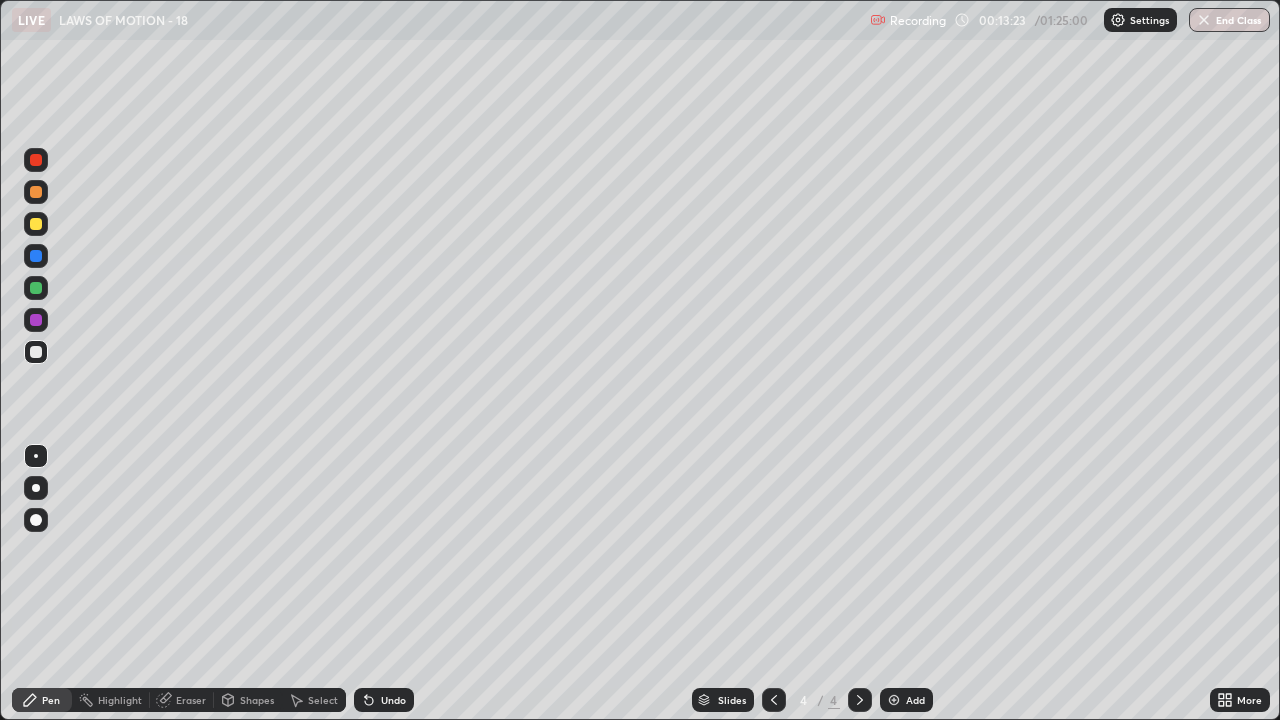 click at bounding box center (36, 352) 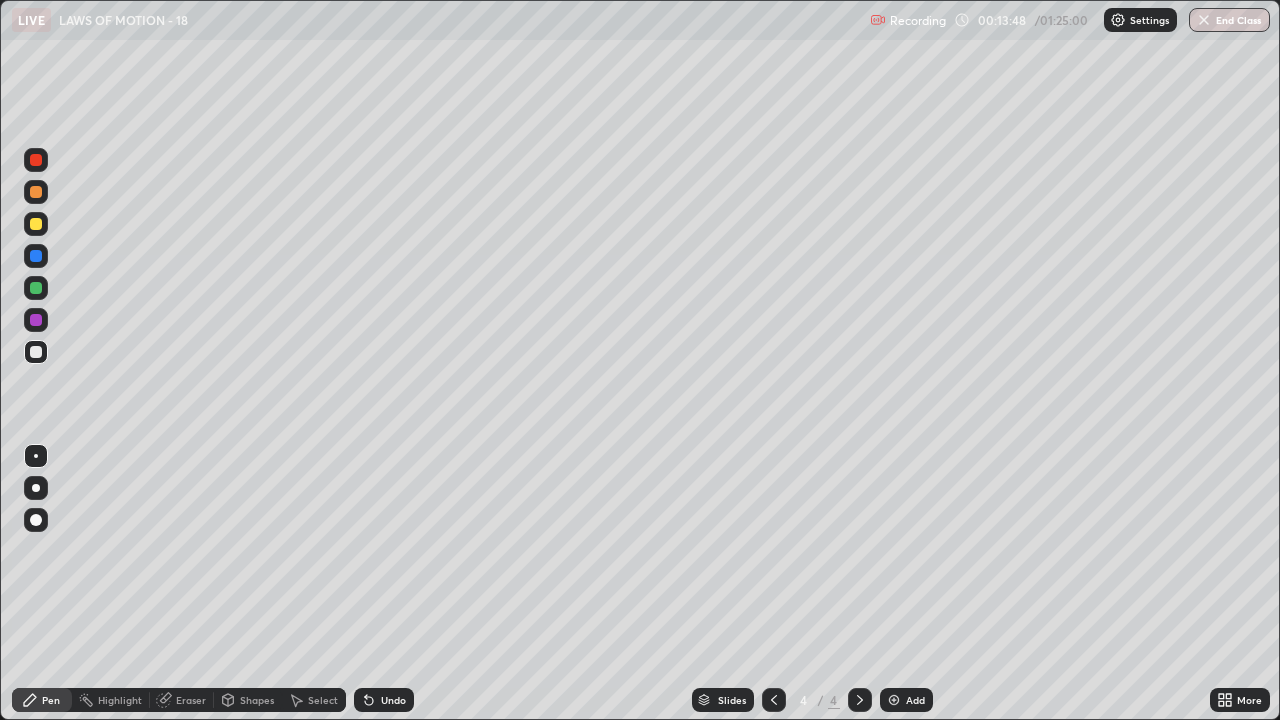 click 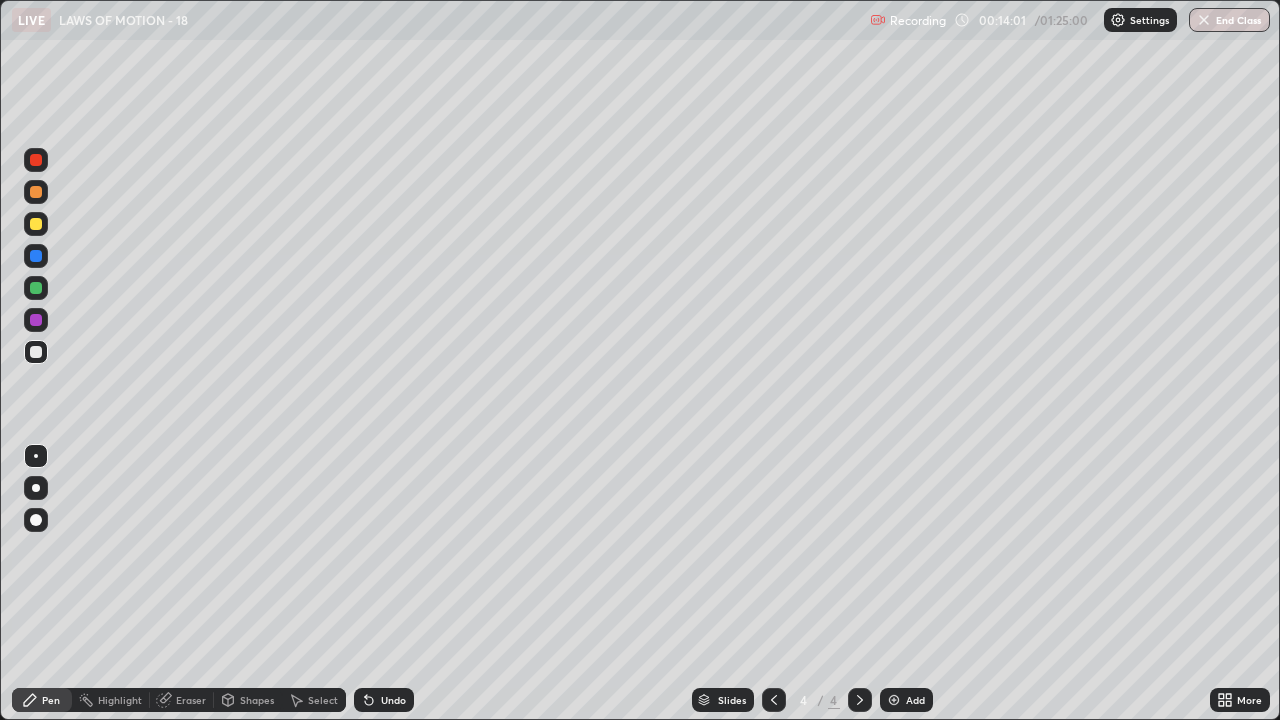 click on "Eraser" at bounding box center (191, 700) 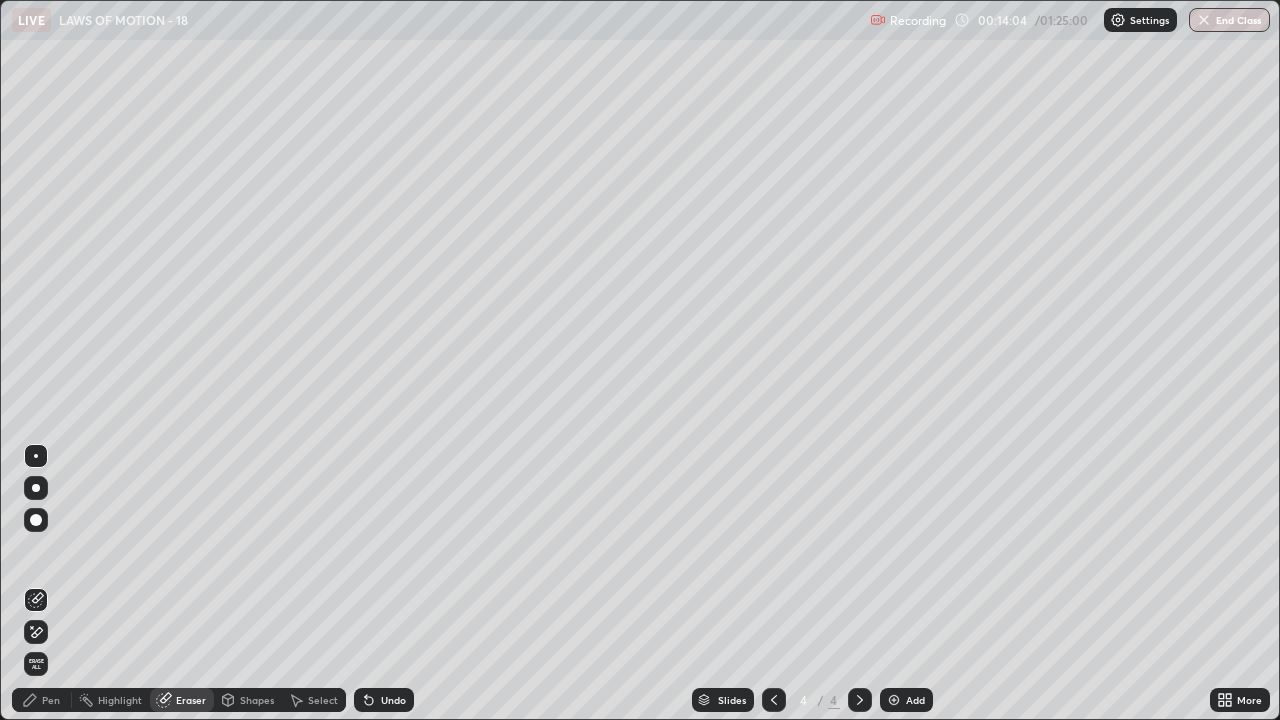 click on "Pen" at bounding box center (51, 700) 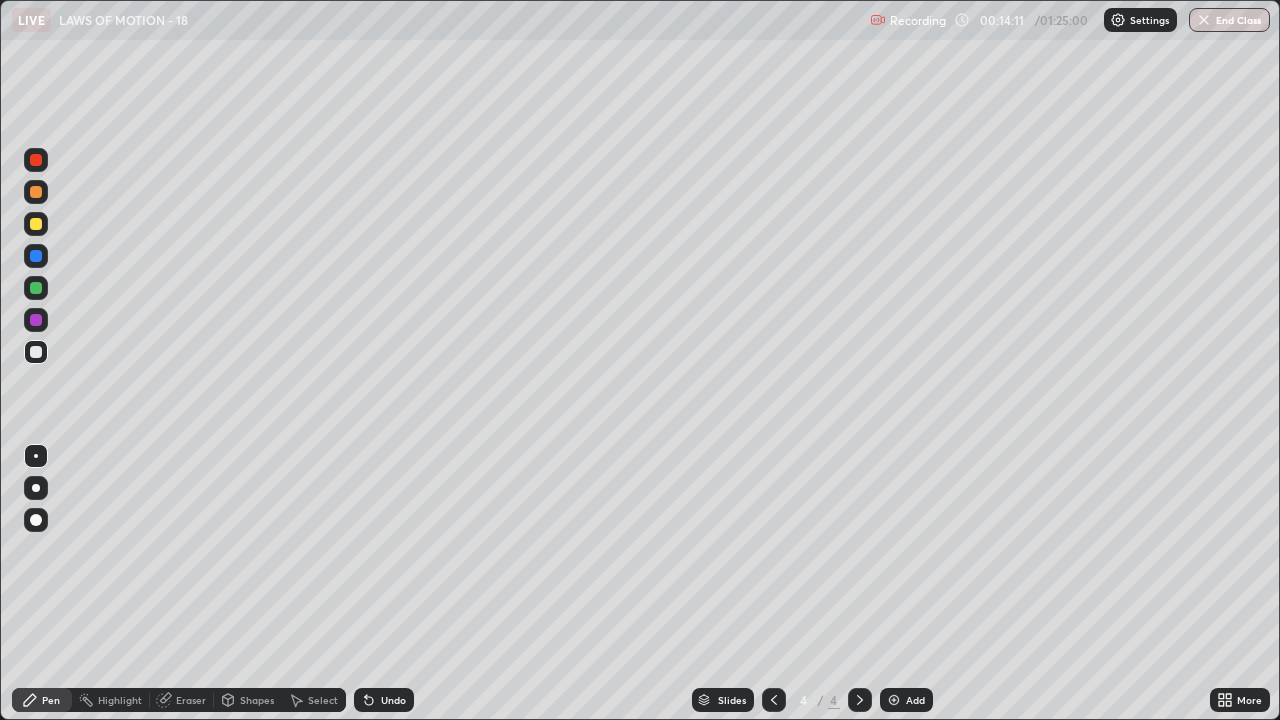 click at bounding box center (36, 288) 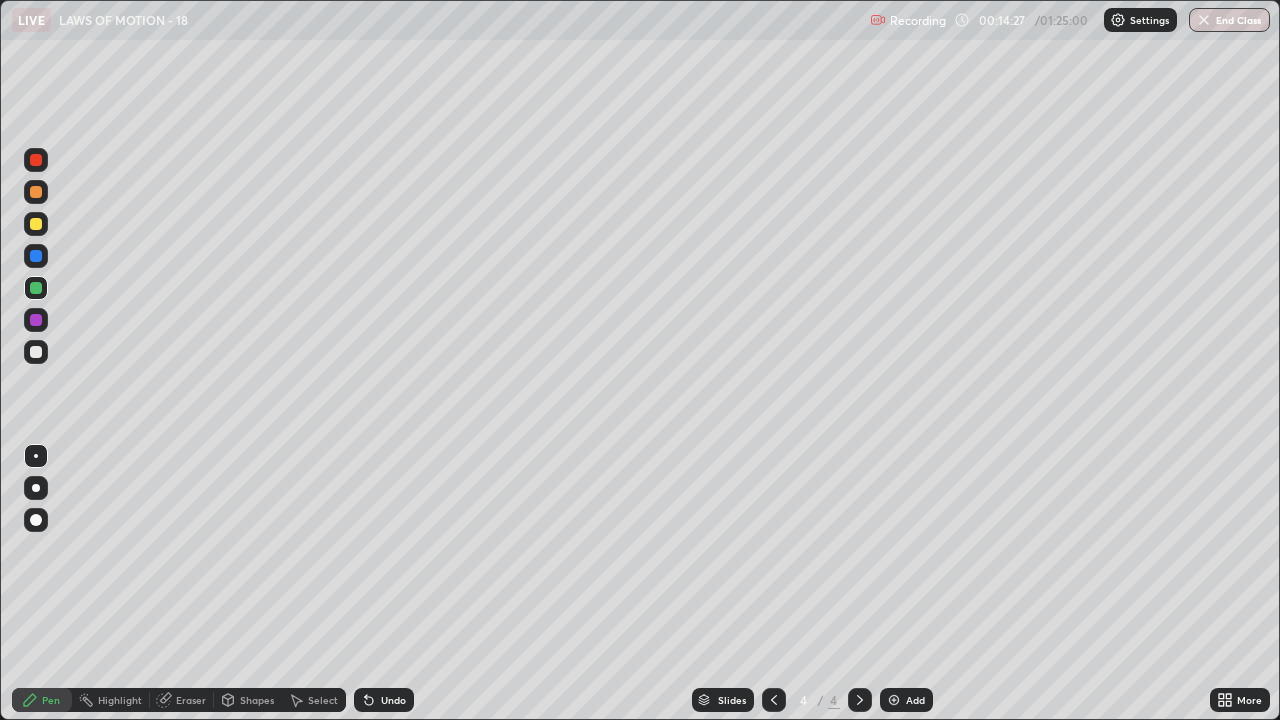 click at bounding box center (36, 256) 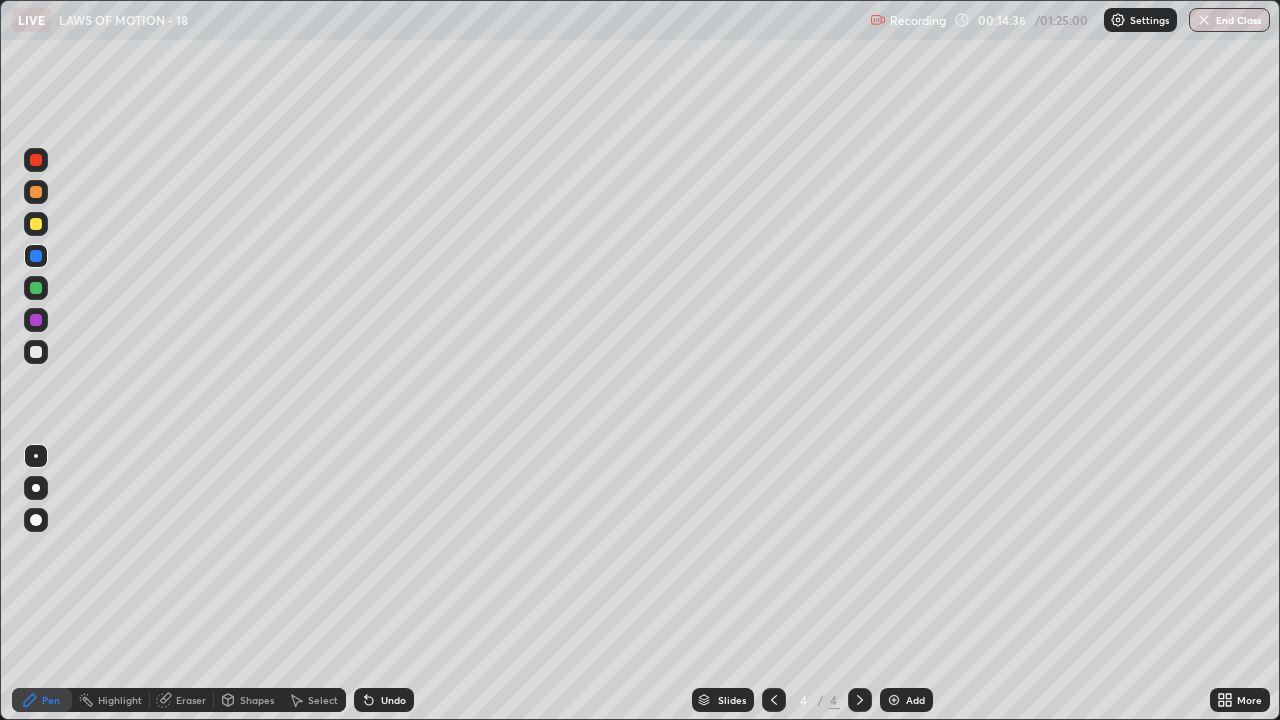 click at bounding box center [36, 320] 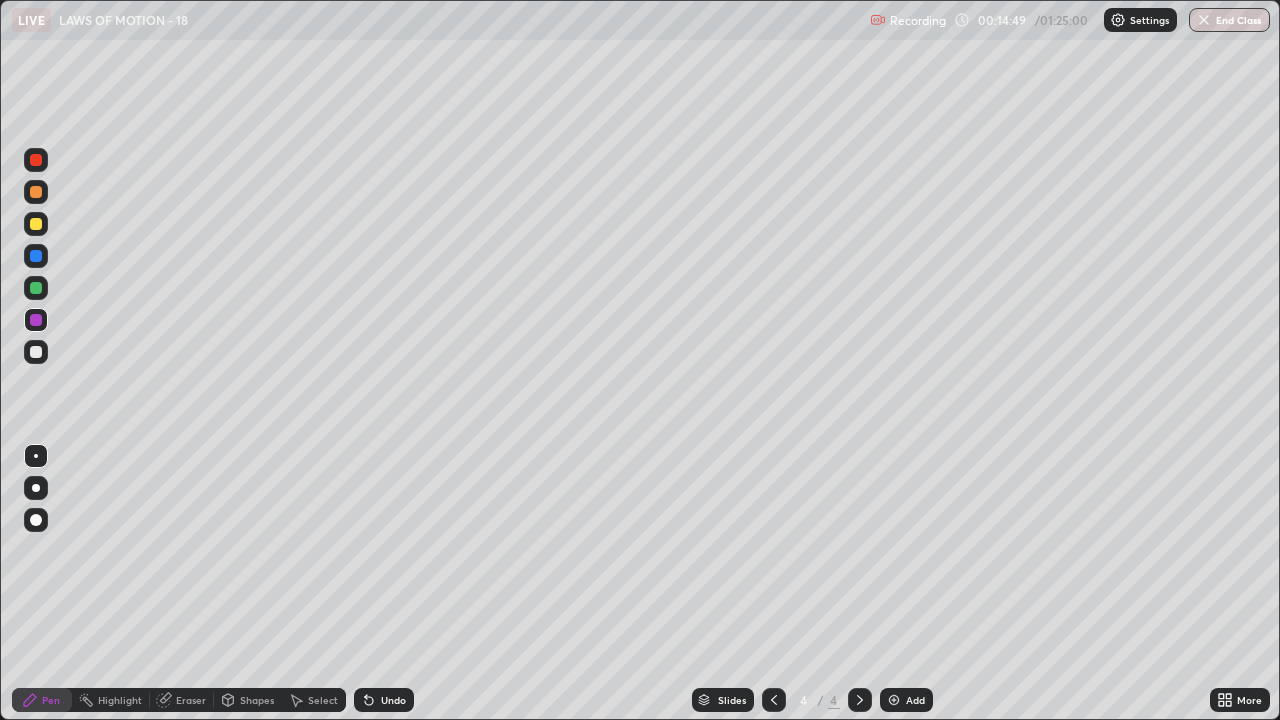 click at bounding box center (36, 352) 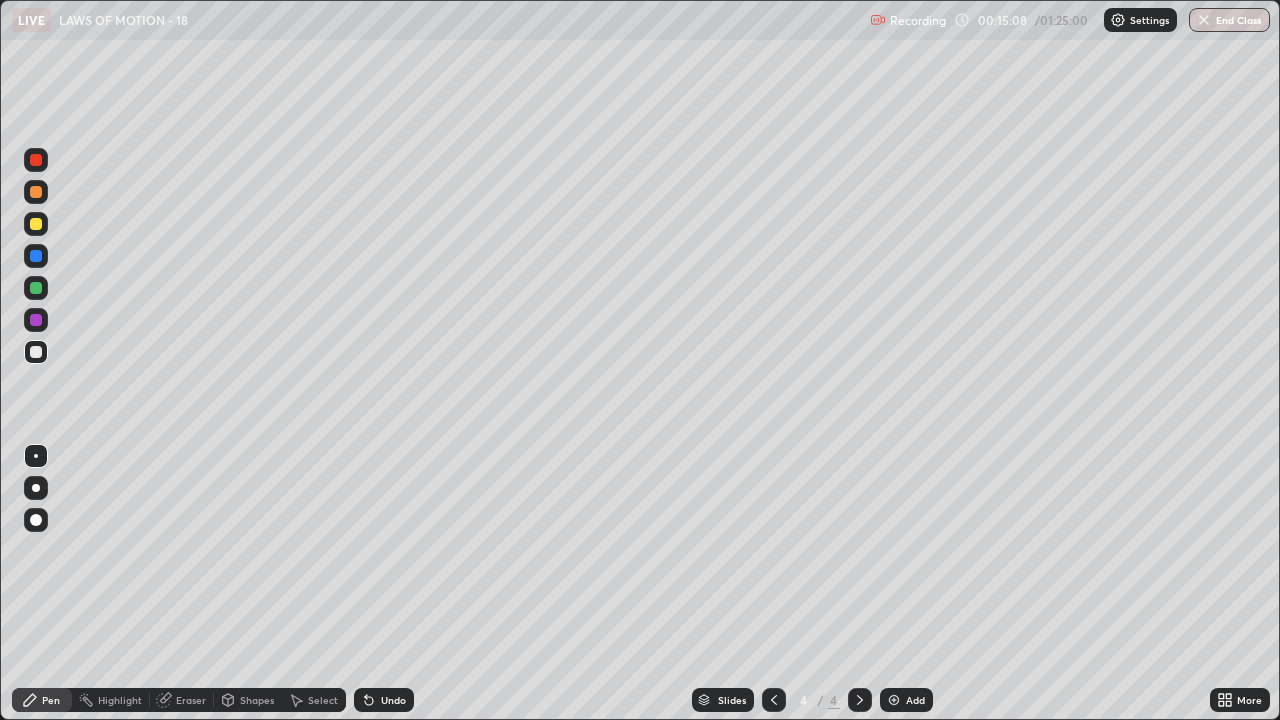 click on "Highlight" at bounding box center [120, 700] 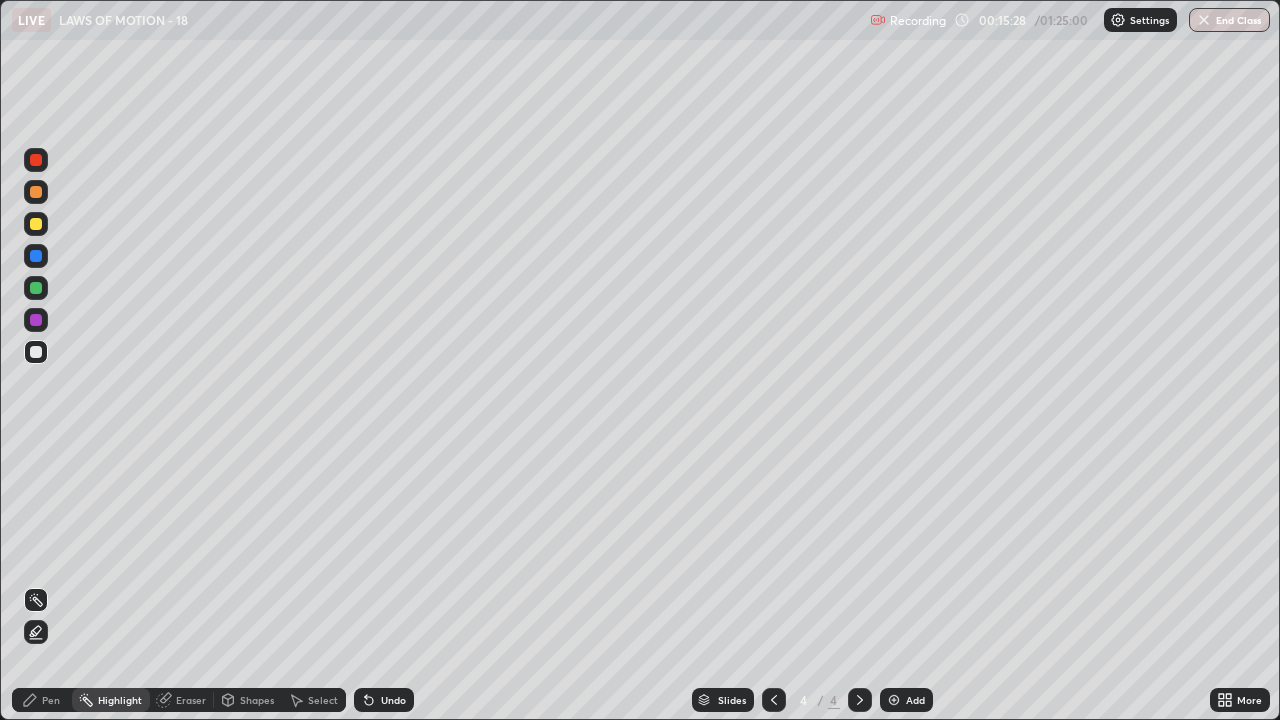 click at bounding box center [36, 352] 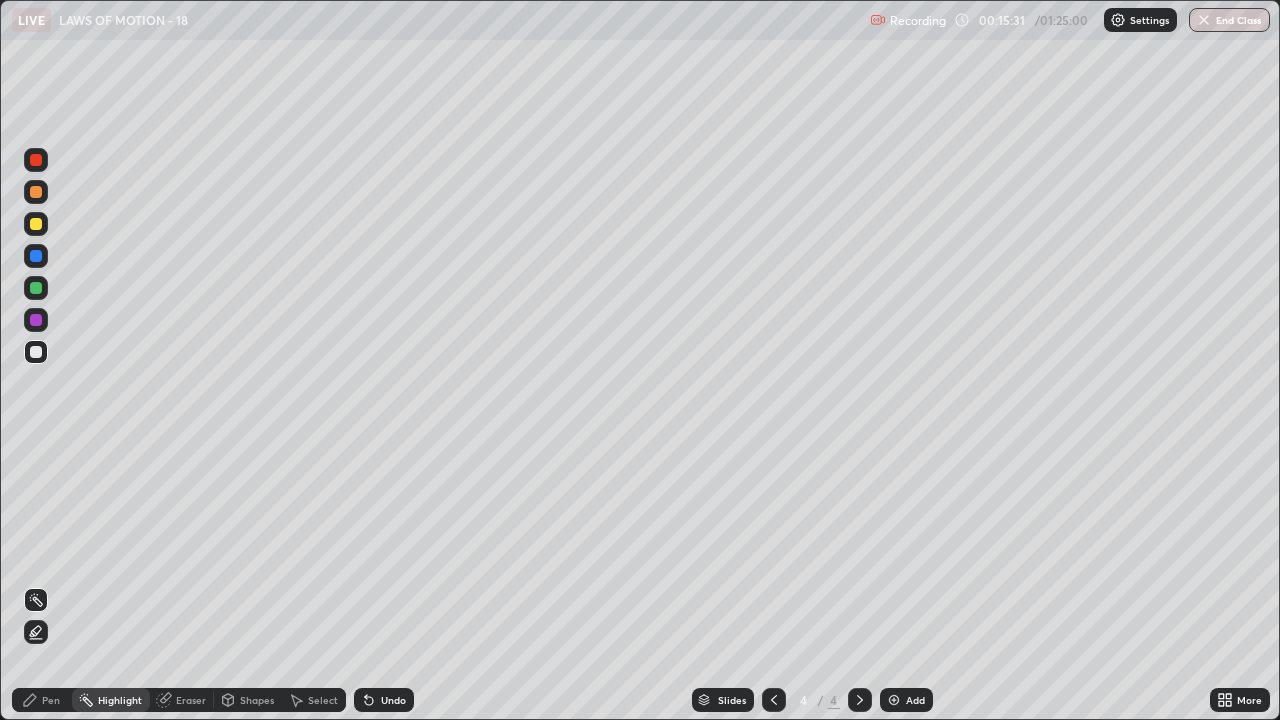 click on "Pen" at bounding box center (51, 700) 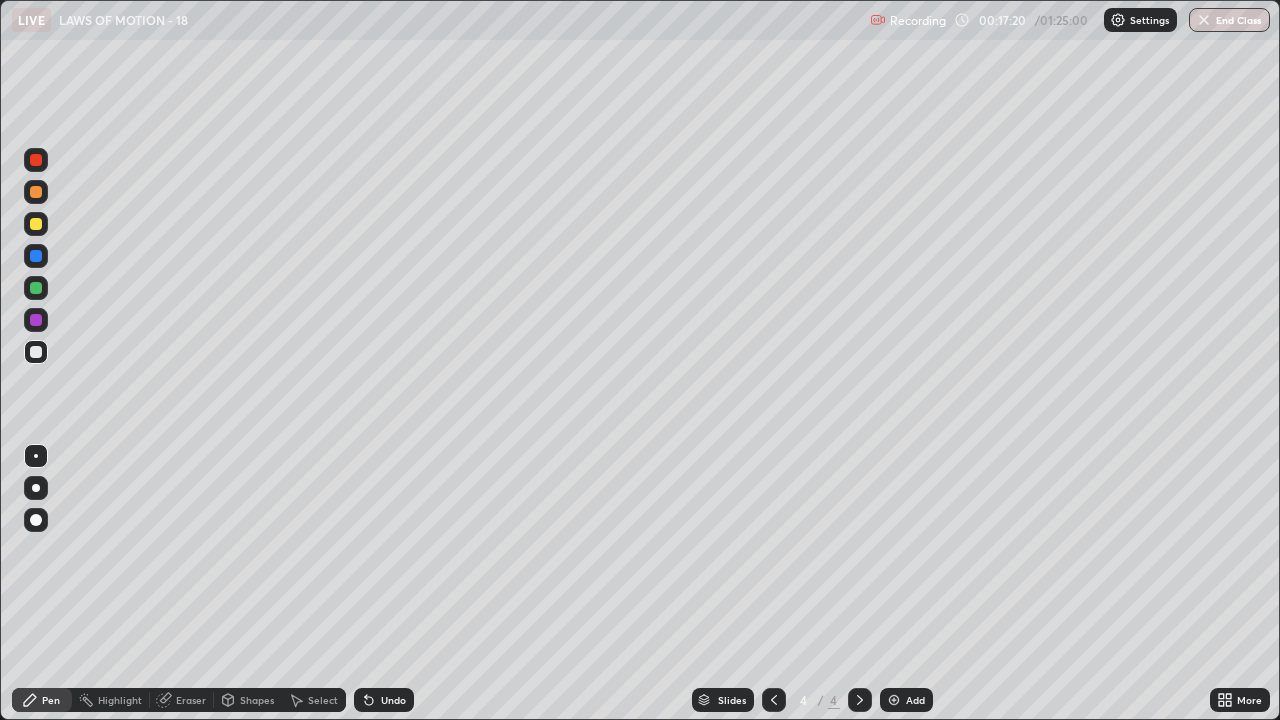 click on "Pen" at bounding box center (42, 700) 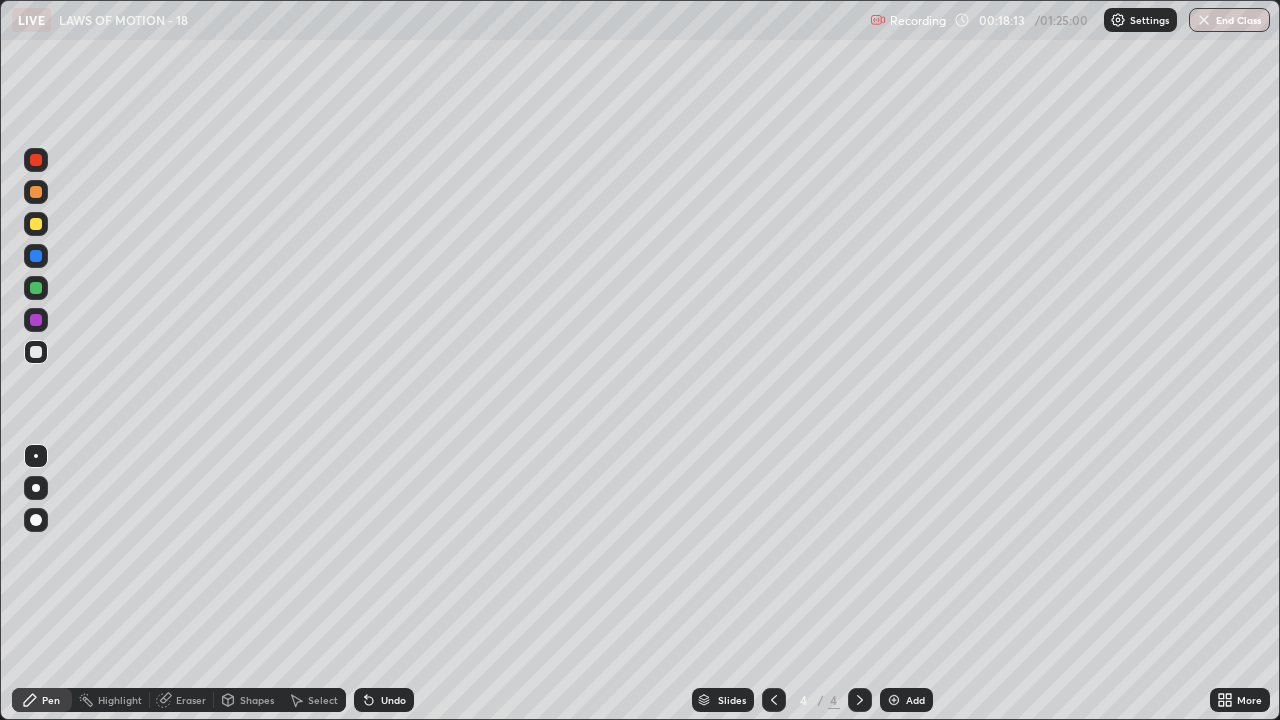 click on "Highlight" at bounding box center (111, 700) 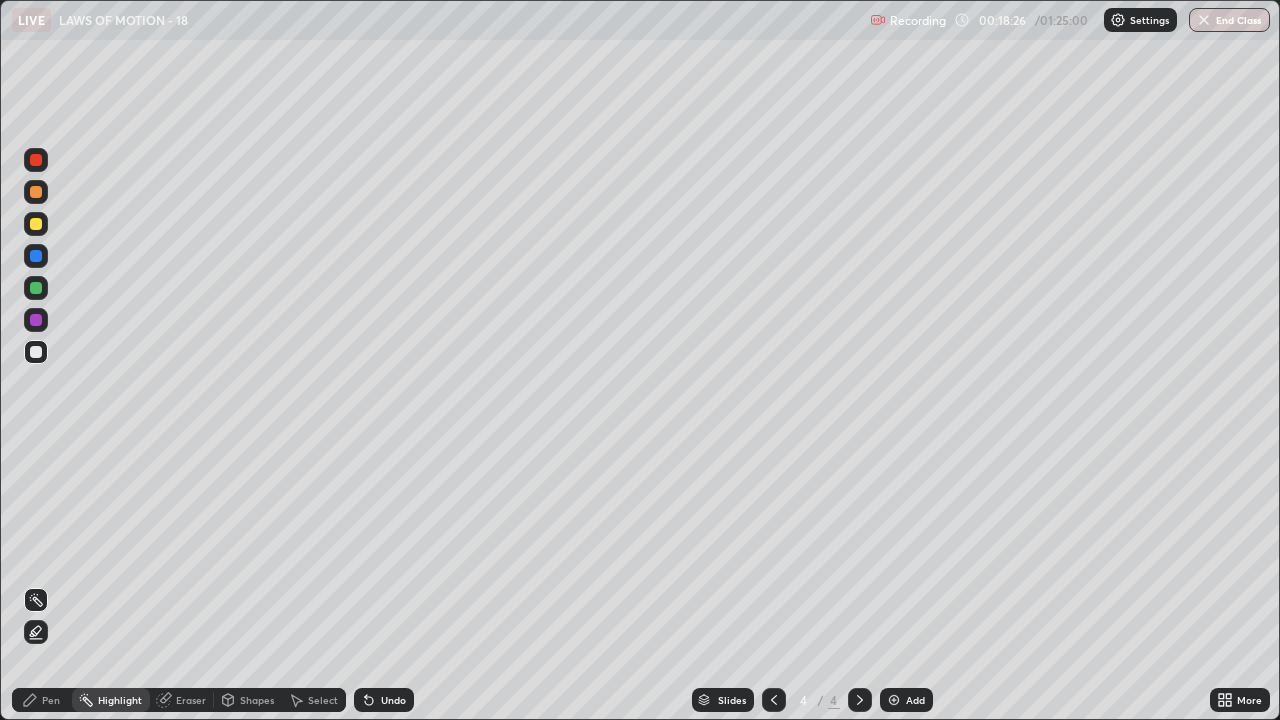 click on "Pen" at bounding box center (51, 700) 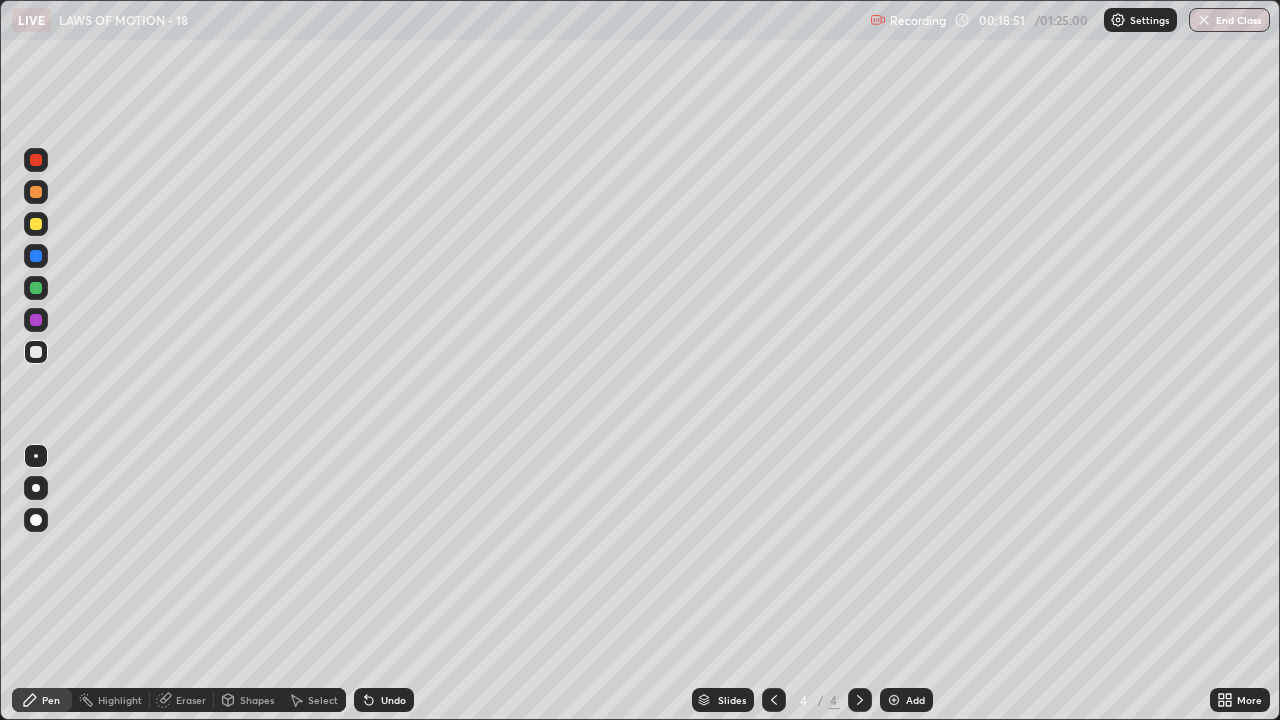 click on "Eraser" at bounding box center (191, 700) 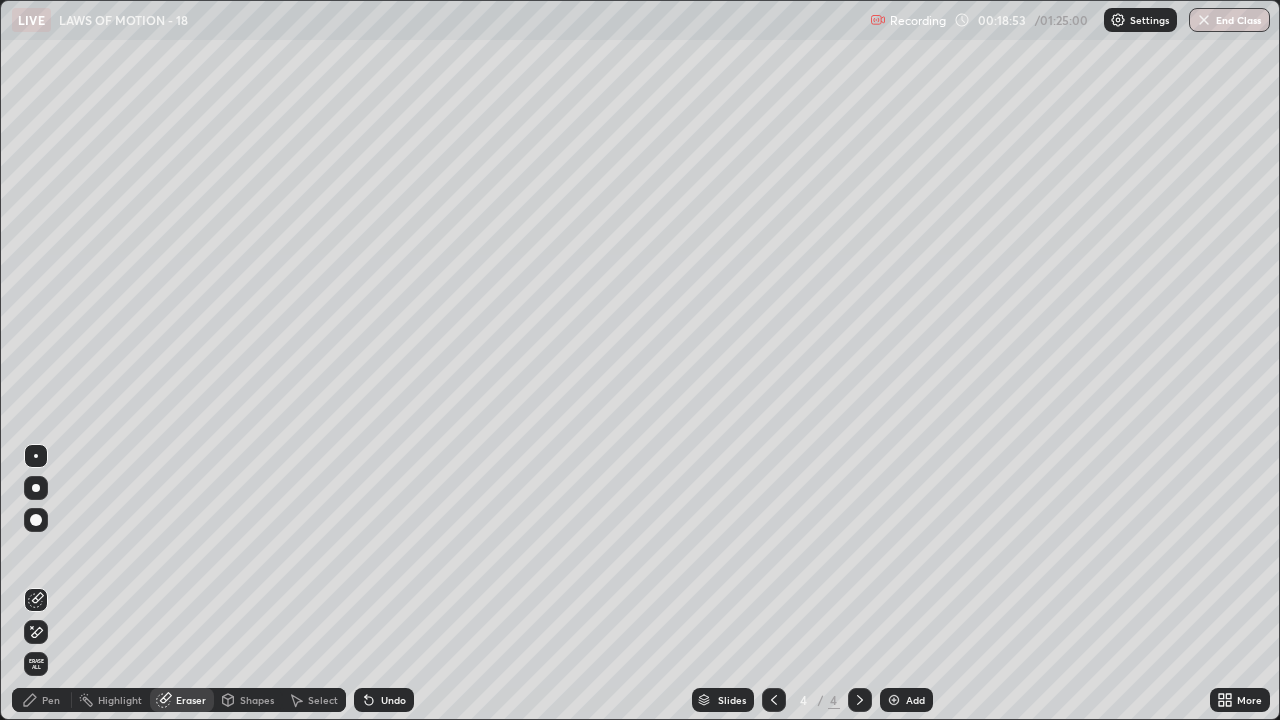 click on "Pen" at bounding box center (51, 700) 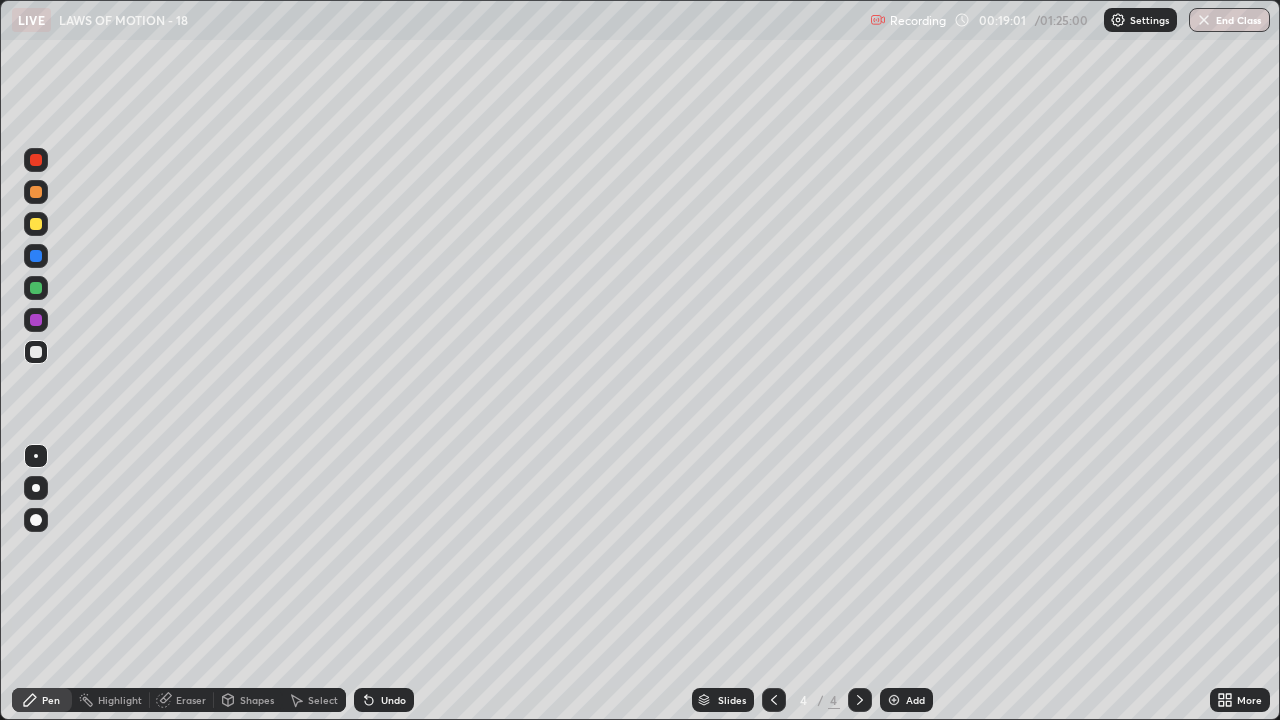 click on "Eraser" at bounding box center (191, 700) 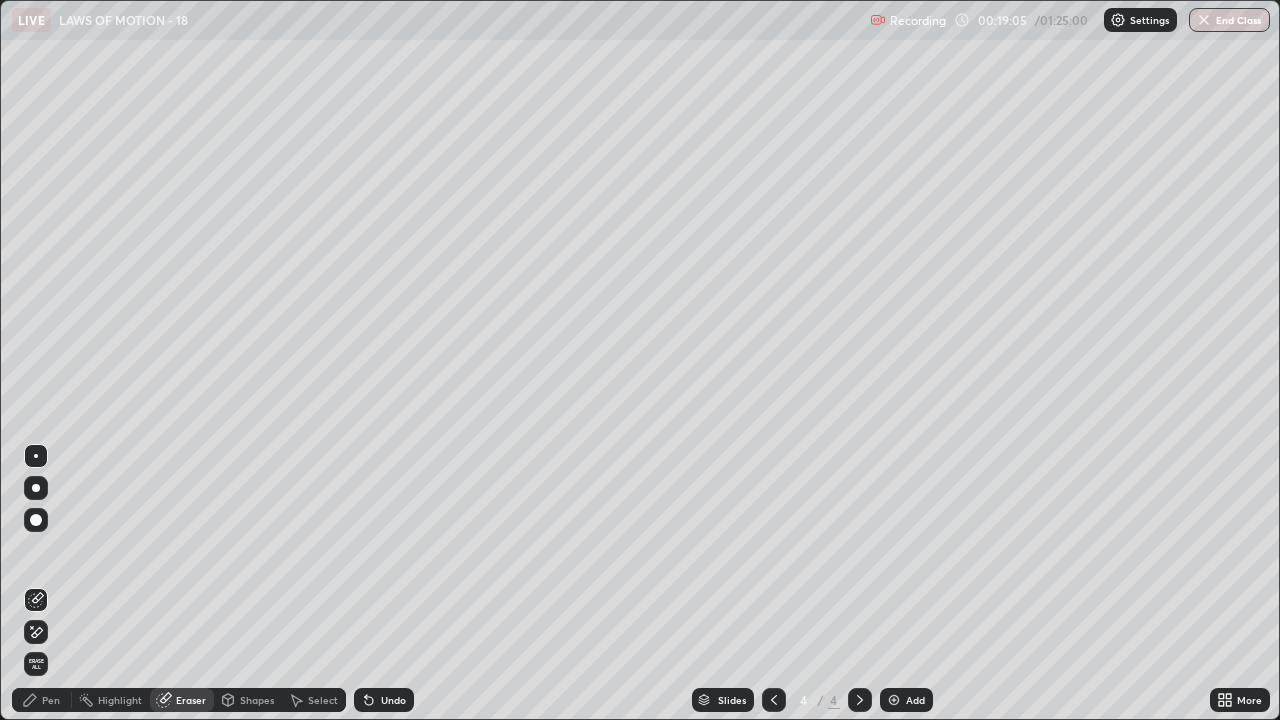 click on "Pen" at bounding box center [51, 700] 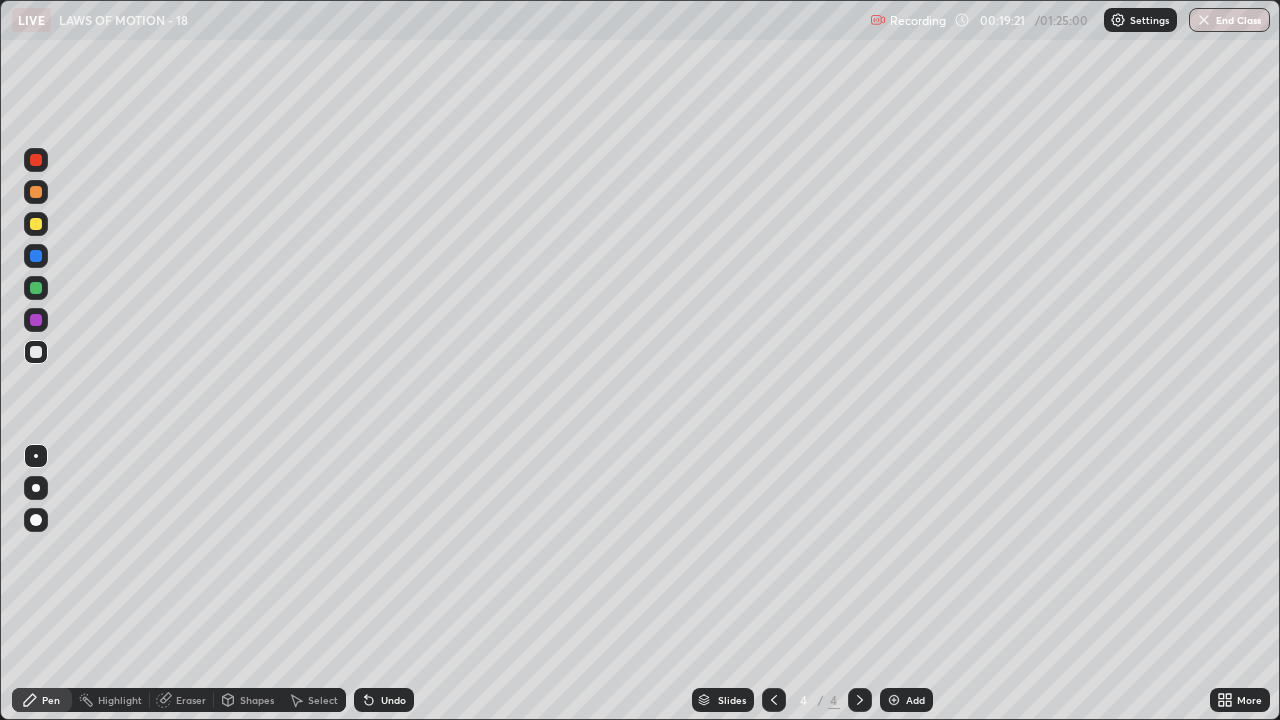 click at bounding box center (36, 160) 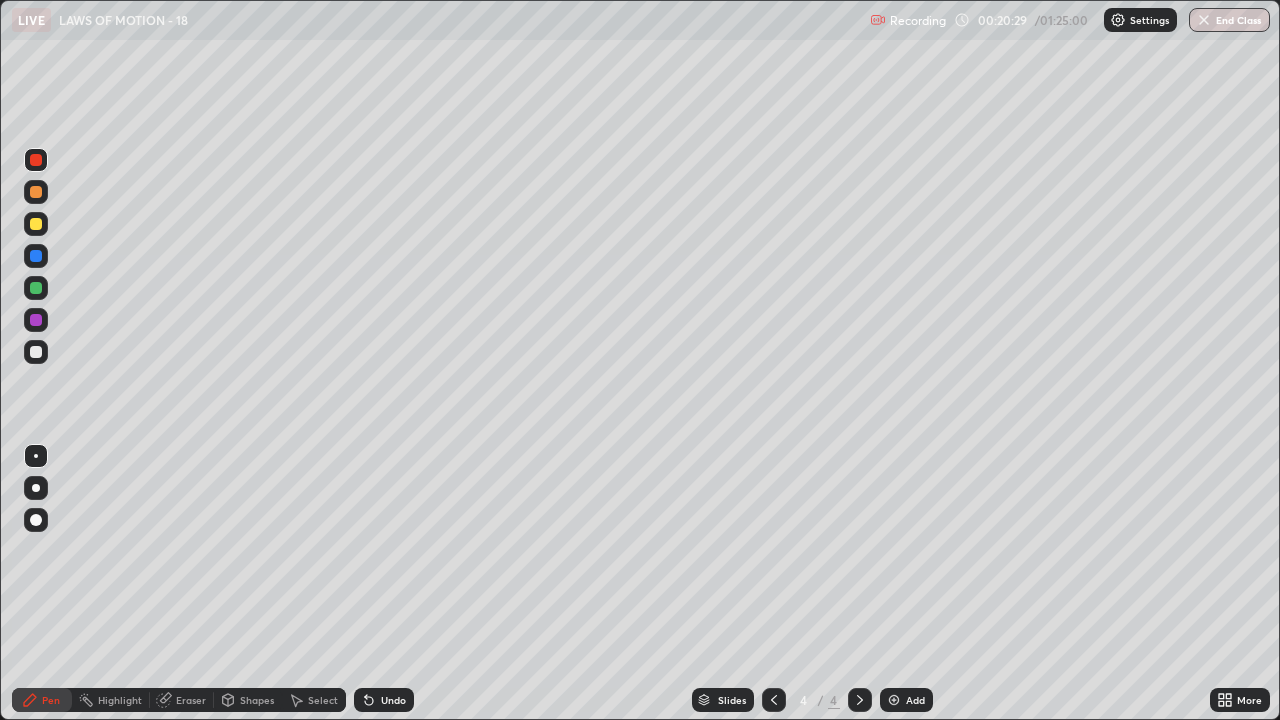 click on "Pen" at bounding box center (51, 700) 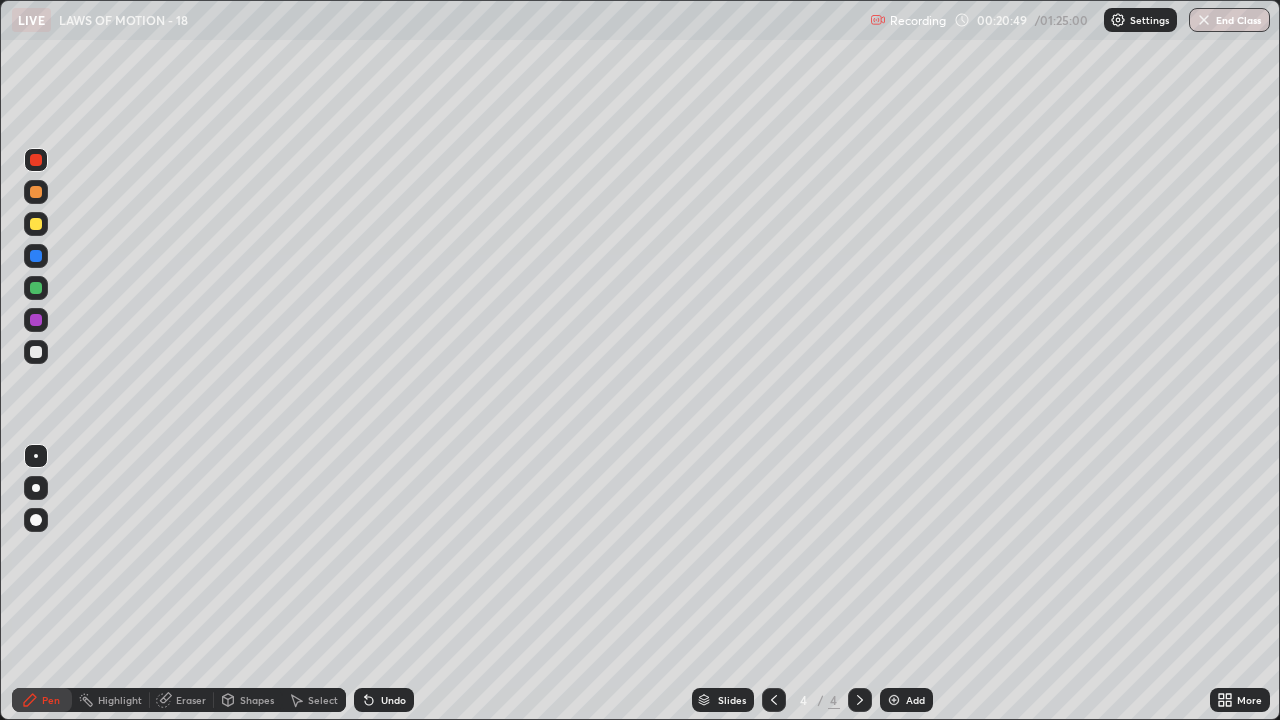 click at bounding box center (36, 224) 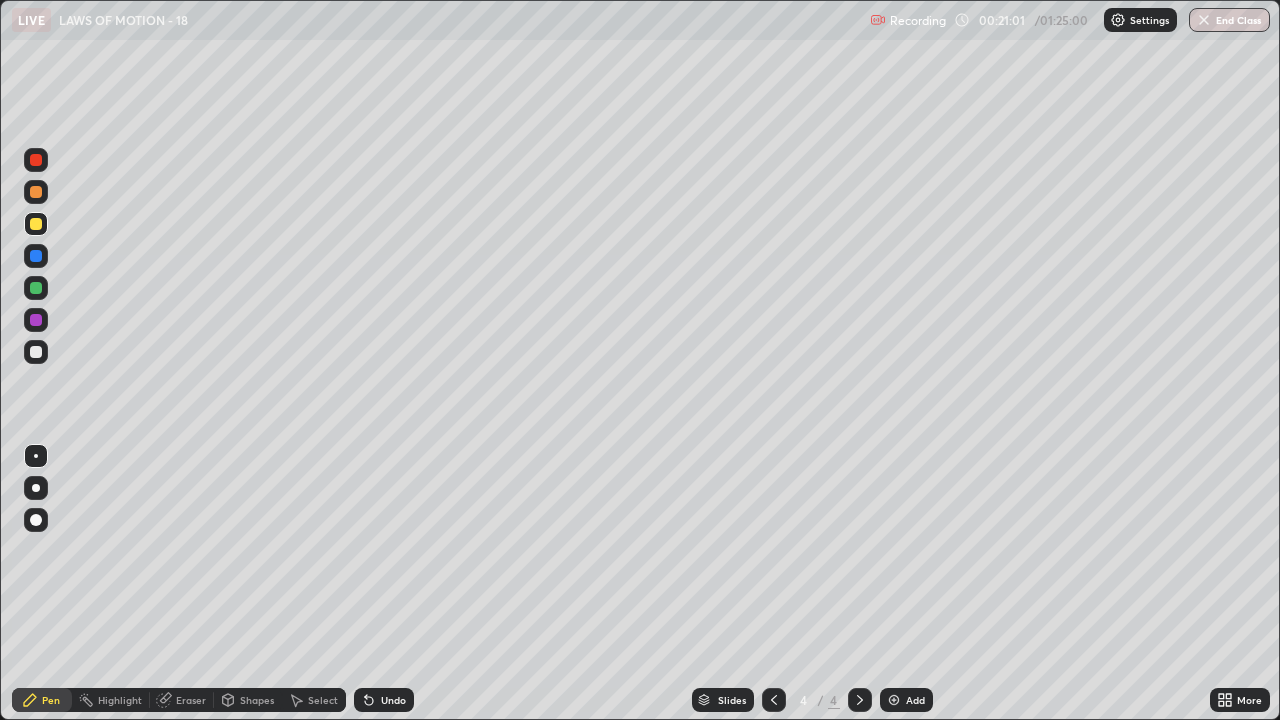 click on "Highlight" at bounding box center (120, 700) 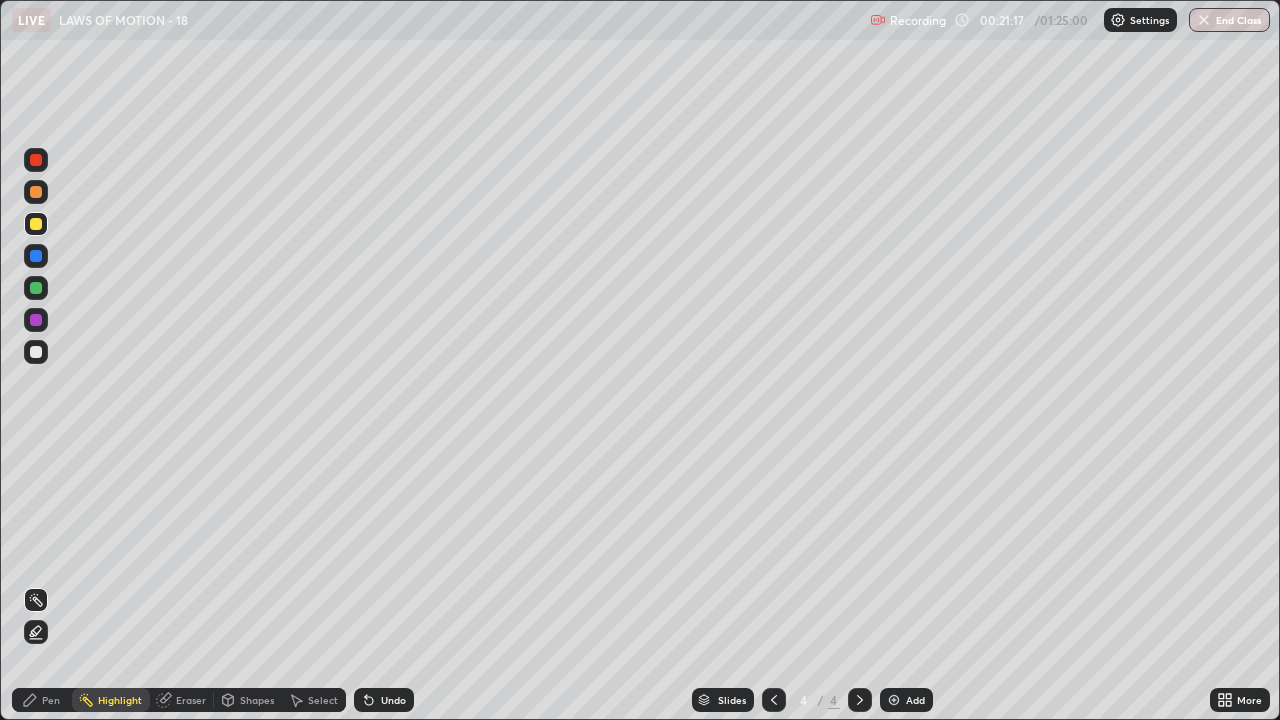 click on "Shapes" at bounding box center [257, 700] 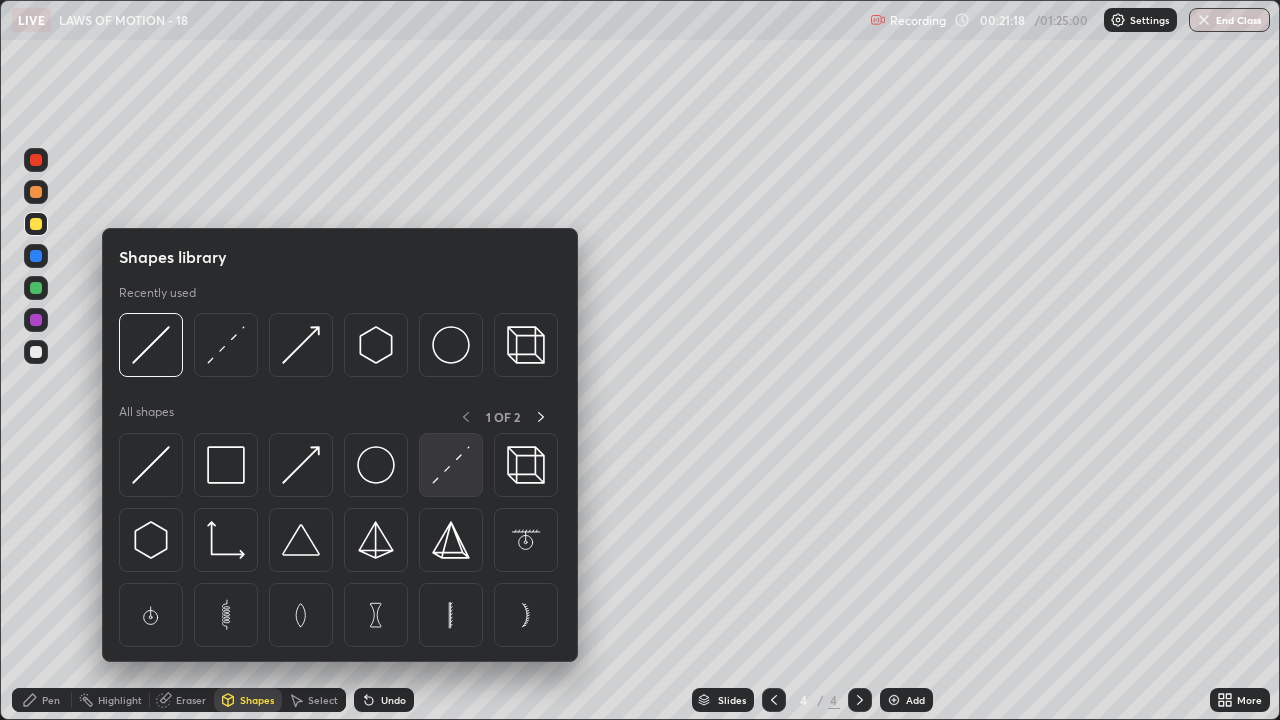 click at bounding box center (451, 465) 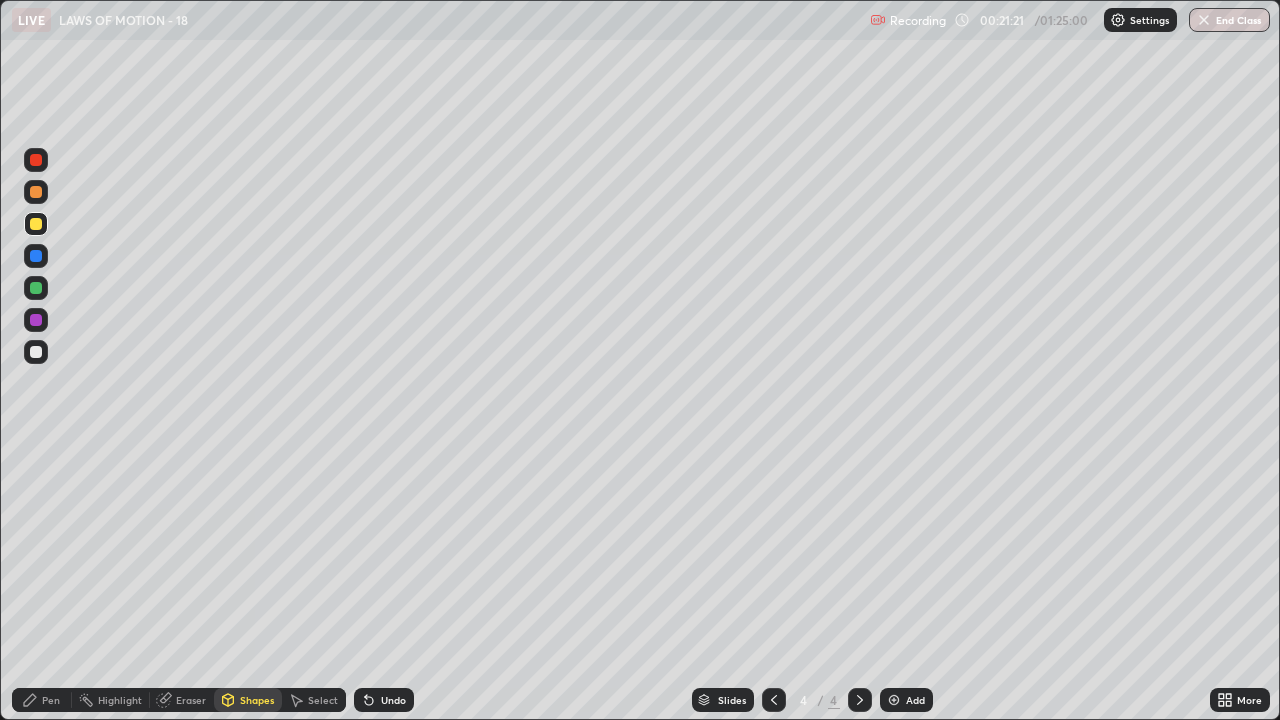 click on "Pen" at bounding box center [51, 700] 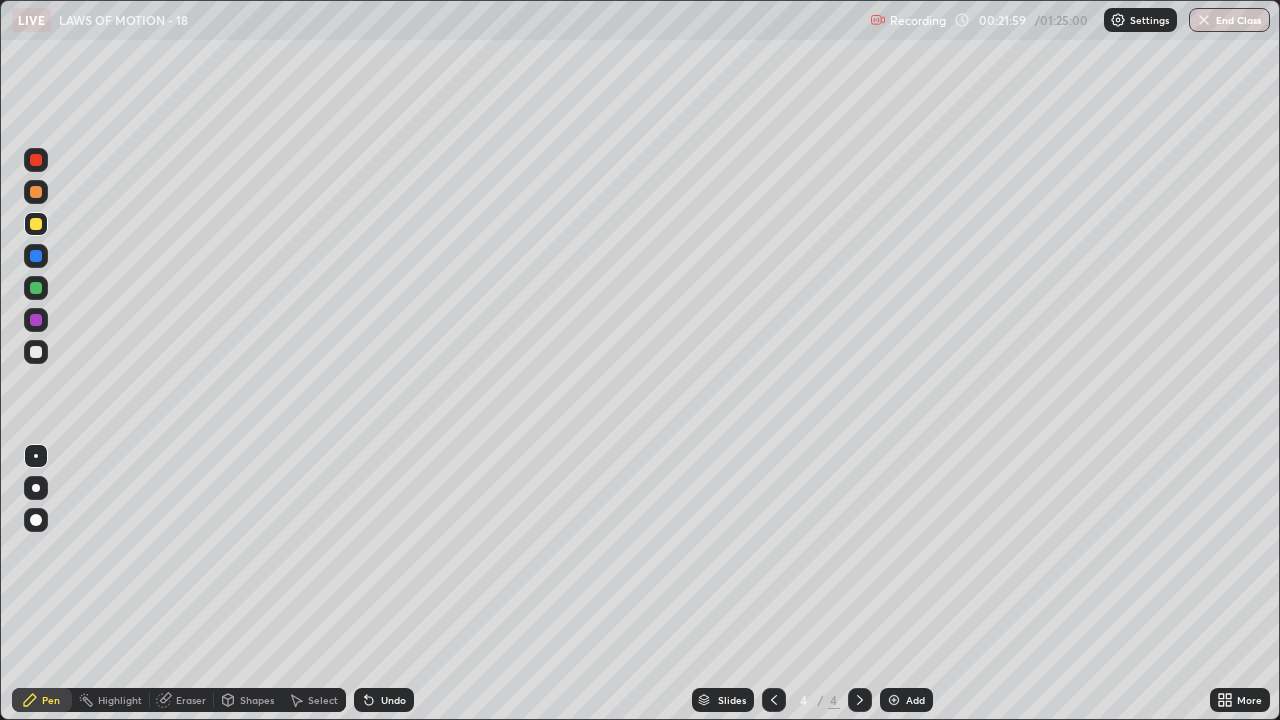 click at bounding box center (36, 352) 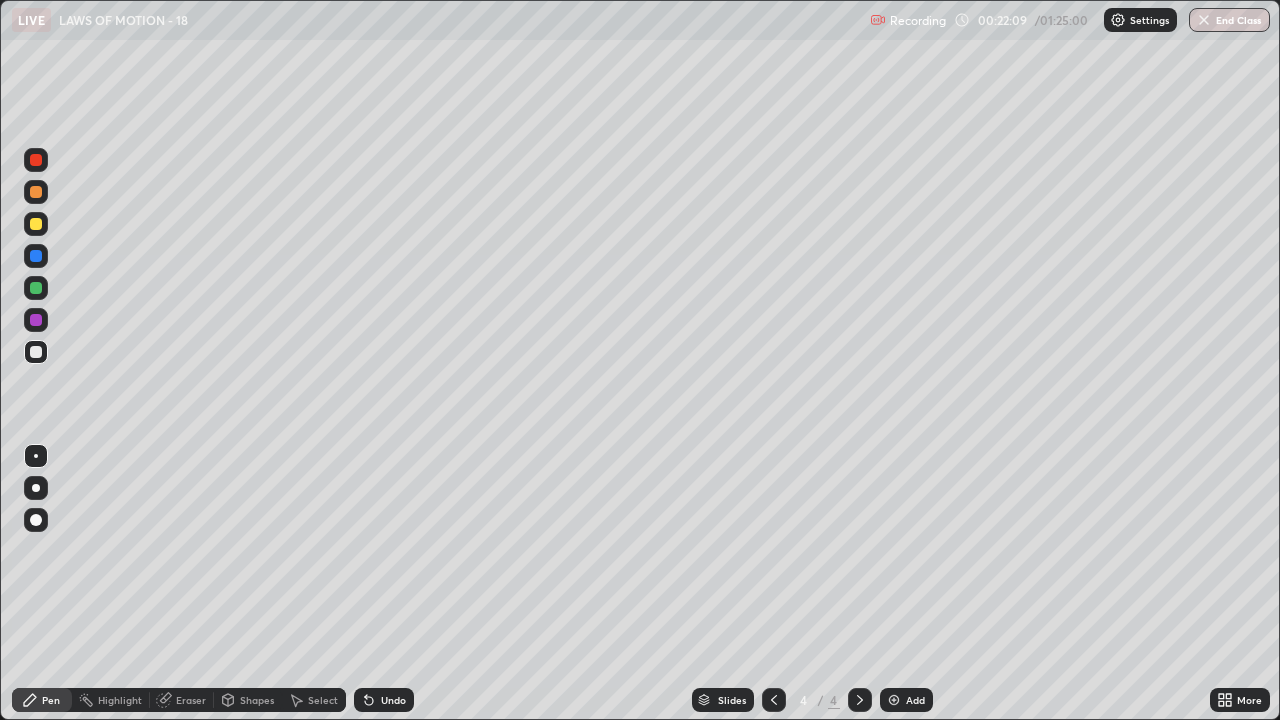 click at bounding box center [36, 352] 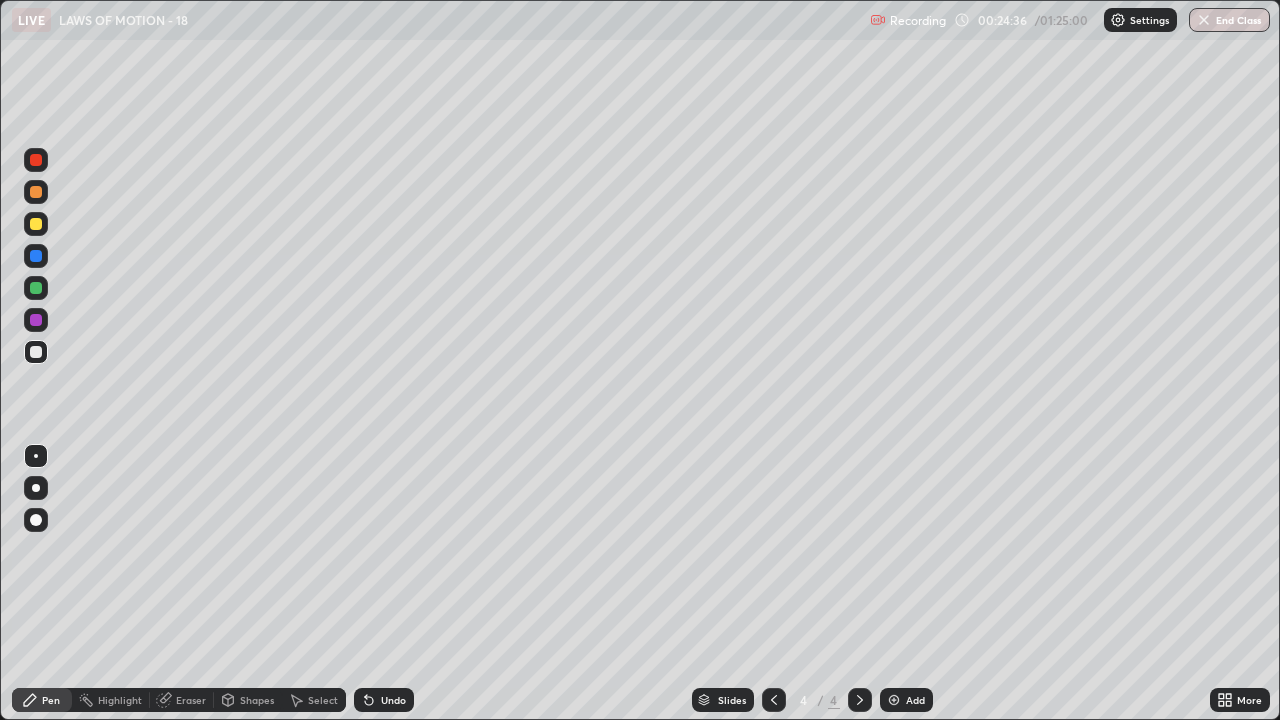 click at bounding box center [860, 700] 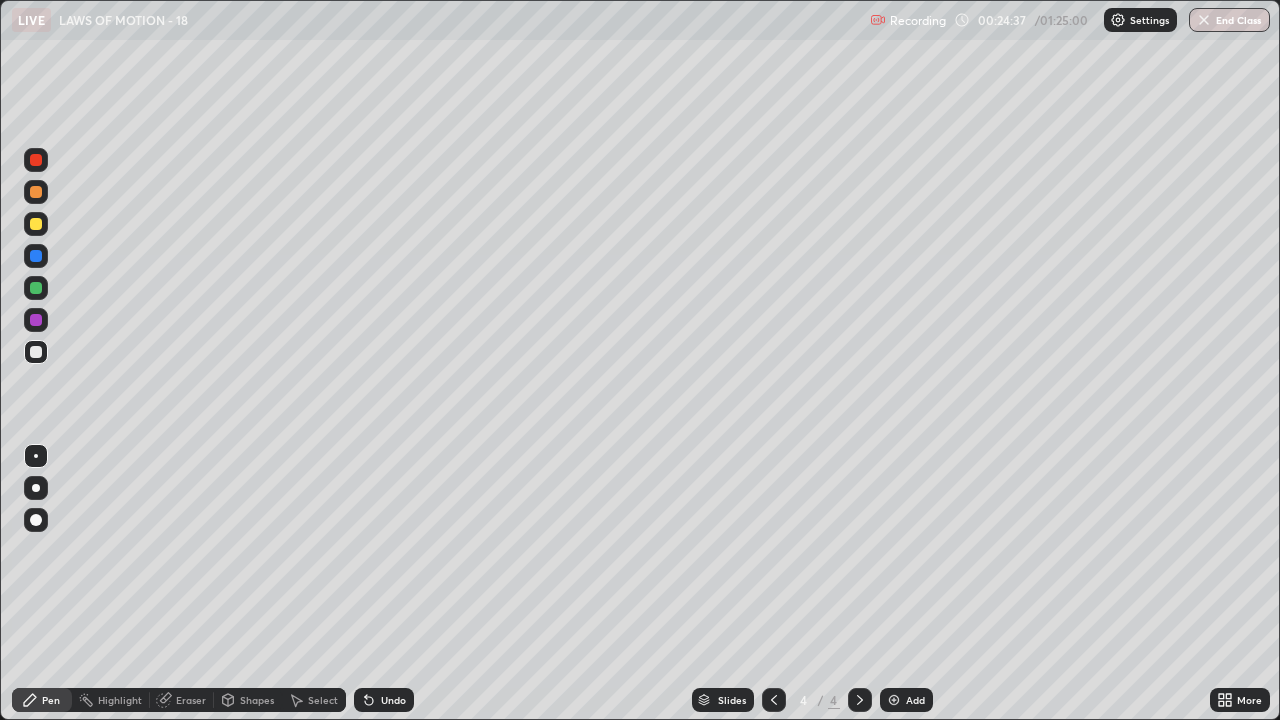 click on "Add" at bounding box center (906, 700) 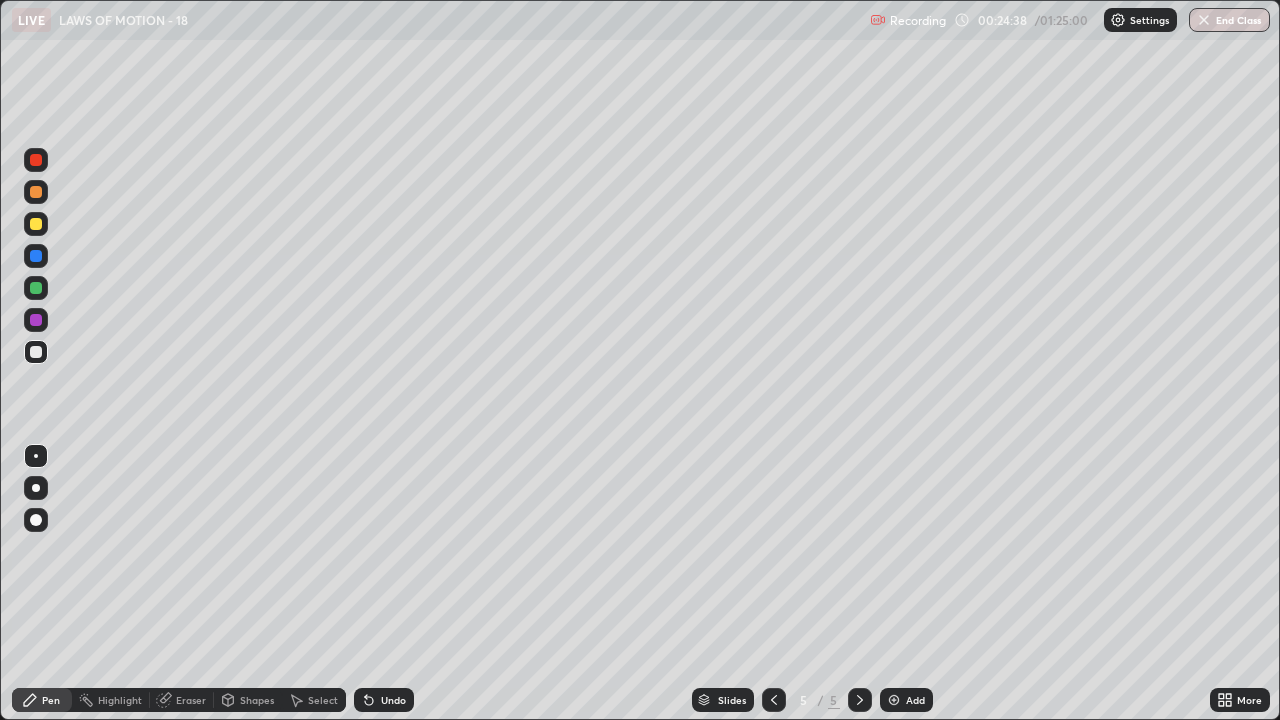 click 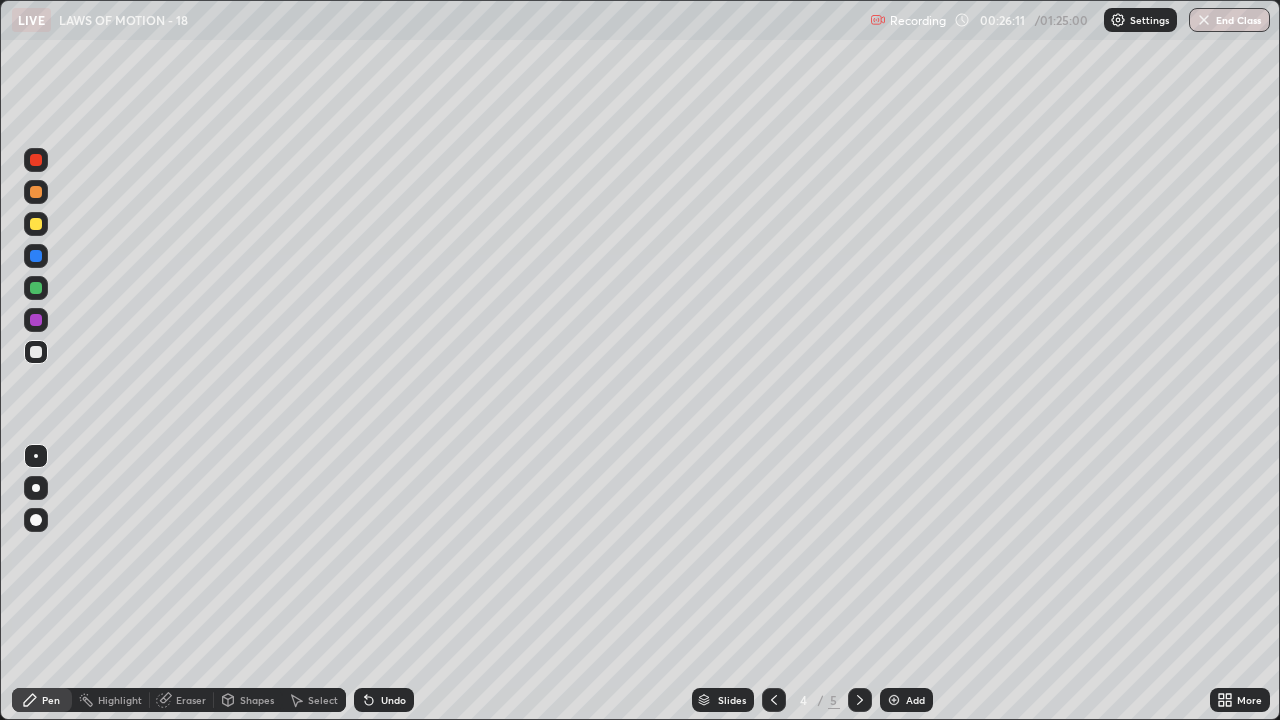 click on "Select" at bounding box center (323, 700) 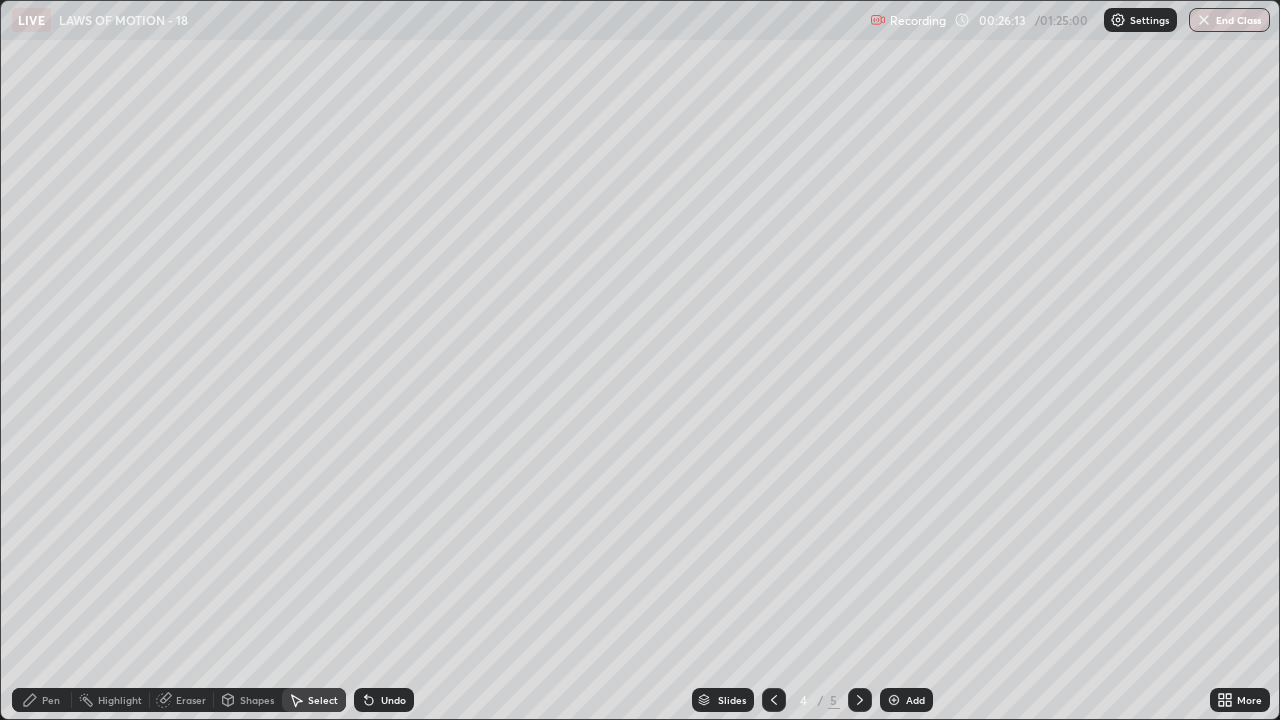click on "Add" at bounding box center [915, 700] 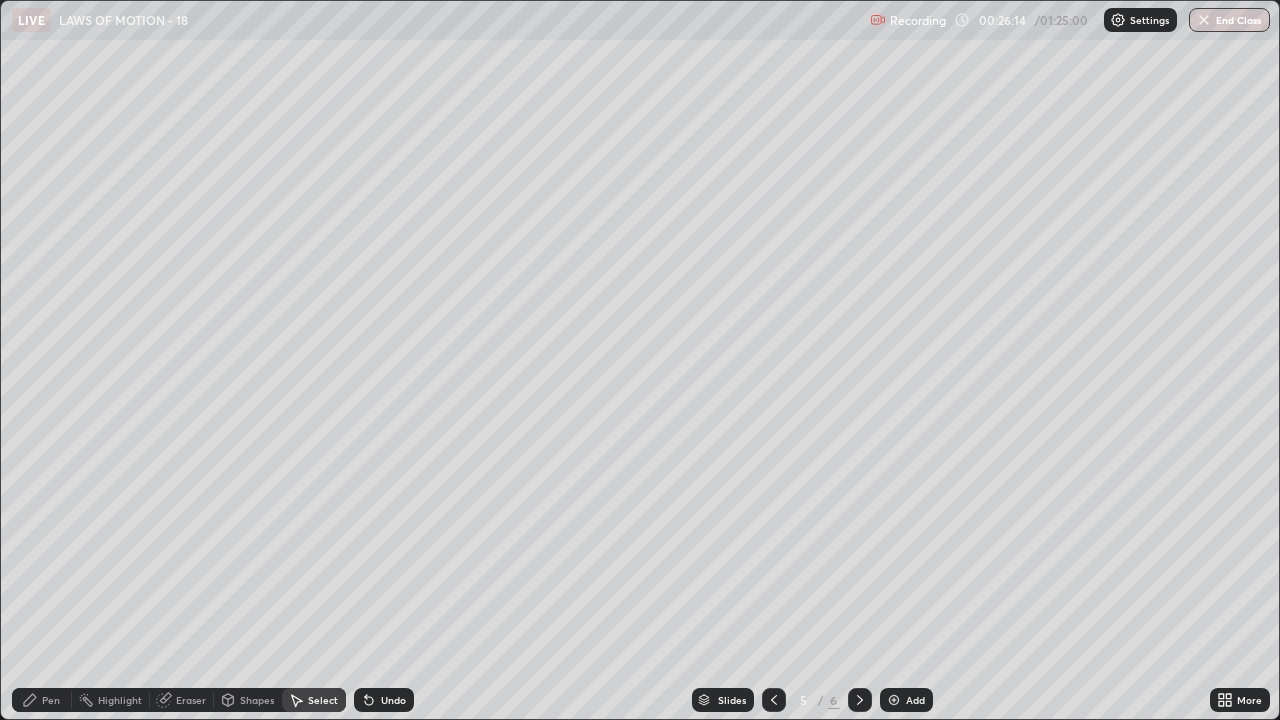 click on "Pen" at bounding box center [51, 700] 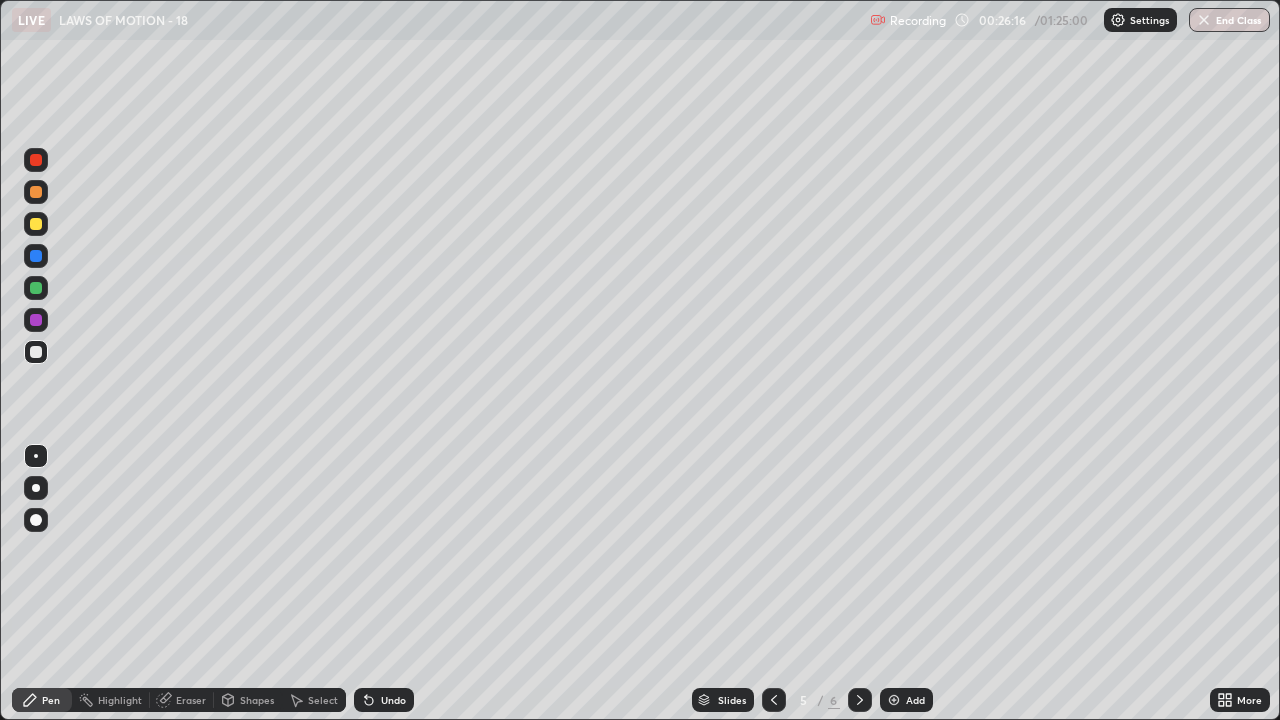 click at bounding box center (36, 352) 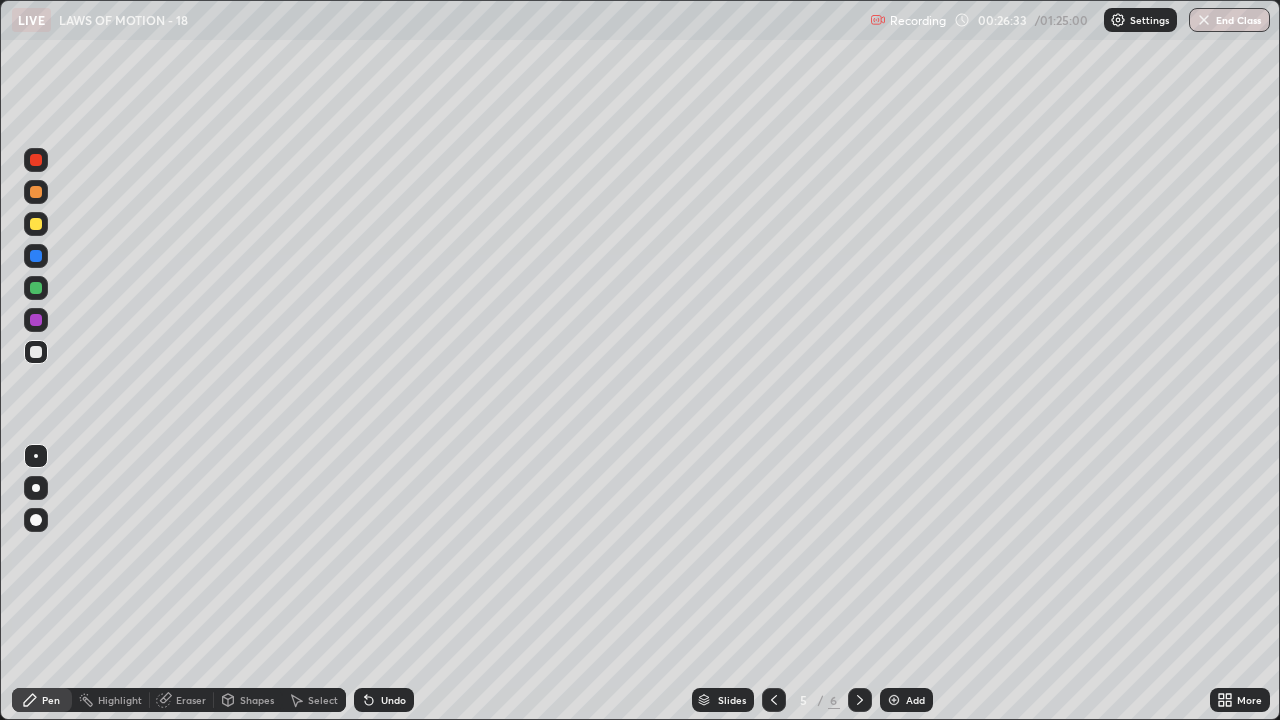 click at bounding box center [36, 160] 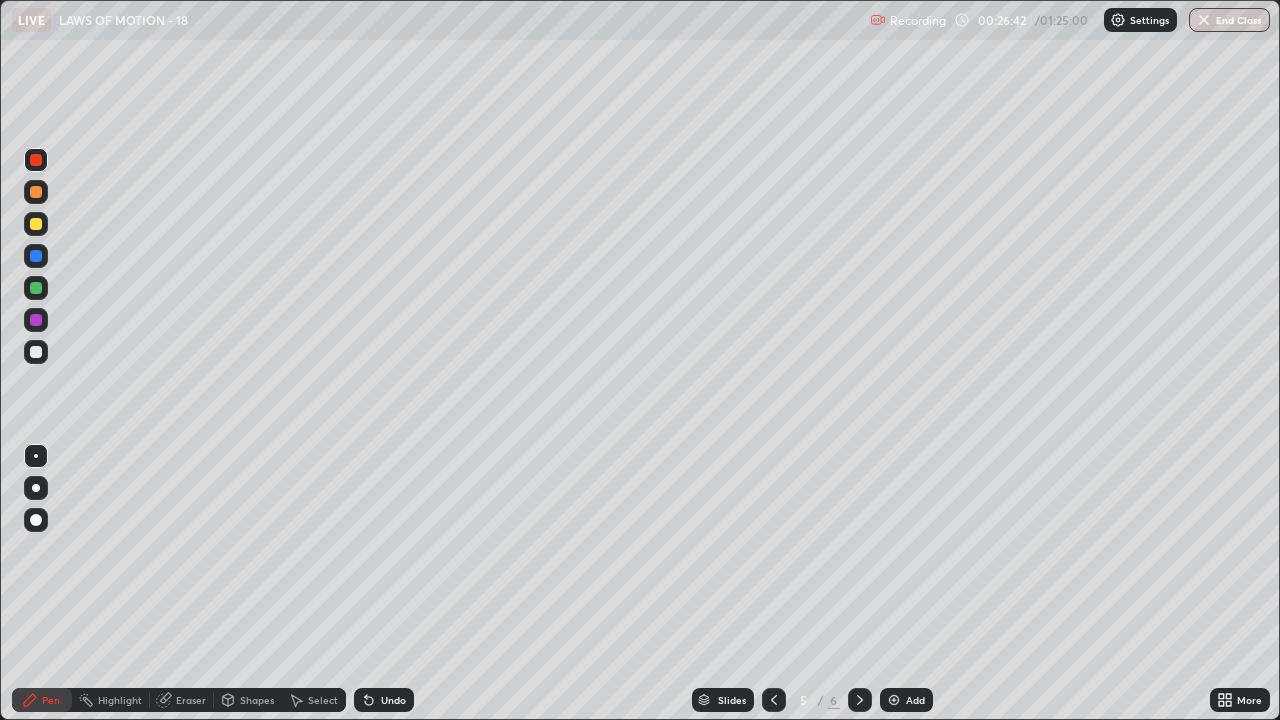 click on "Shapes" at bounding box center (248, 700) 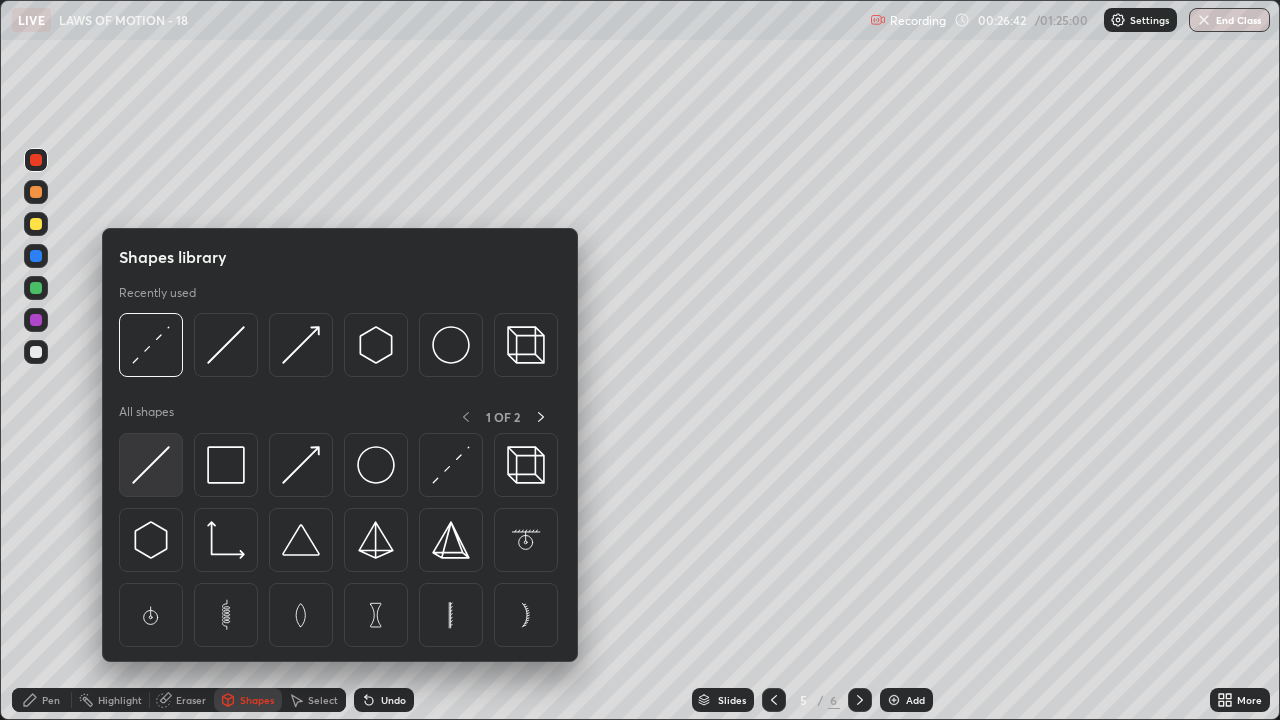 click at bounding box center (151, 465) 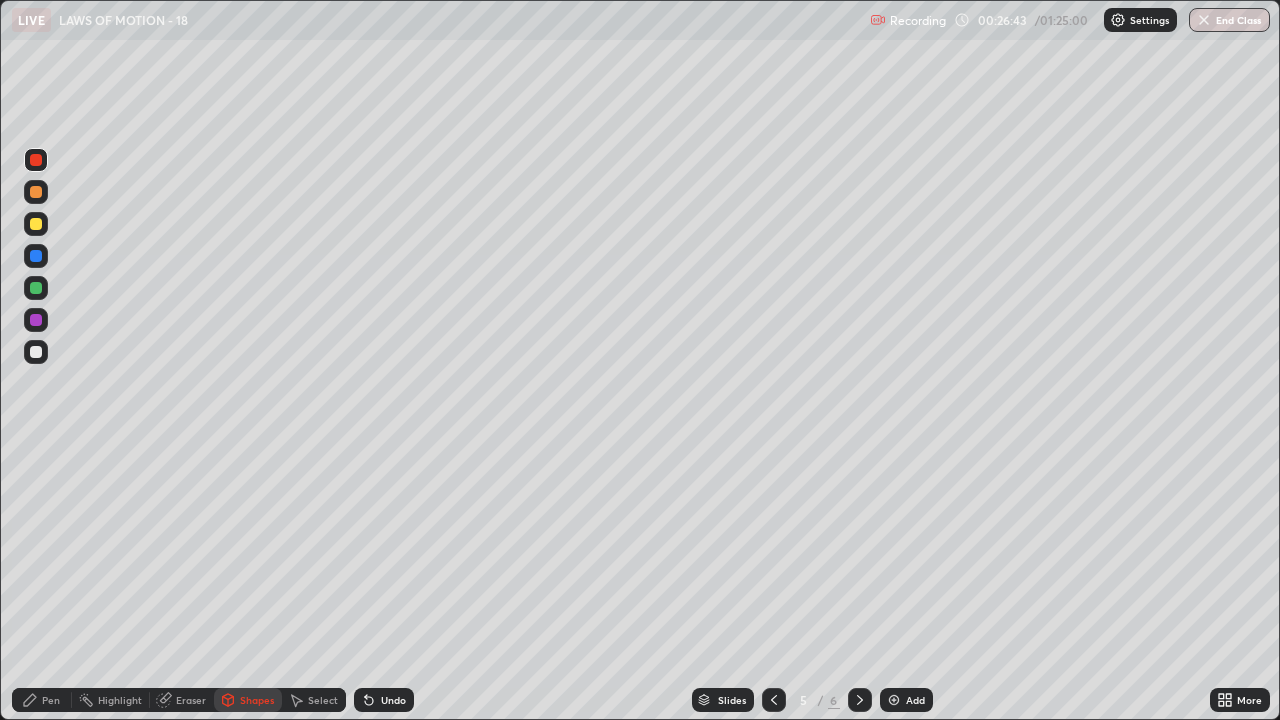 click at bounding box center [36, 224] 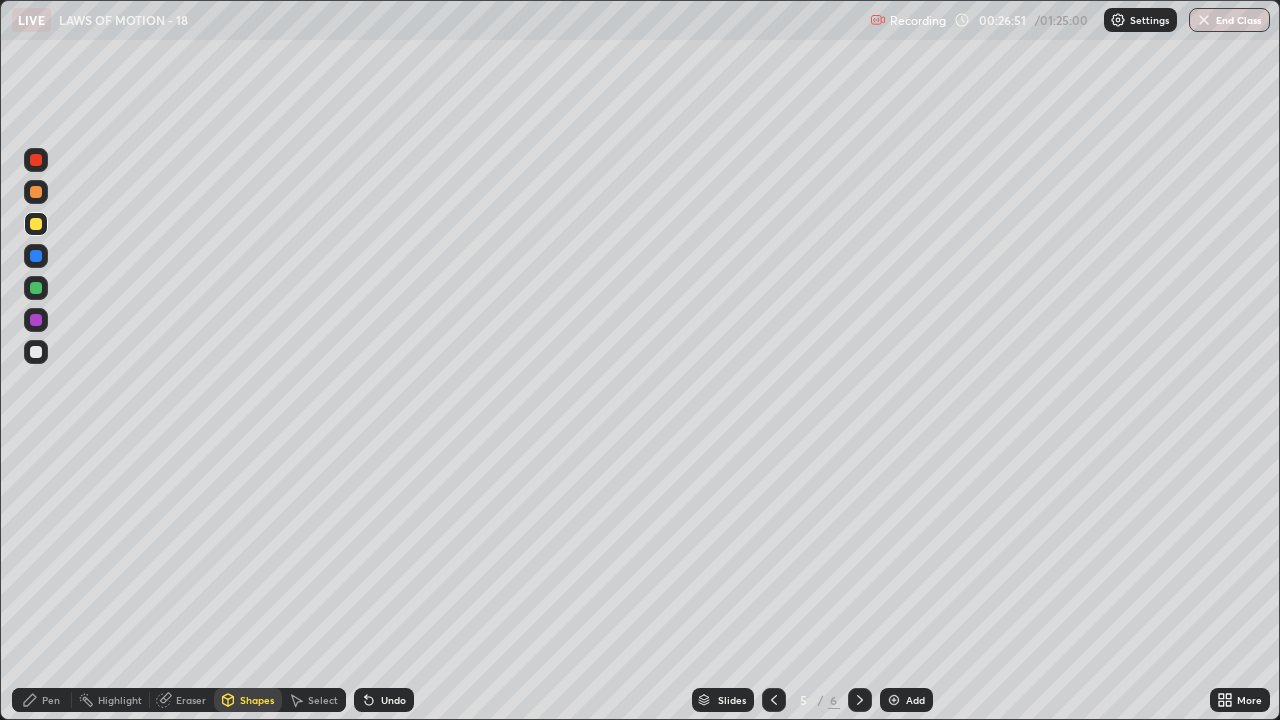 click on "Eraser" at bounding box center [191, 700] 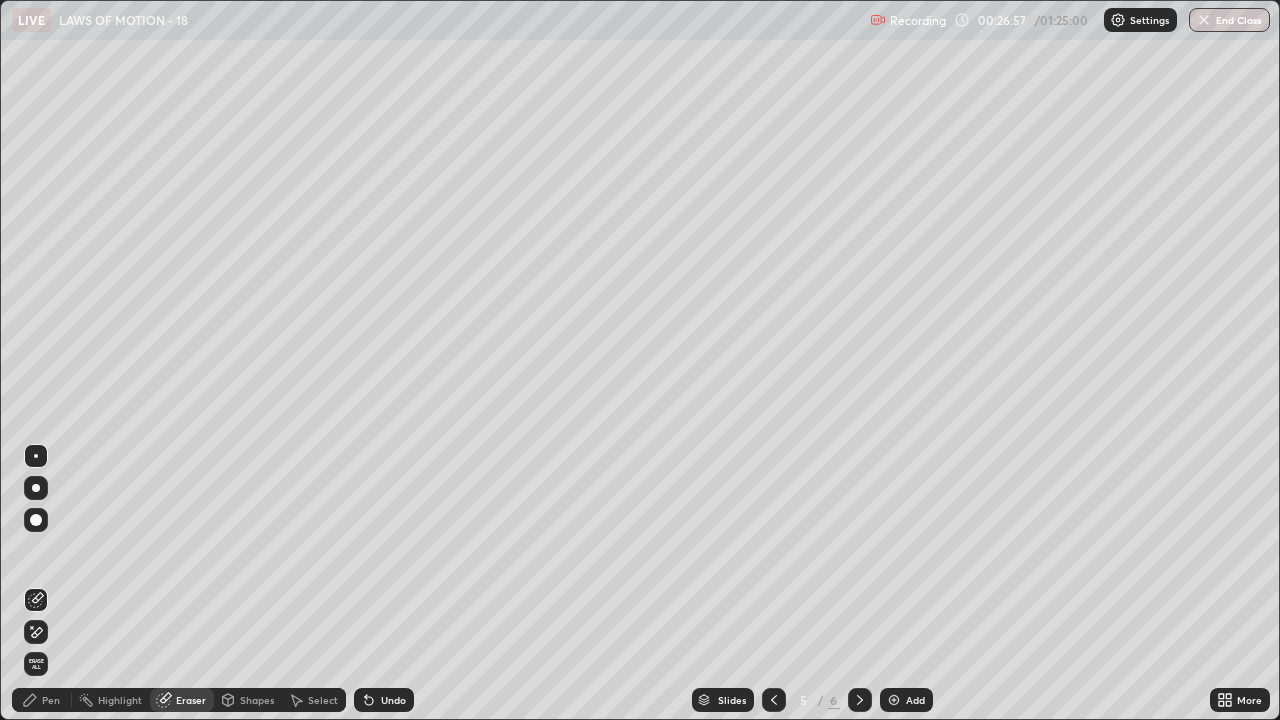 click on "Shapes" at bounding box center [257, 700] 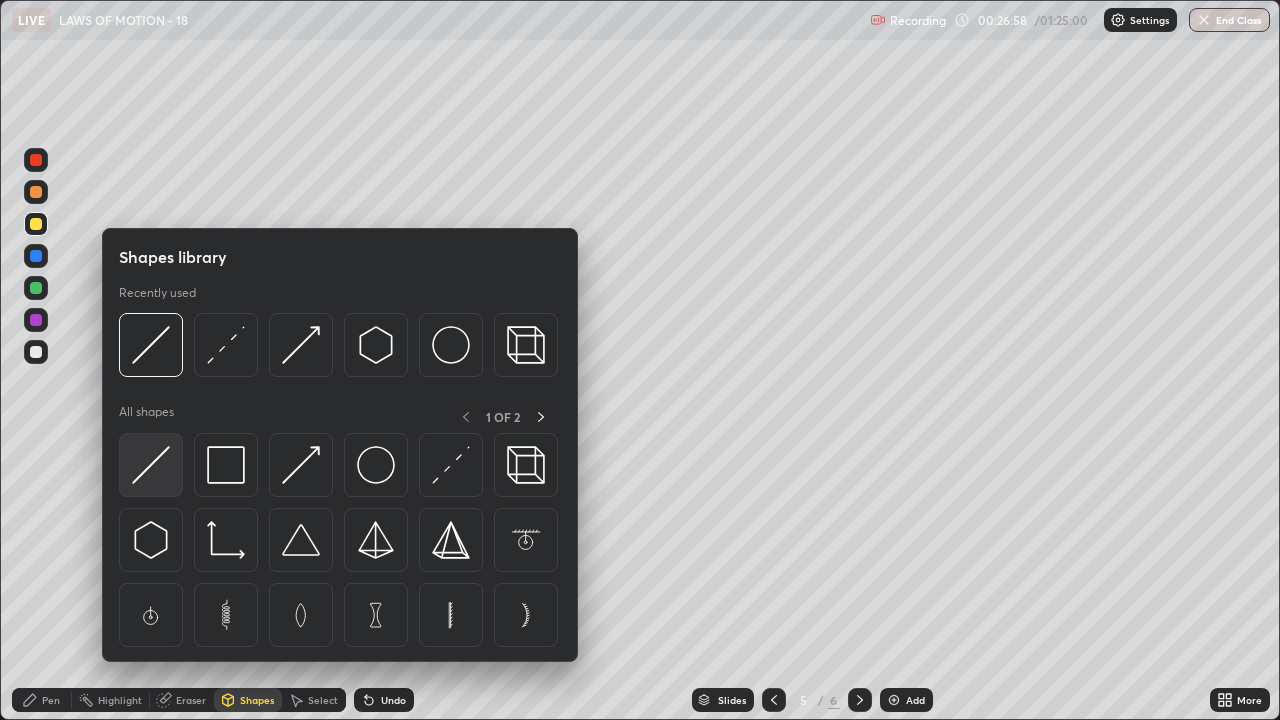click at bounding box center (151, 465) 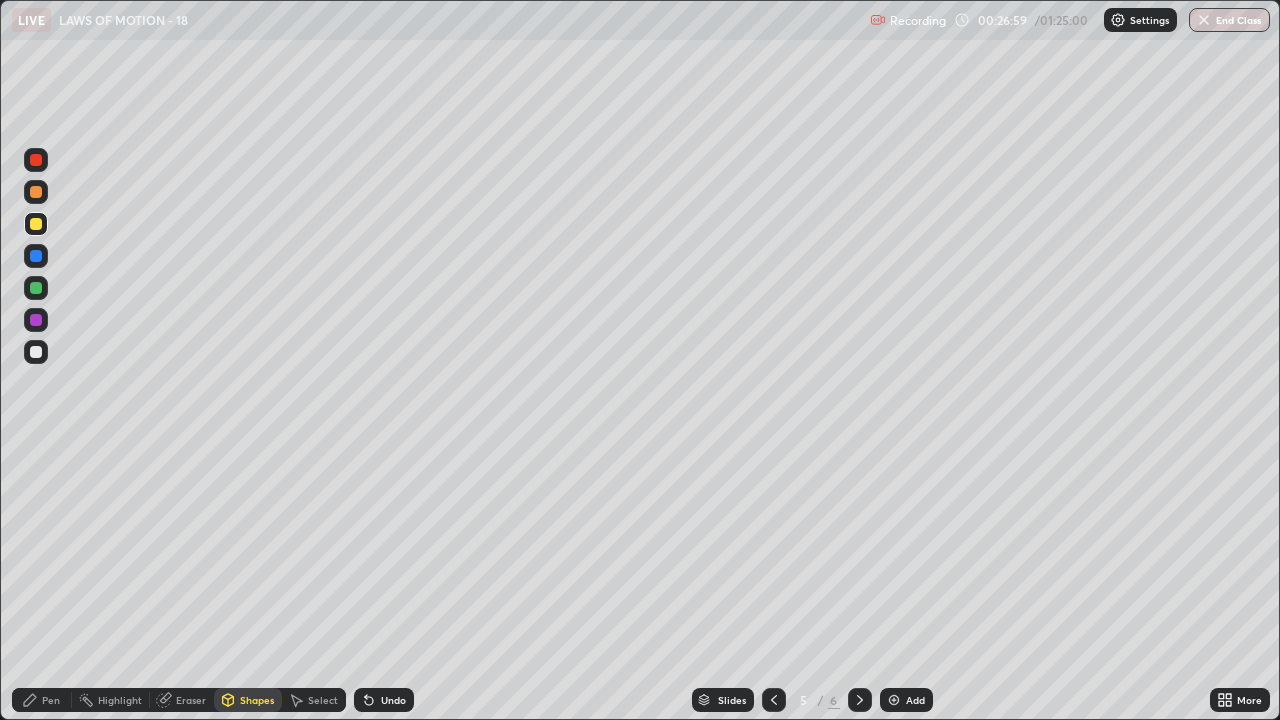 click at bounding box center [36, 352] 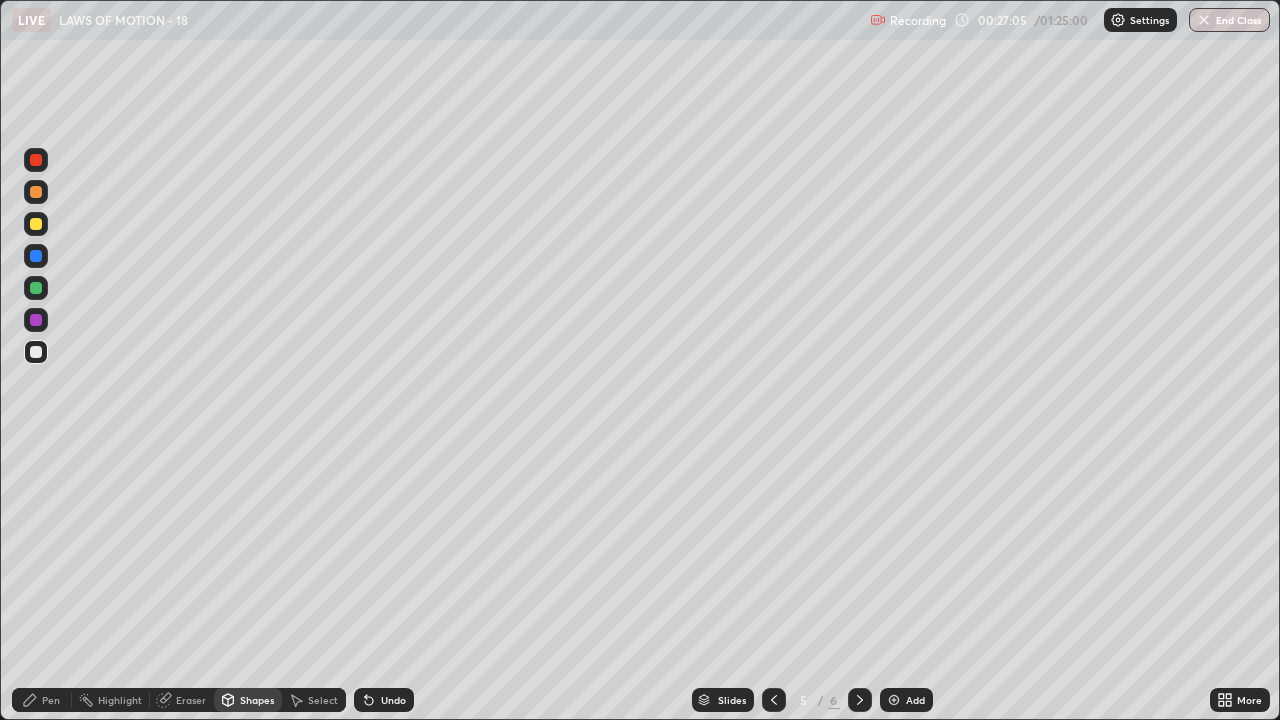 click on "Eraser" at bounding box center [191, 700] 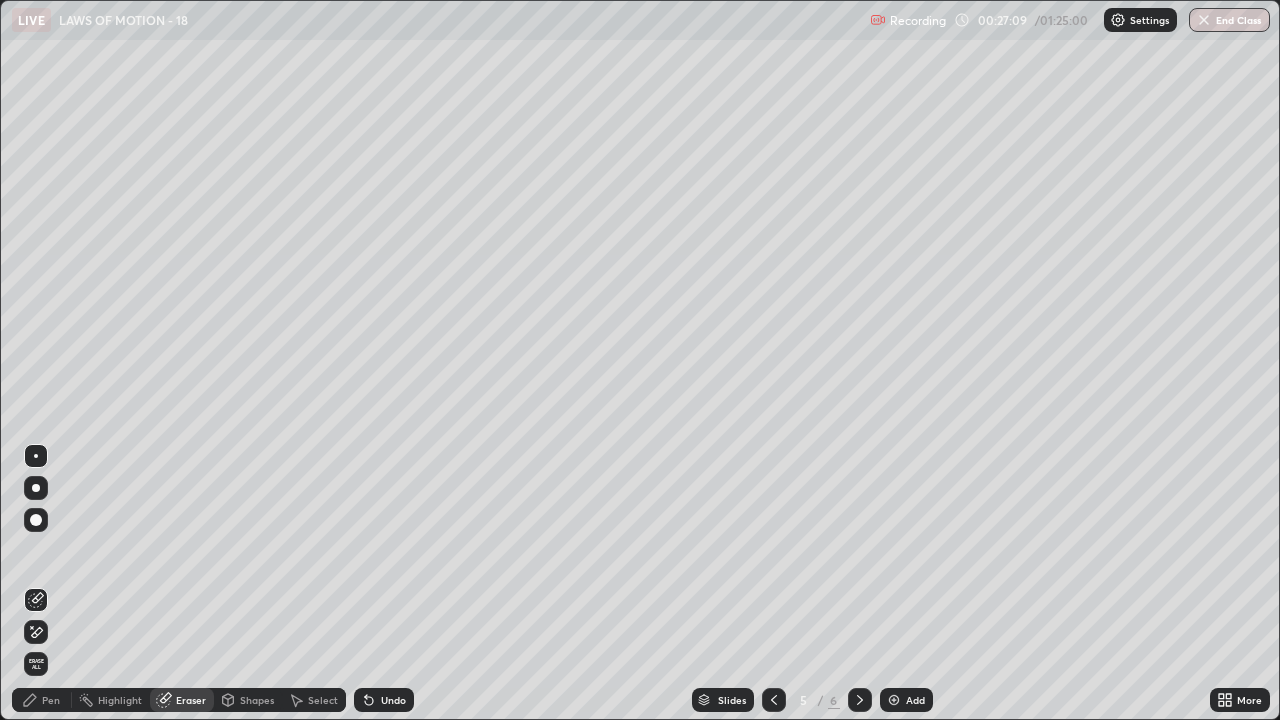 click on "Highlight" at bounding box center [120, 700] 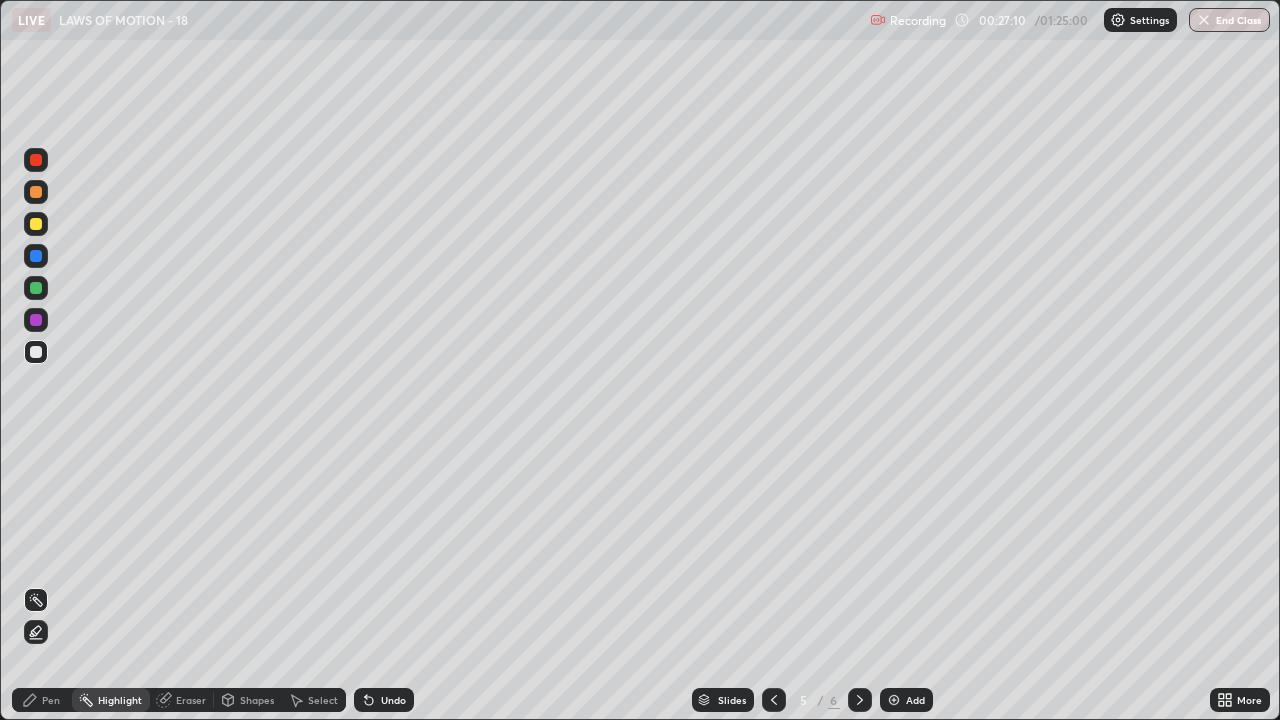 click on "Eraser" at bounding box center (191, 700) 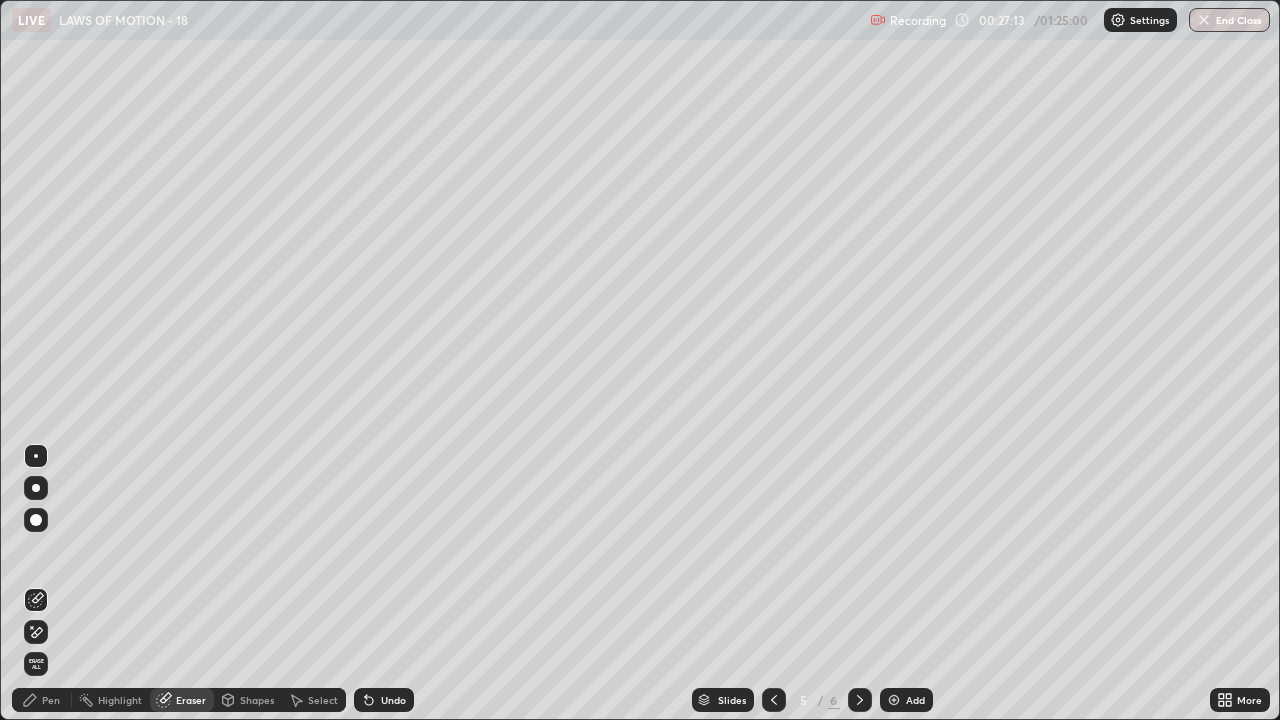 click on "Pen" at bounding box center [42, 700] 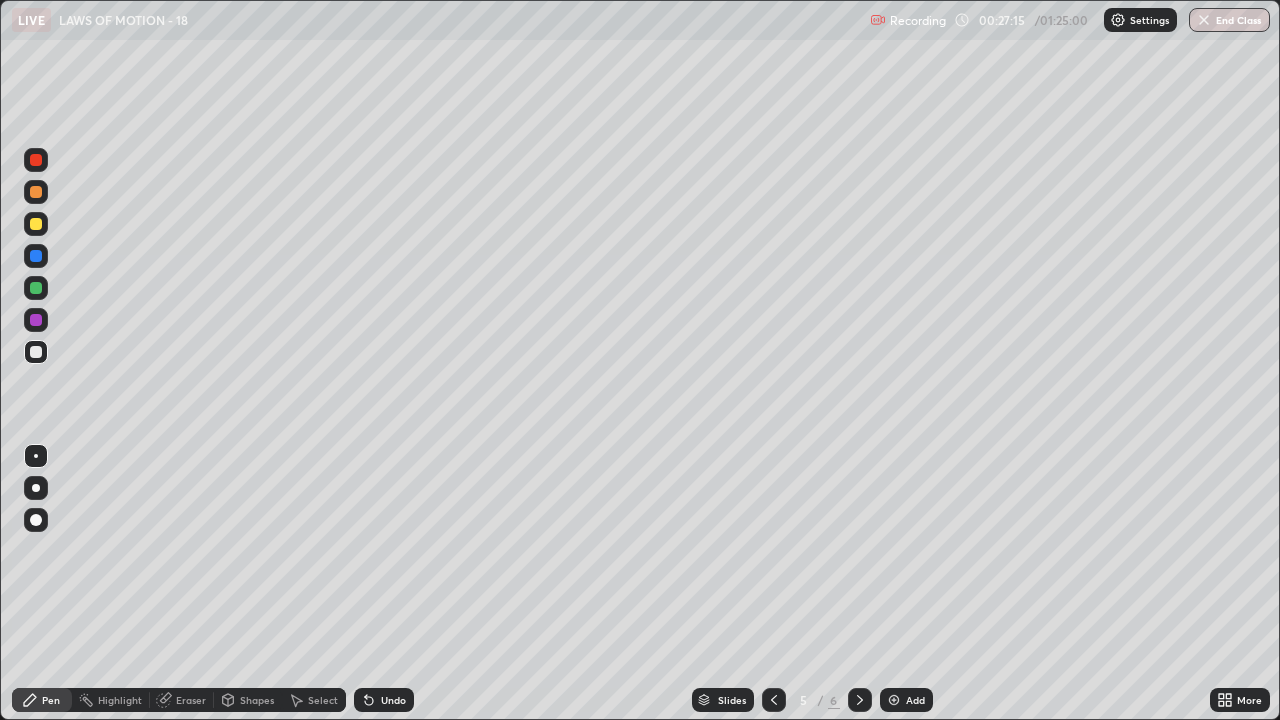 click at bounding box center [36, 160] 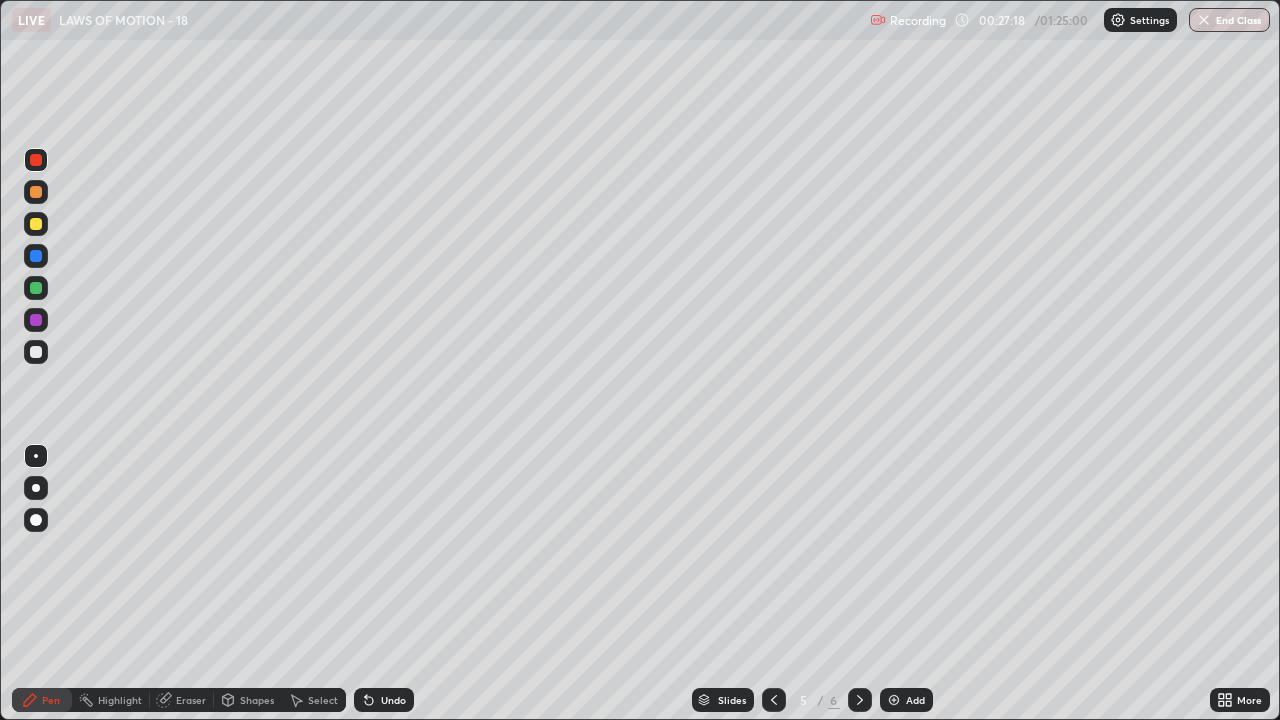 click 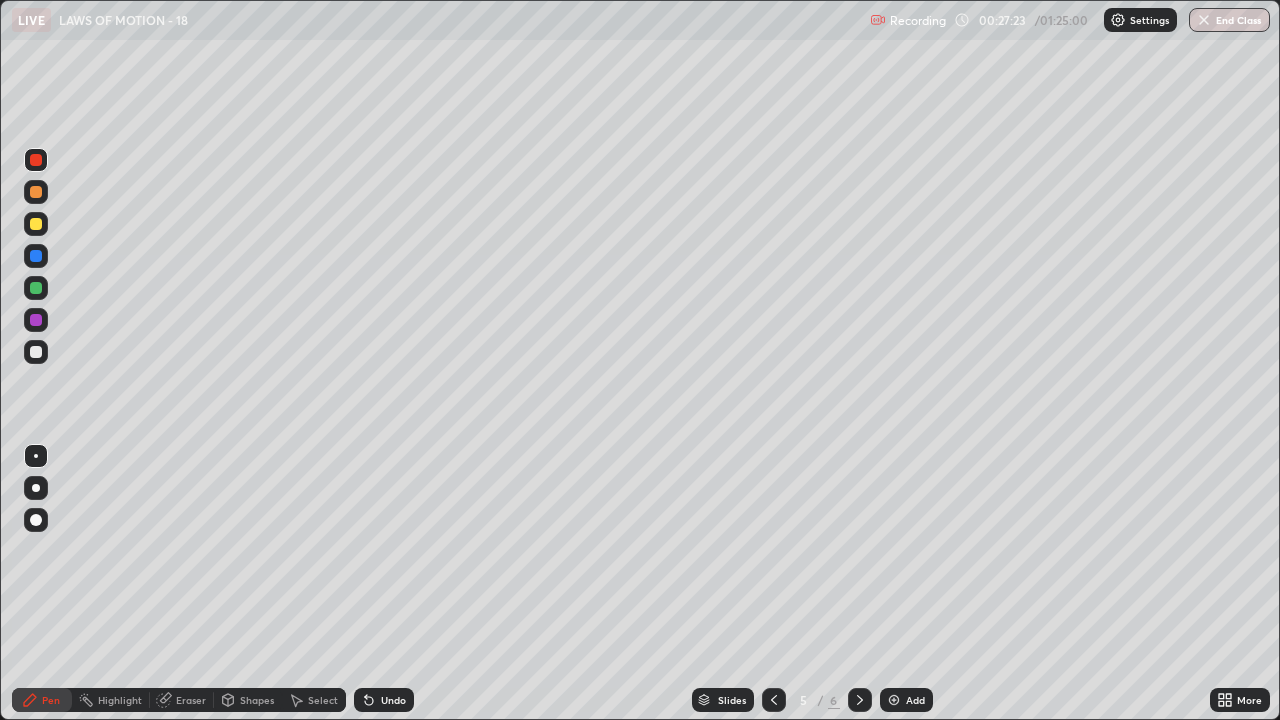 click at bounding box center [36, 224] 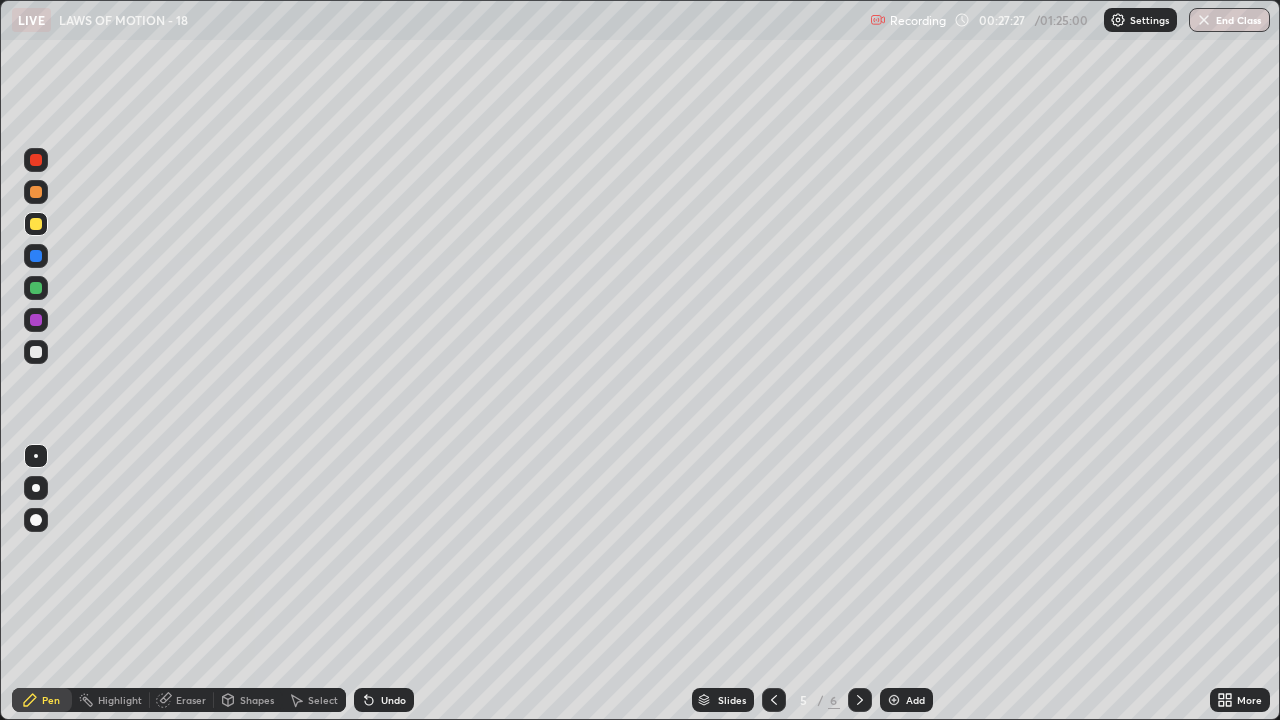 click 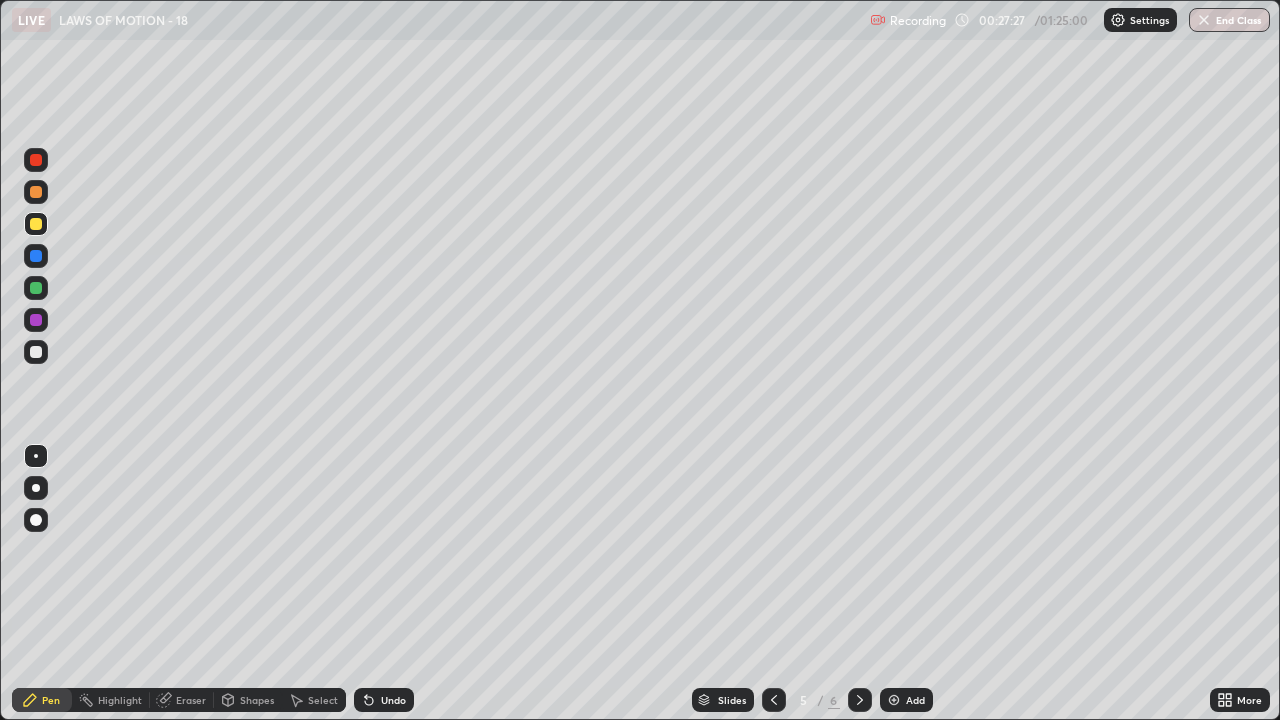 click on "Shapes" at bounding box center [257, 700] 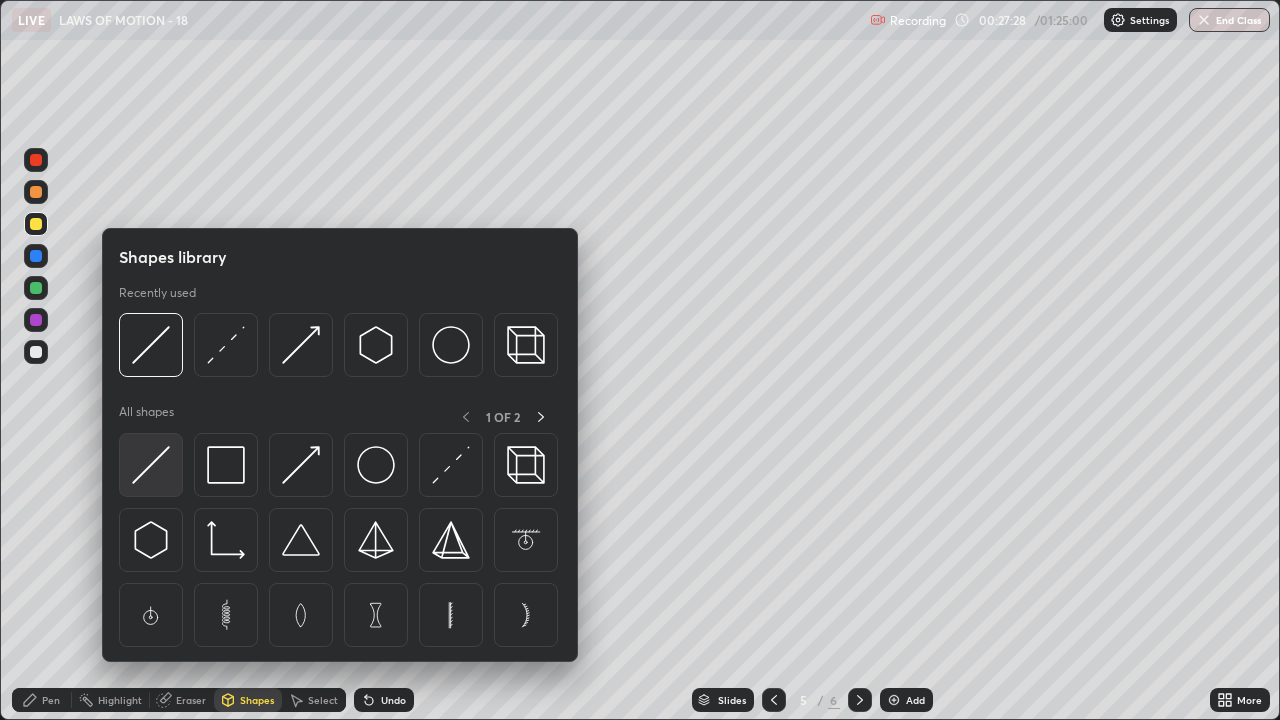click at bounding box center (151, 465) 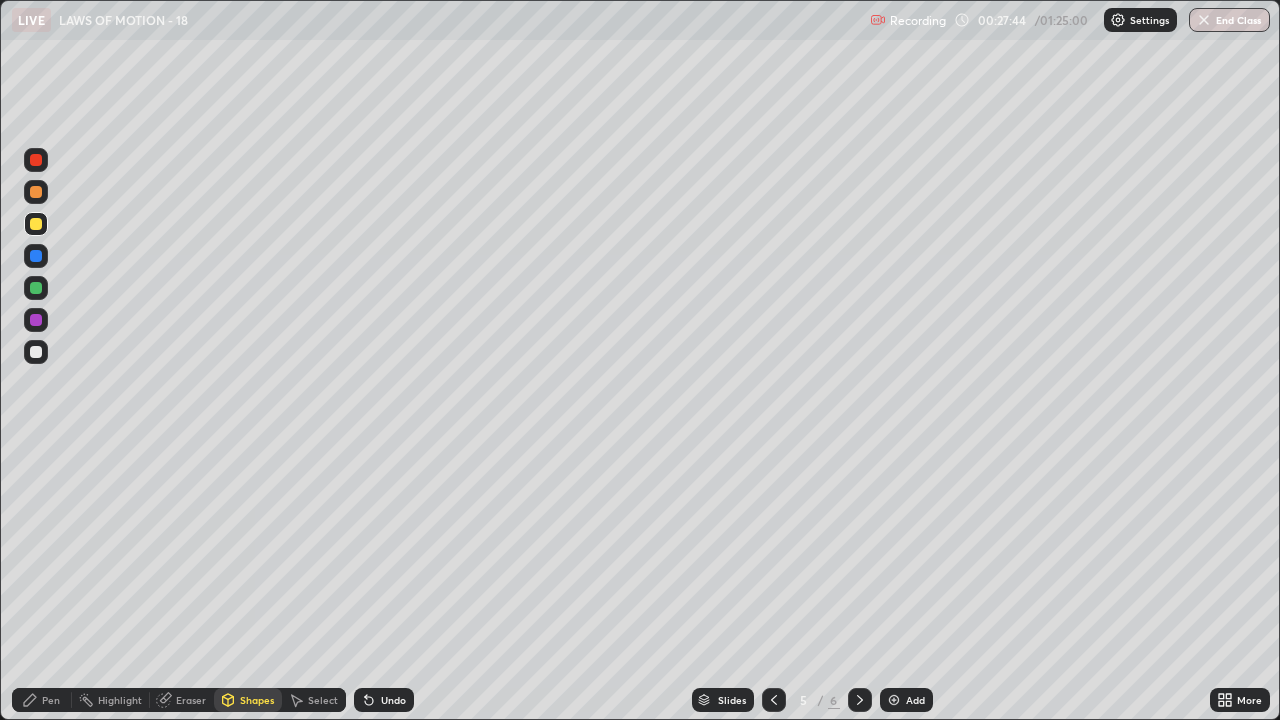 click on "Pen" at bounding box center [42, 700] 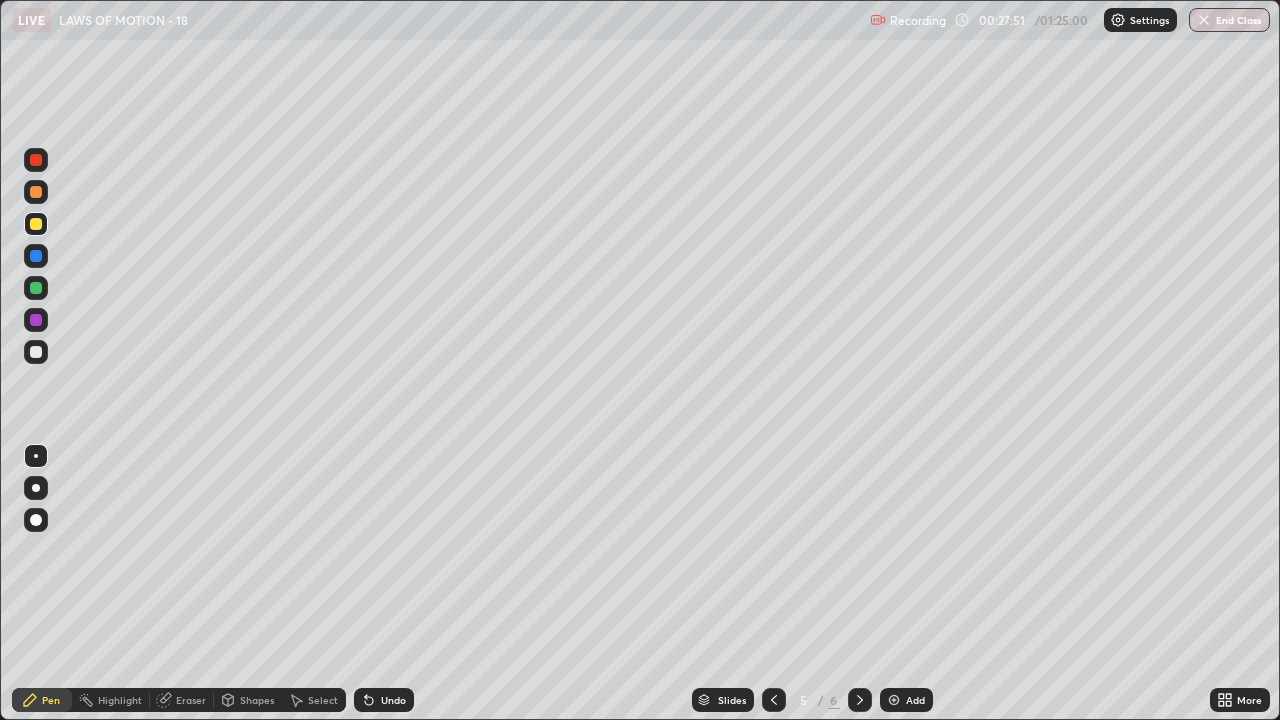 click at bounding box center [36, 320] 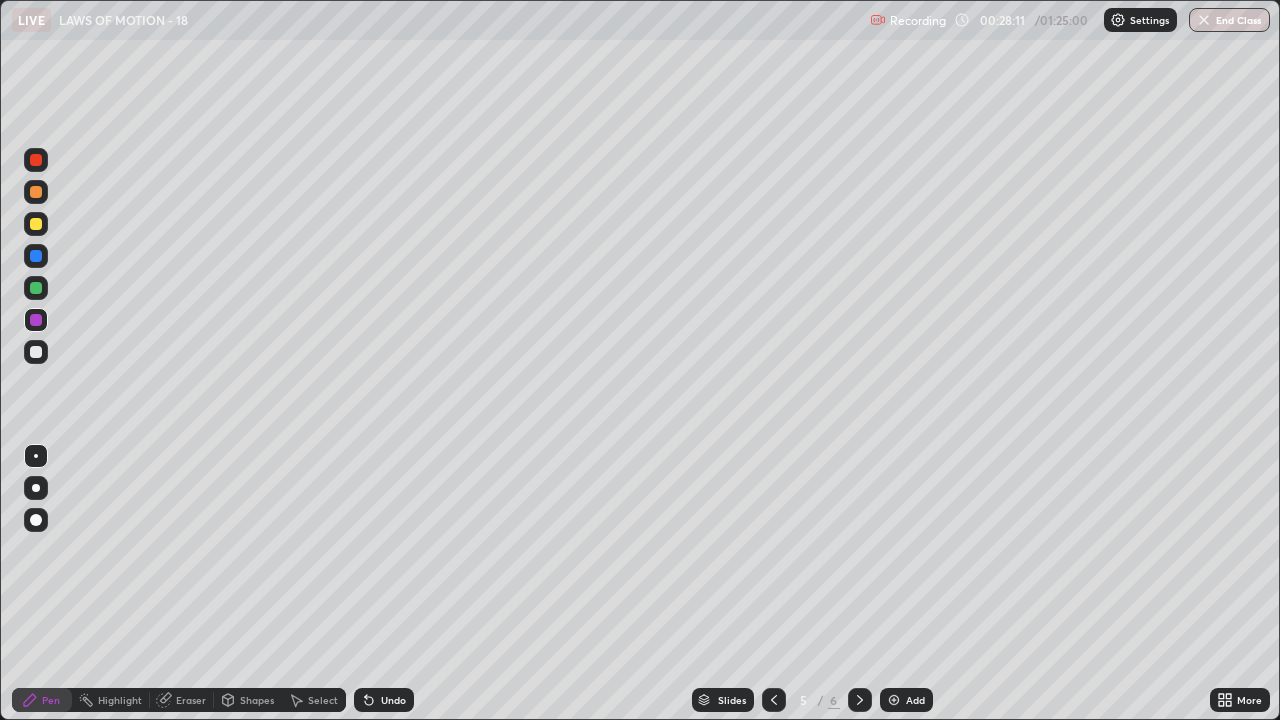click at bounding box center (36, 352) 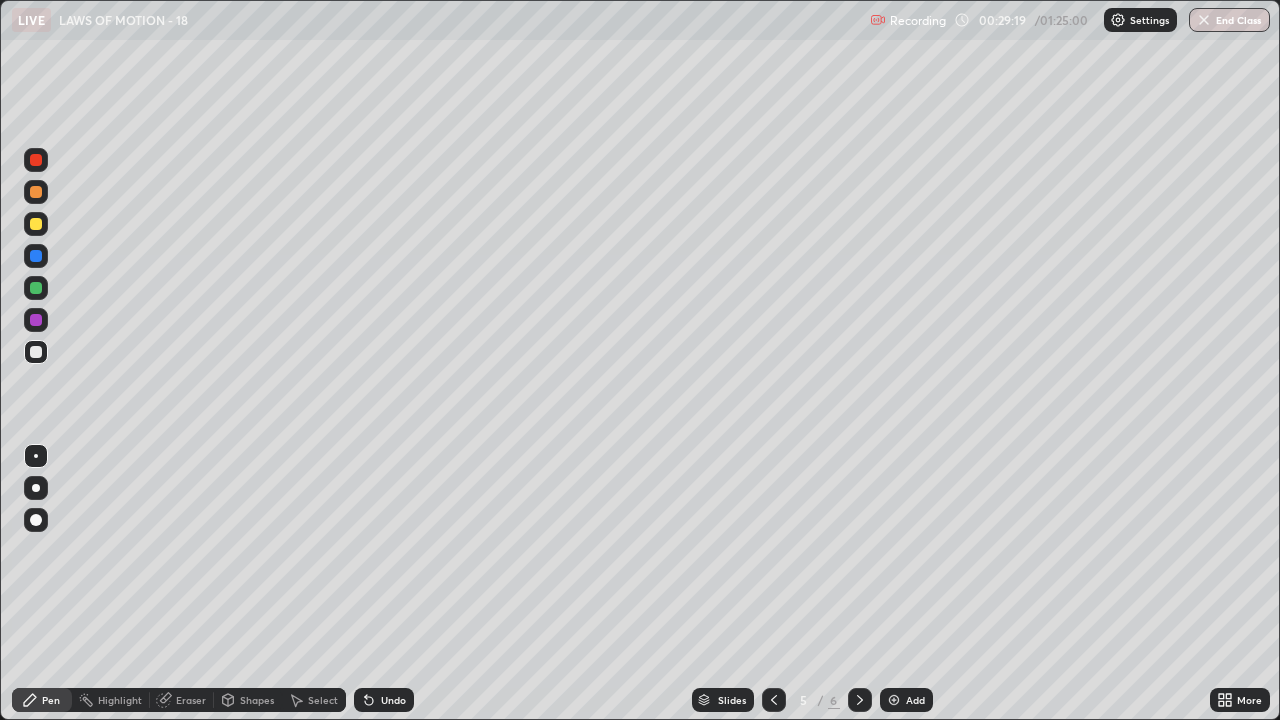 click on "Highlight" at bounding box center [120, 700] 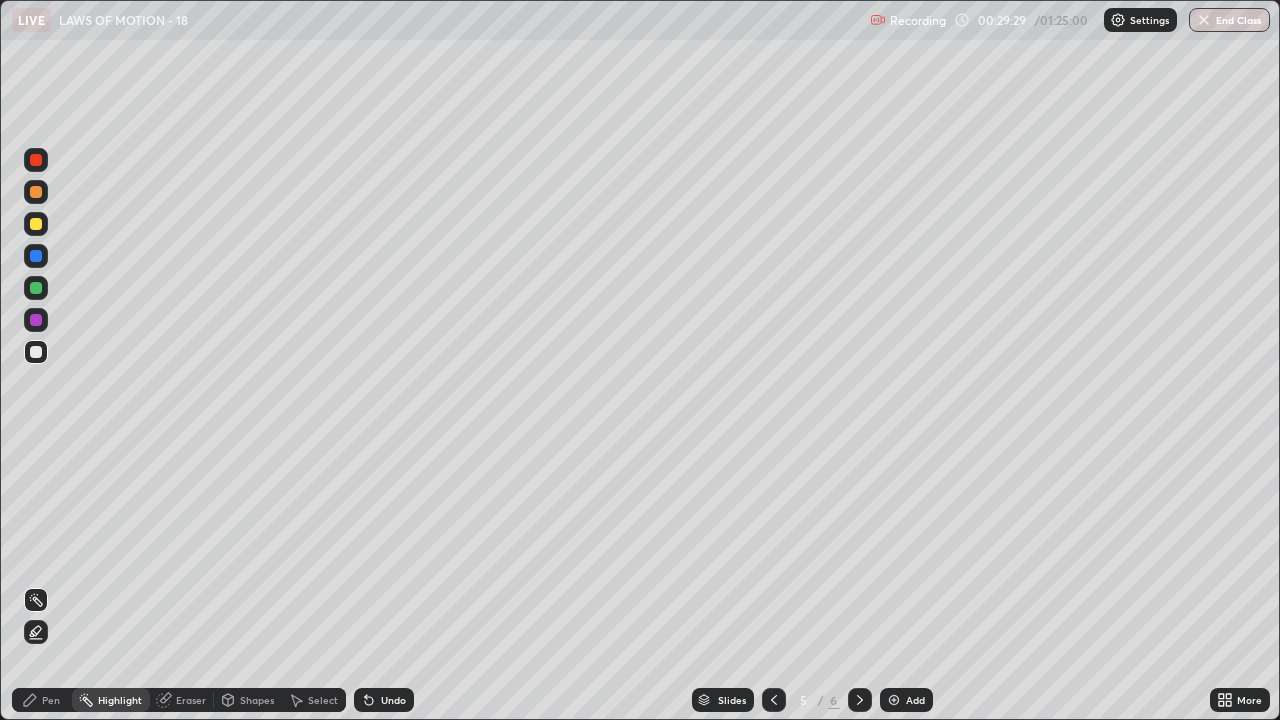 click on "Pen" at bounding box center (51, 700) 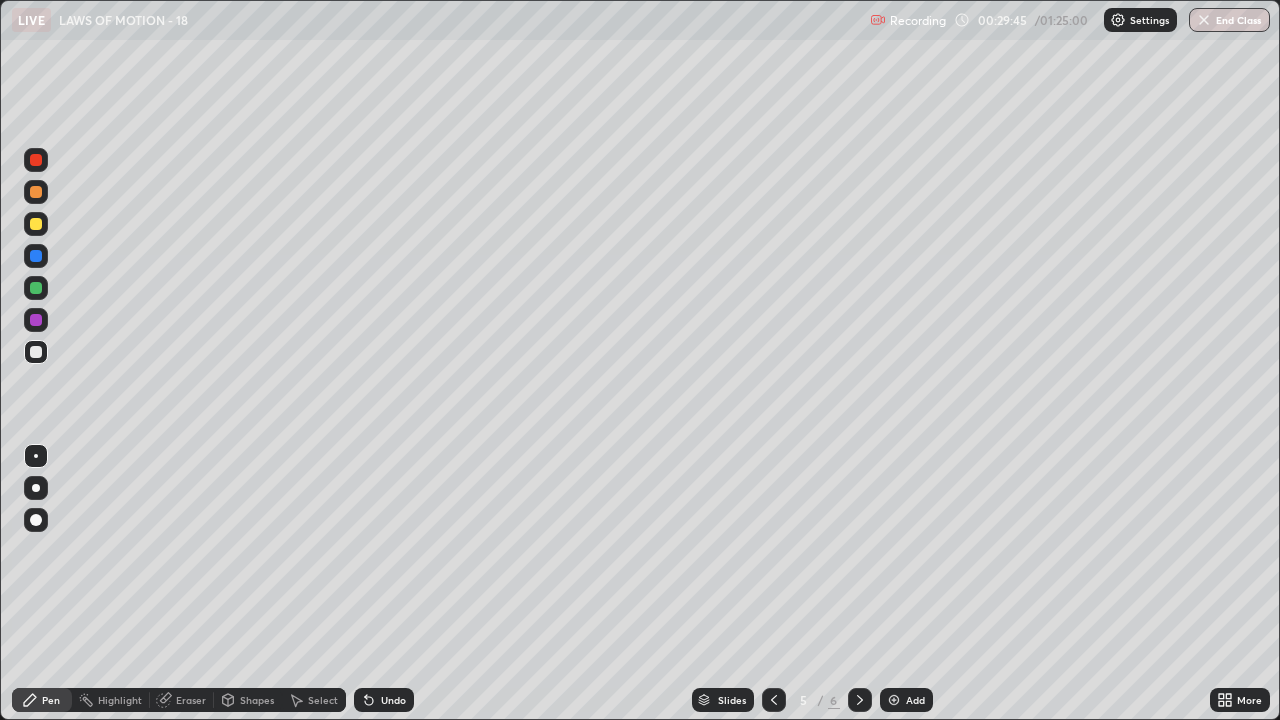 click at bounding box center [36, 224] 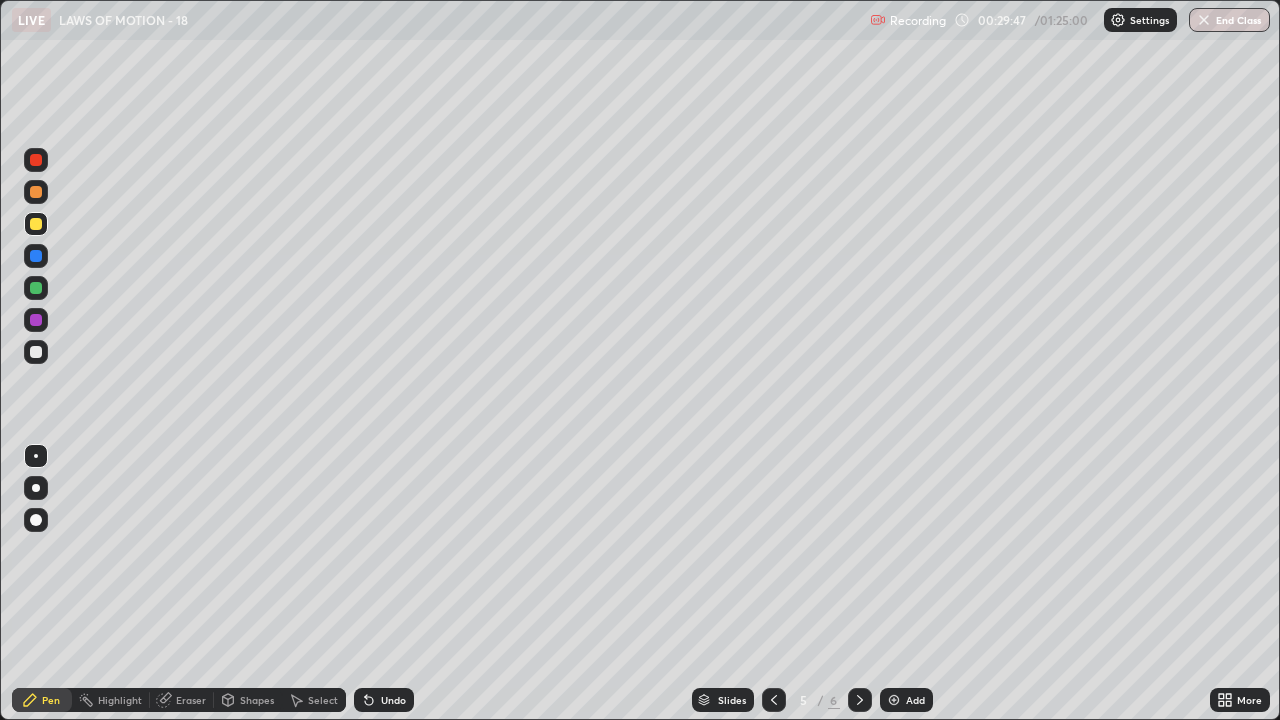 click at bounding box center [36, 352] 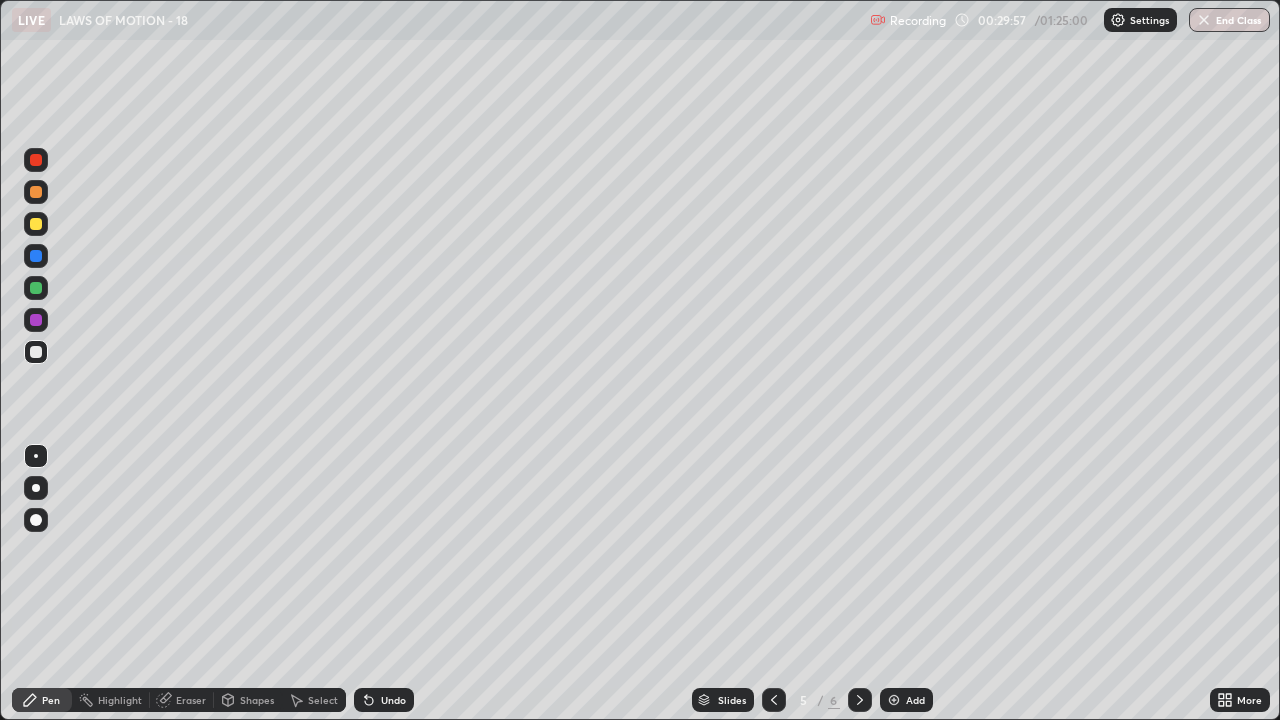 click on "Highlight" at bounding box center [120, 700] 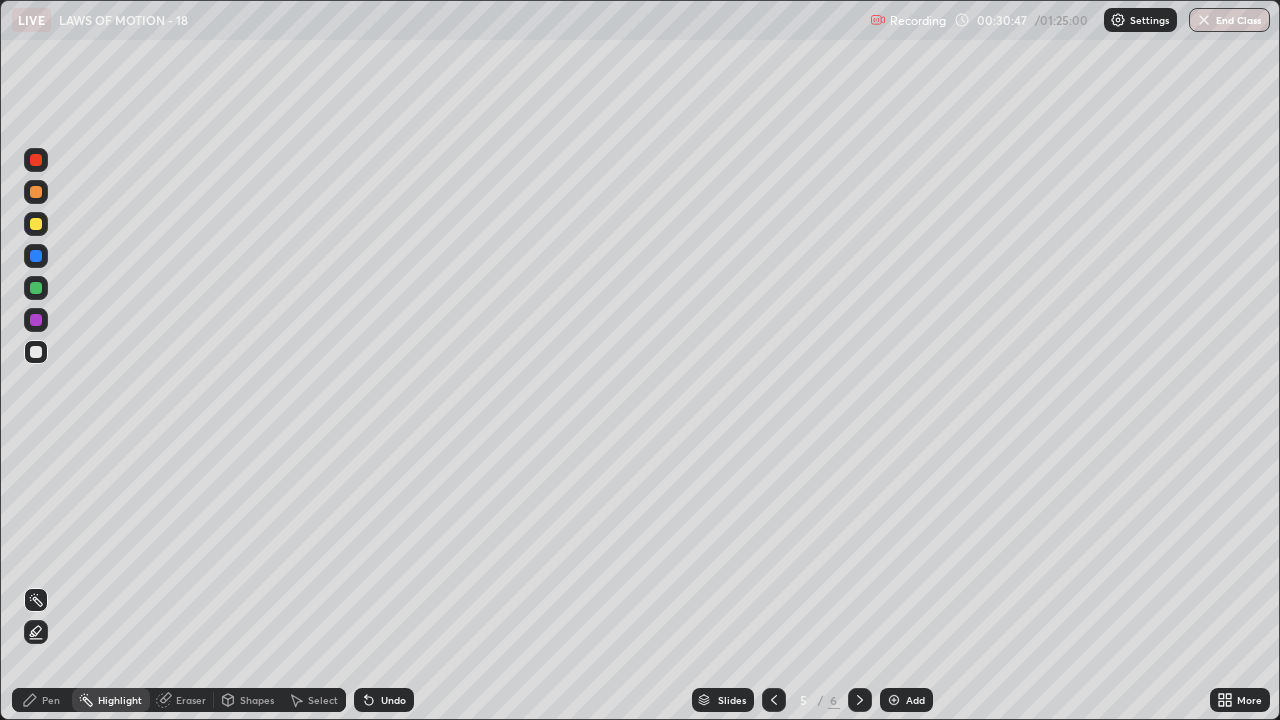 click on "Pen" at bounding box center [51, 700] 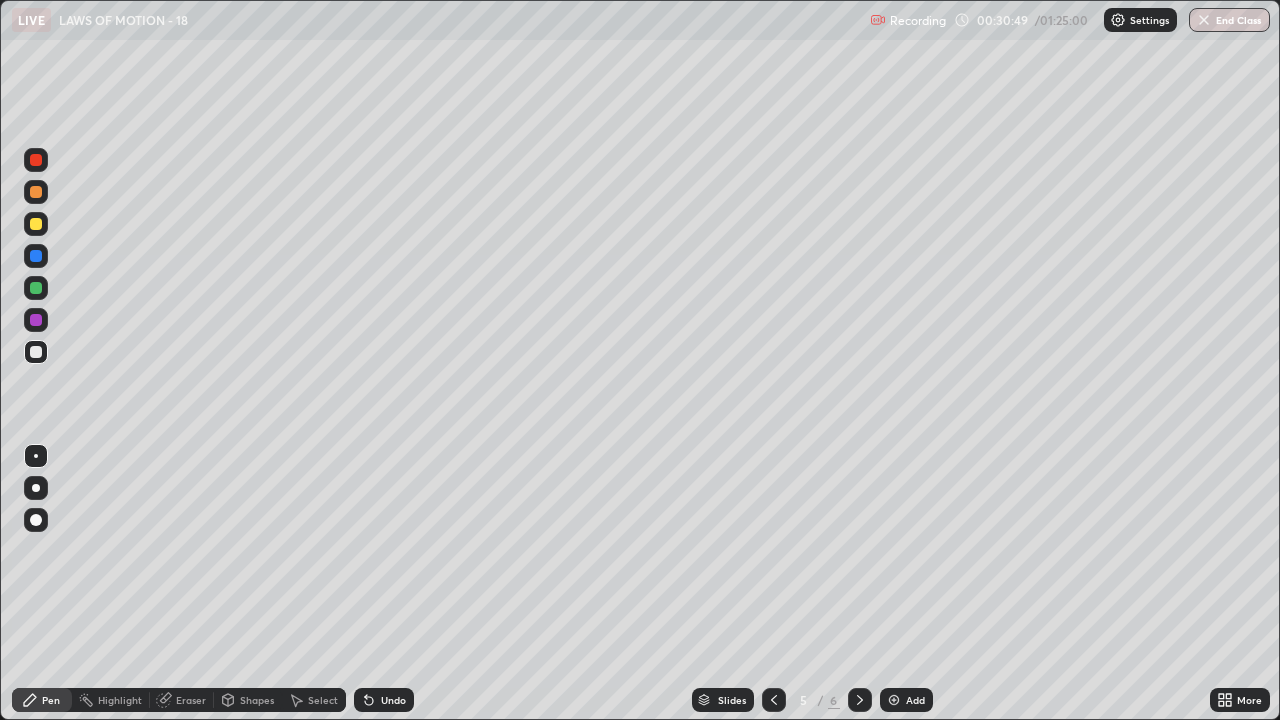 click at bounding box center [36, 256] 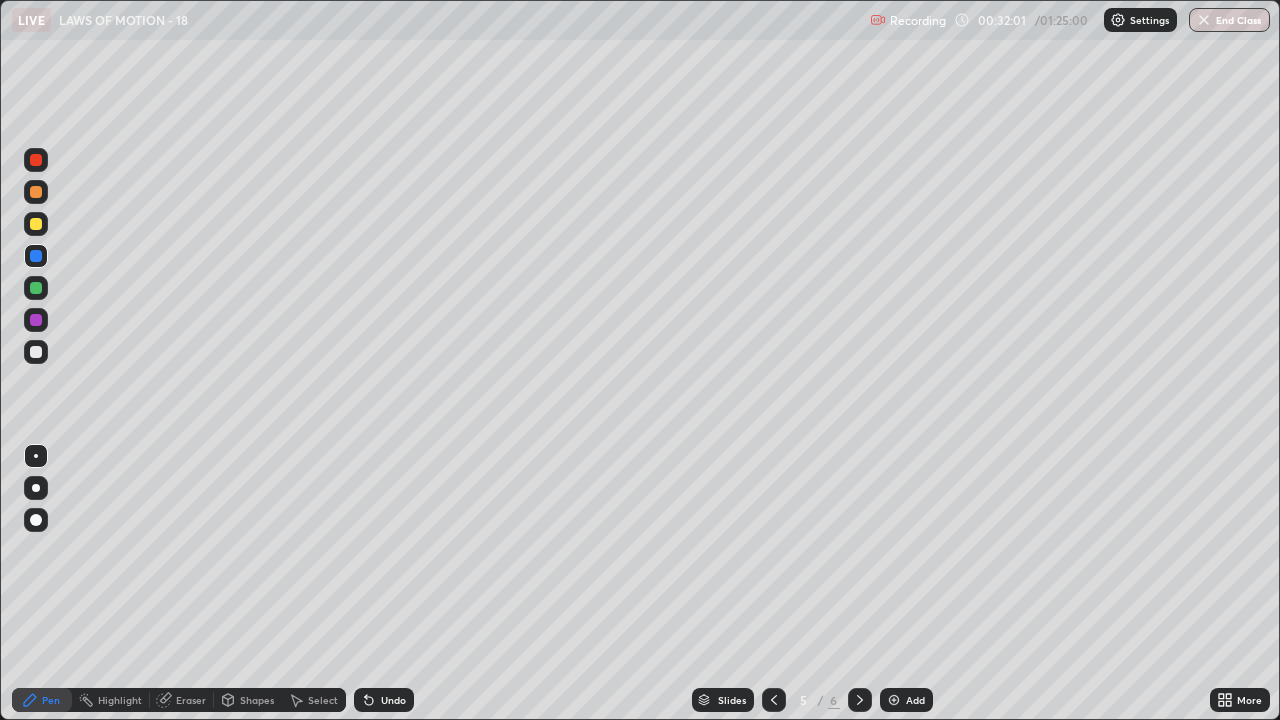 click 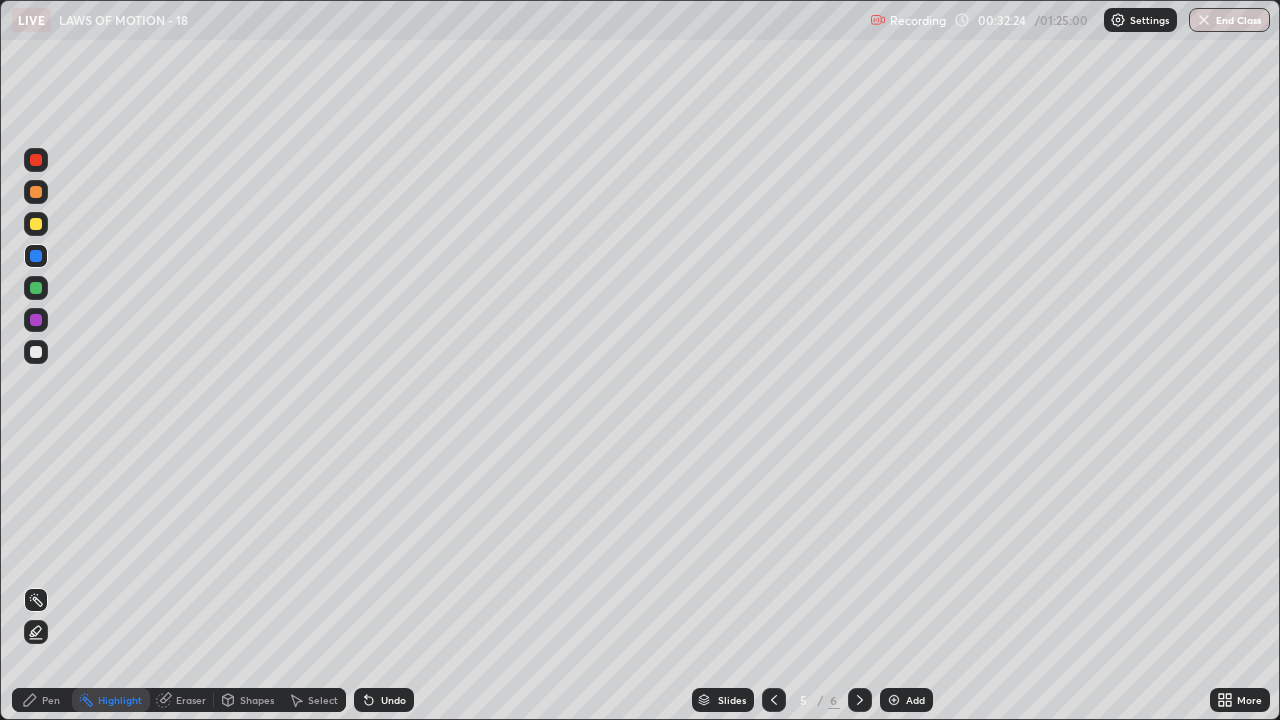 click on "Pen" at bounding box center [51, 700] 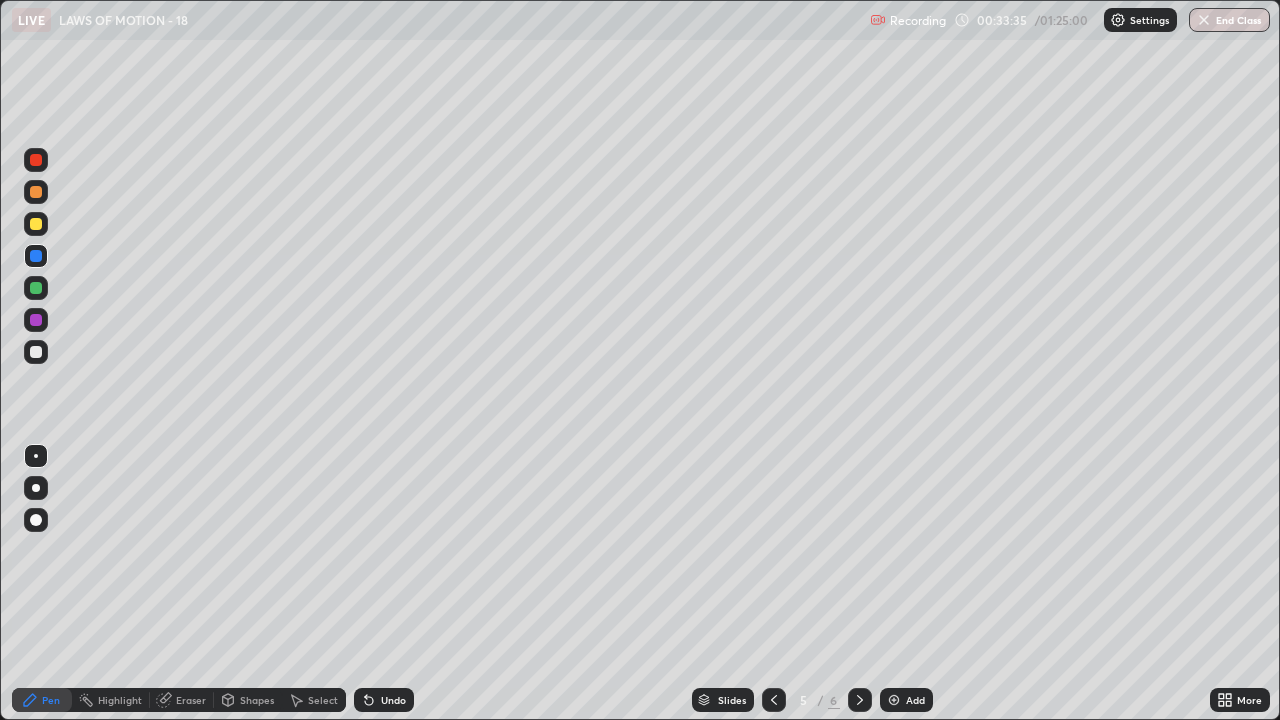 click at bounding box center [36, 352] 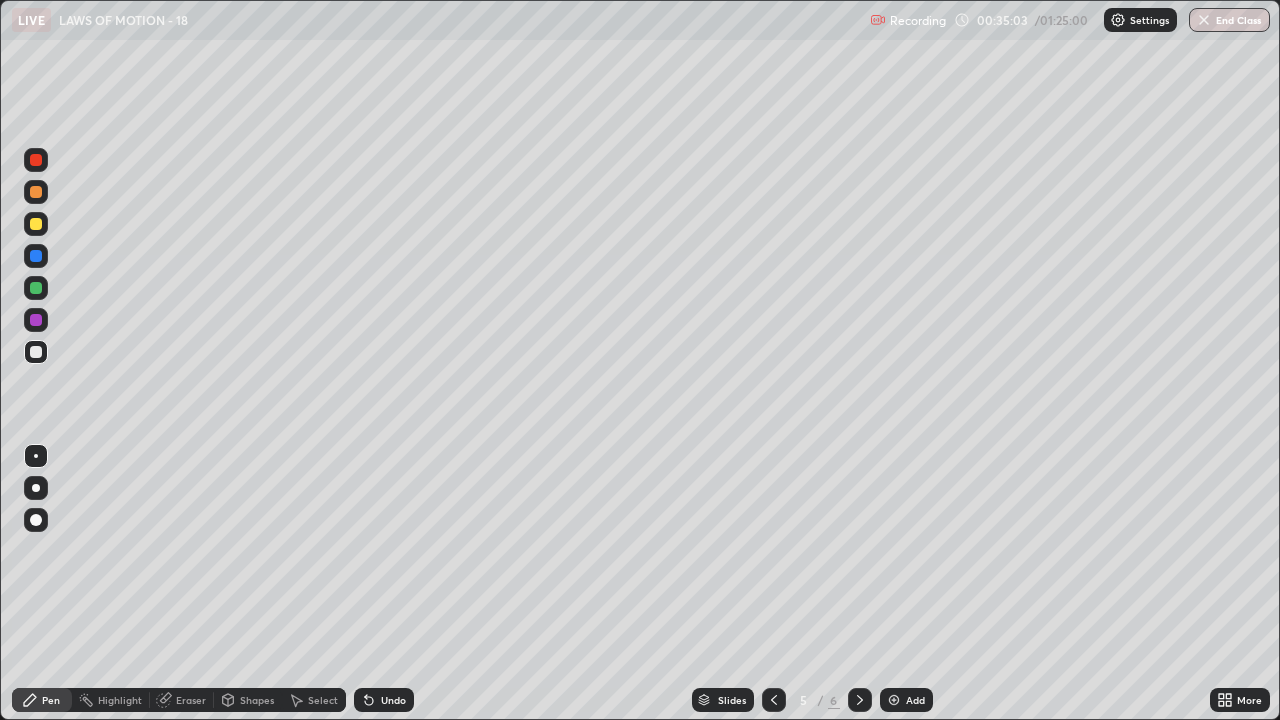 click at bounding box center (36, 256) 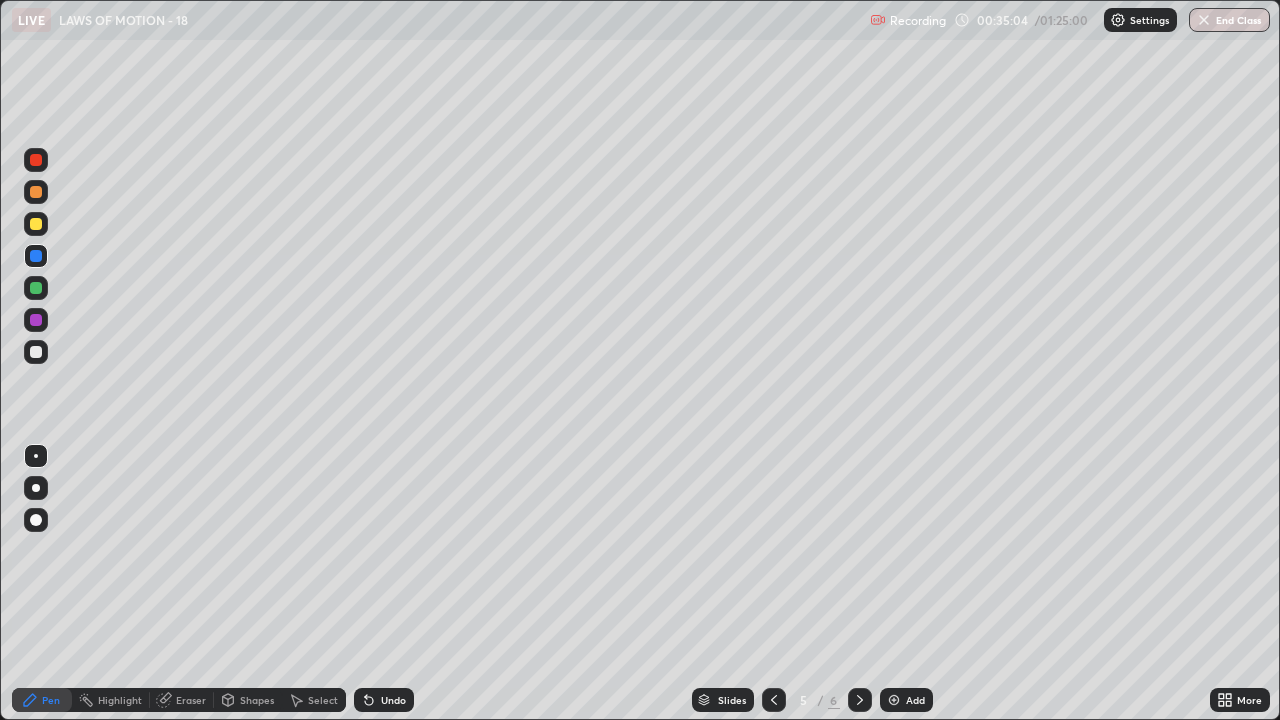 click at bounding box center [36, 224] 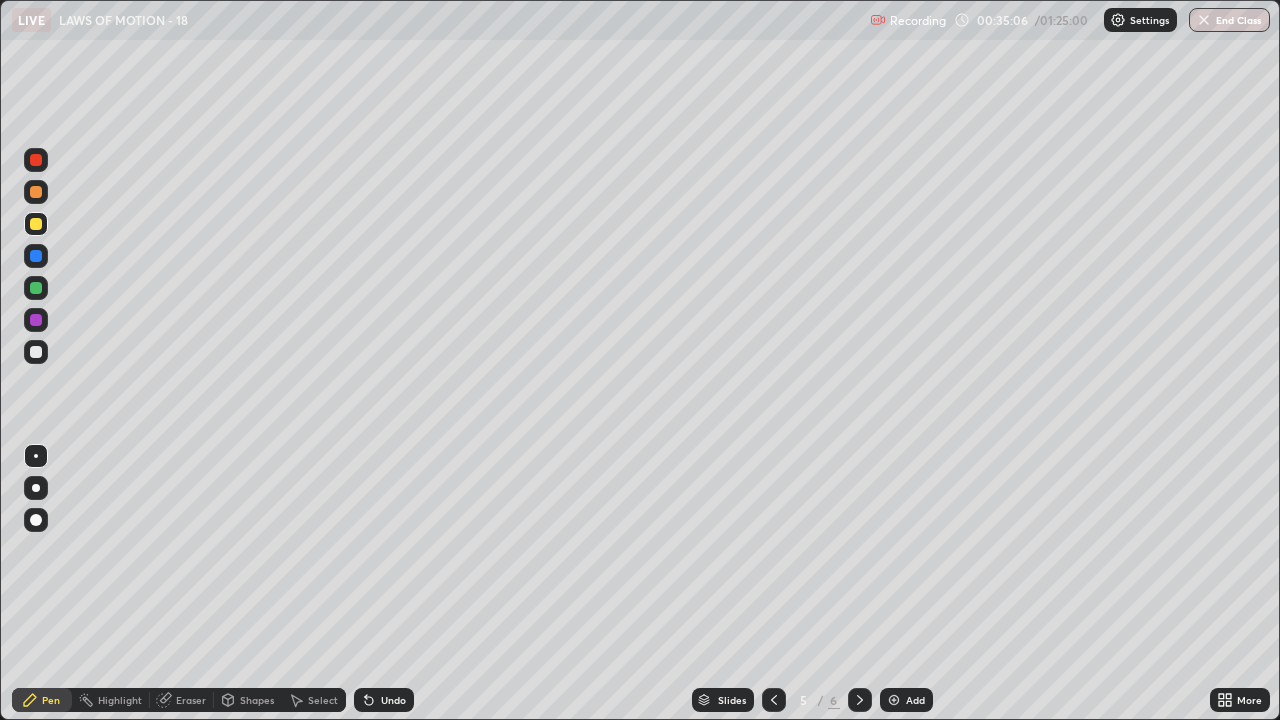 click on "Shapes" at bounding box center [248, 700] 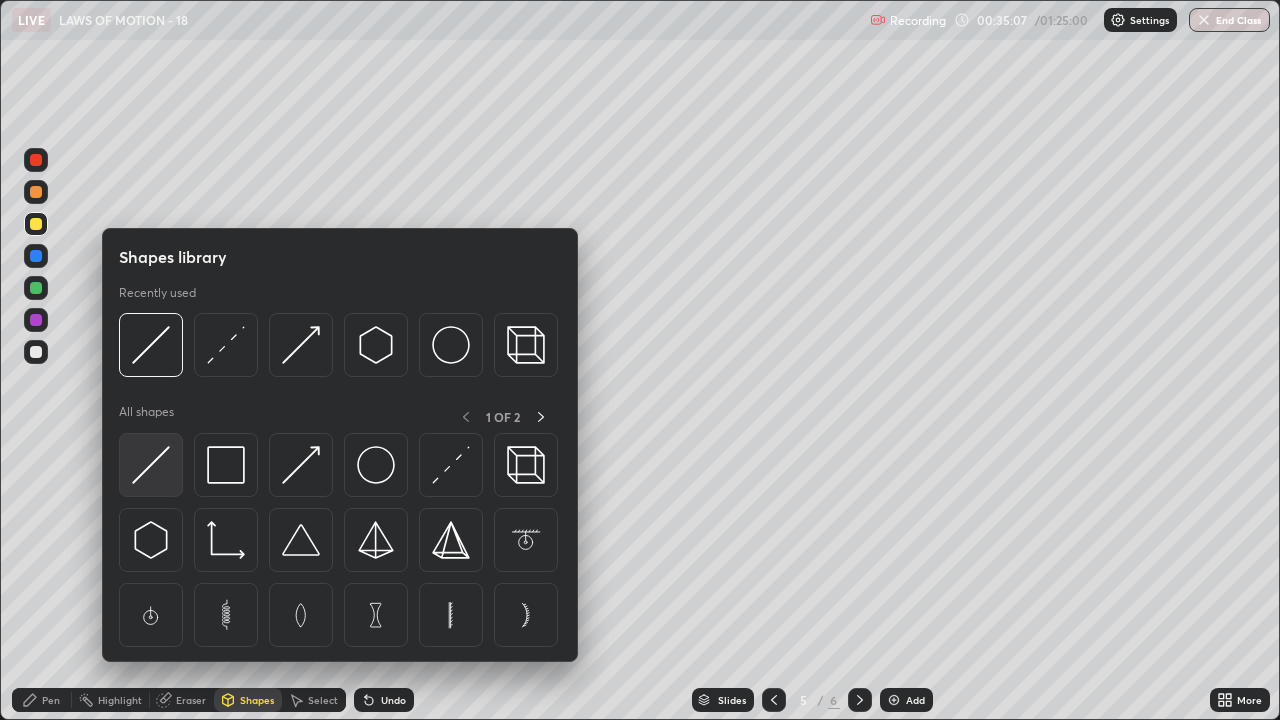 click at bounding box center (151, 465) 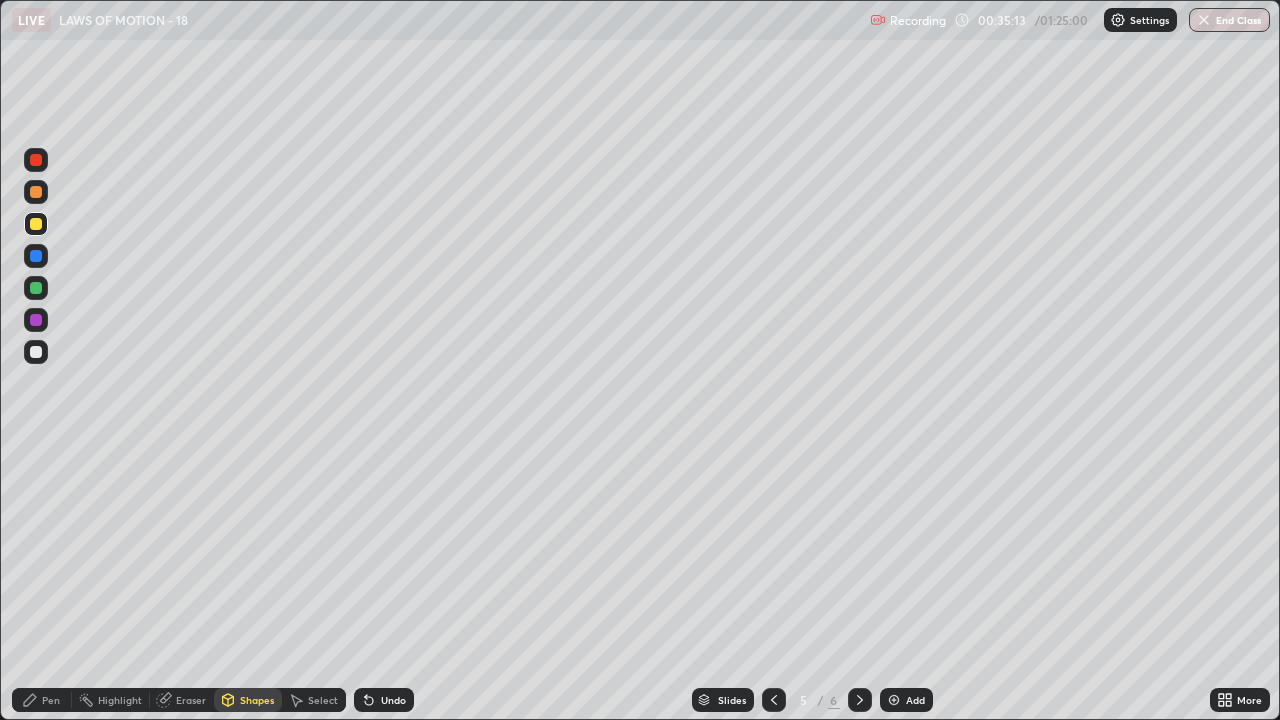 click on "Pen" at bounding box center (51, 700) 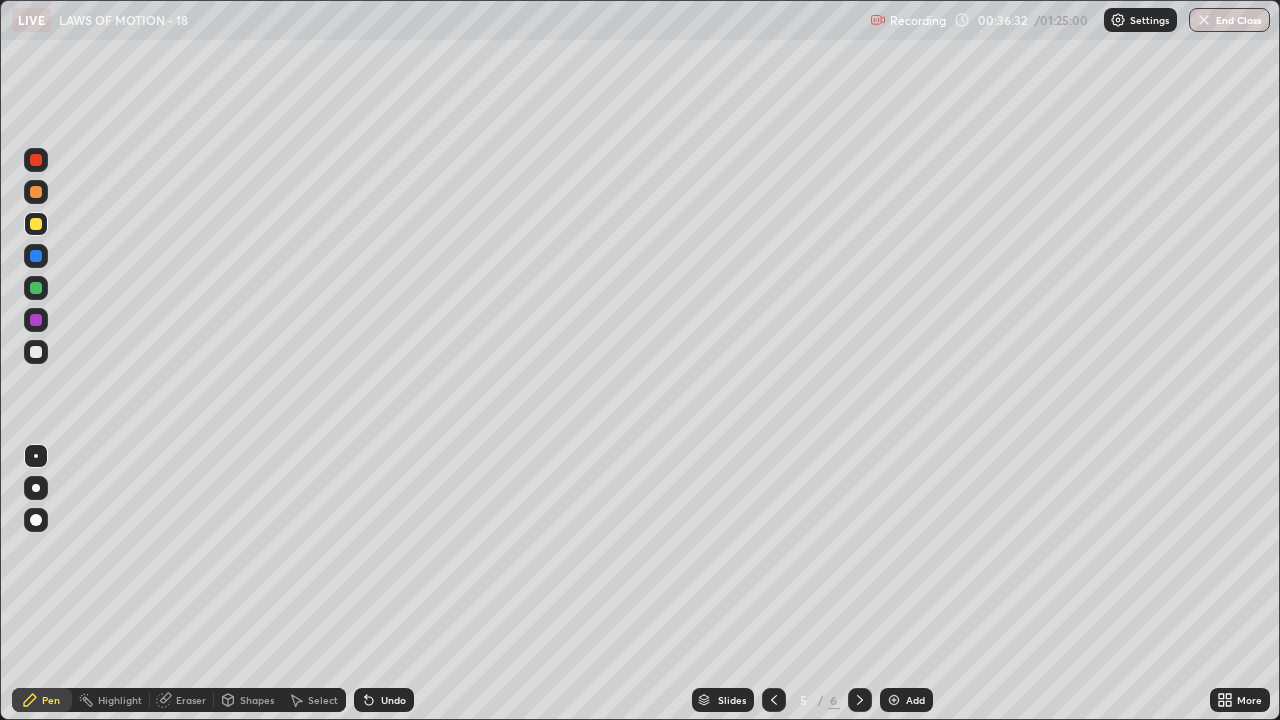 click on "Highlight" at bounding box center [120, 700] 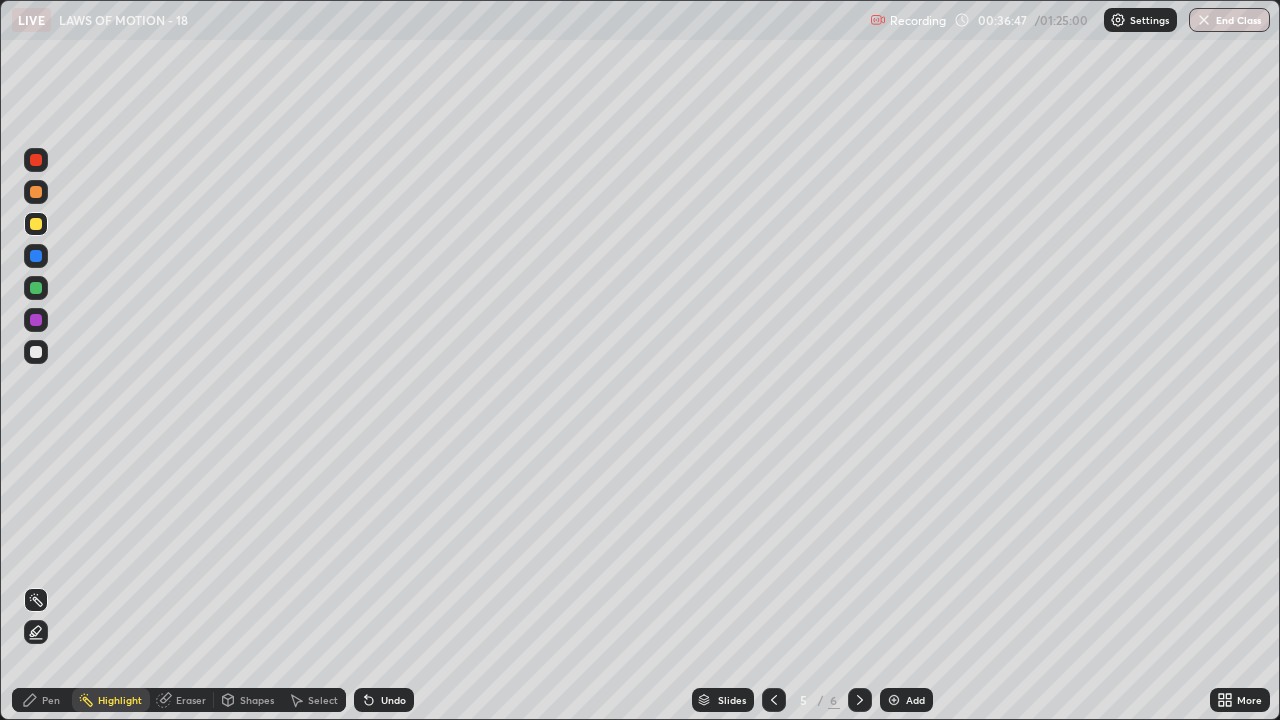 click on "Pen" at bounding box center [51, 700] 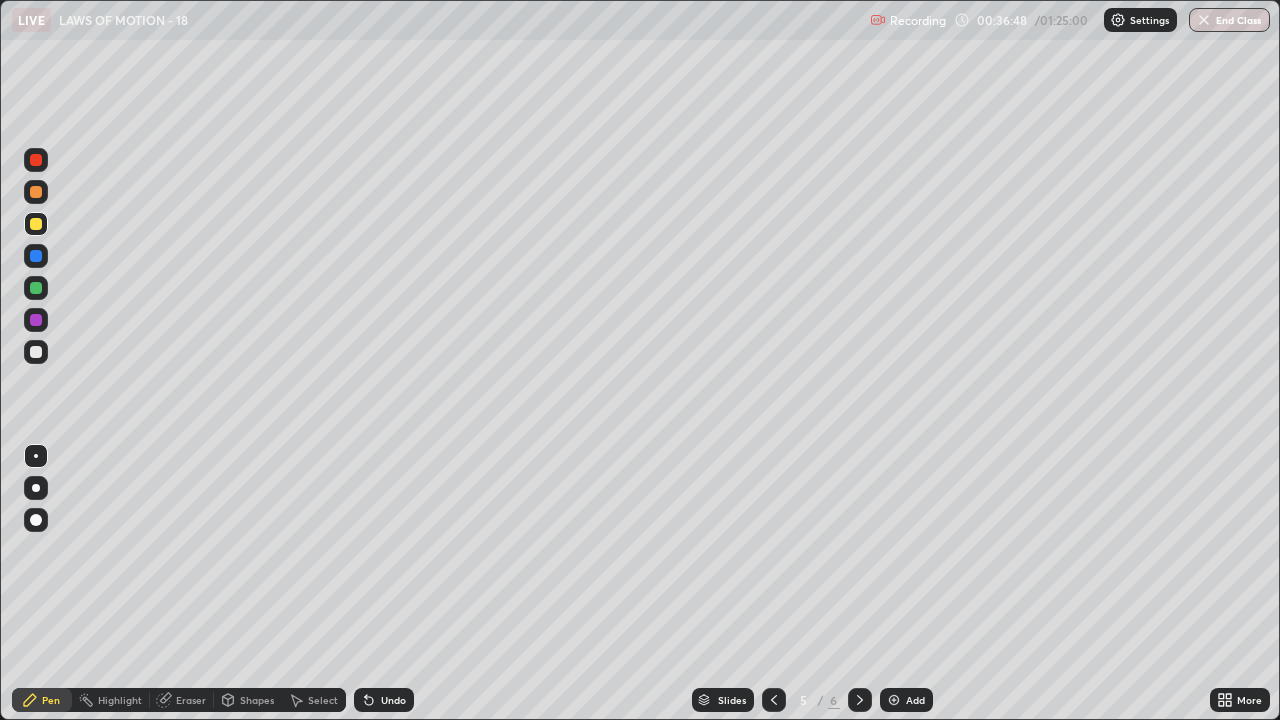 click at bounding box center (36, 352) 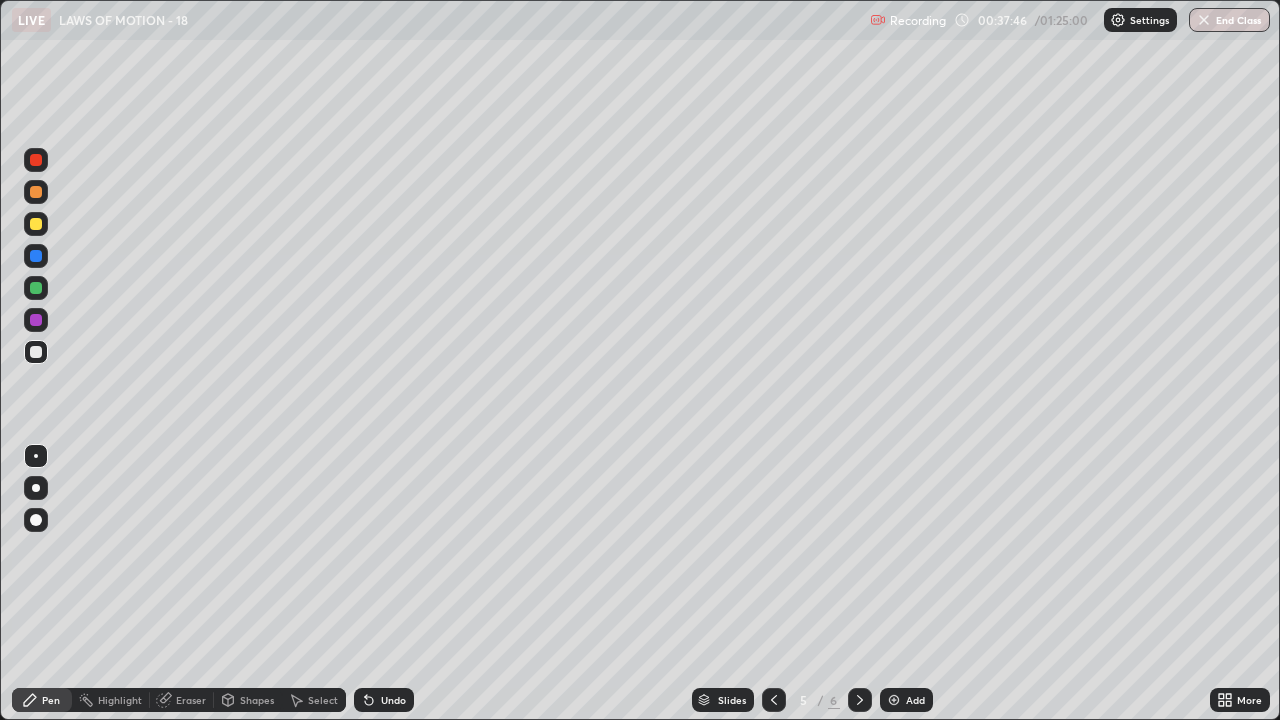 click 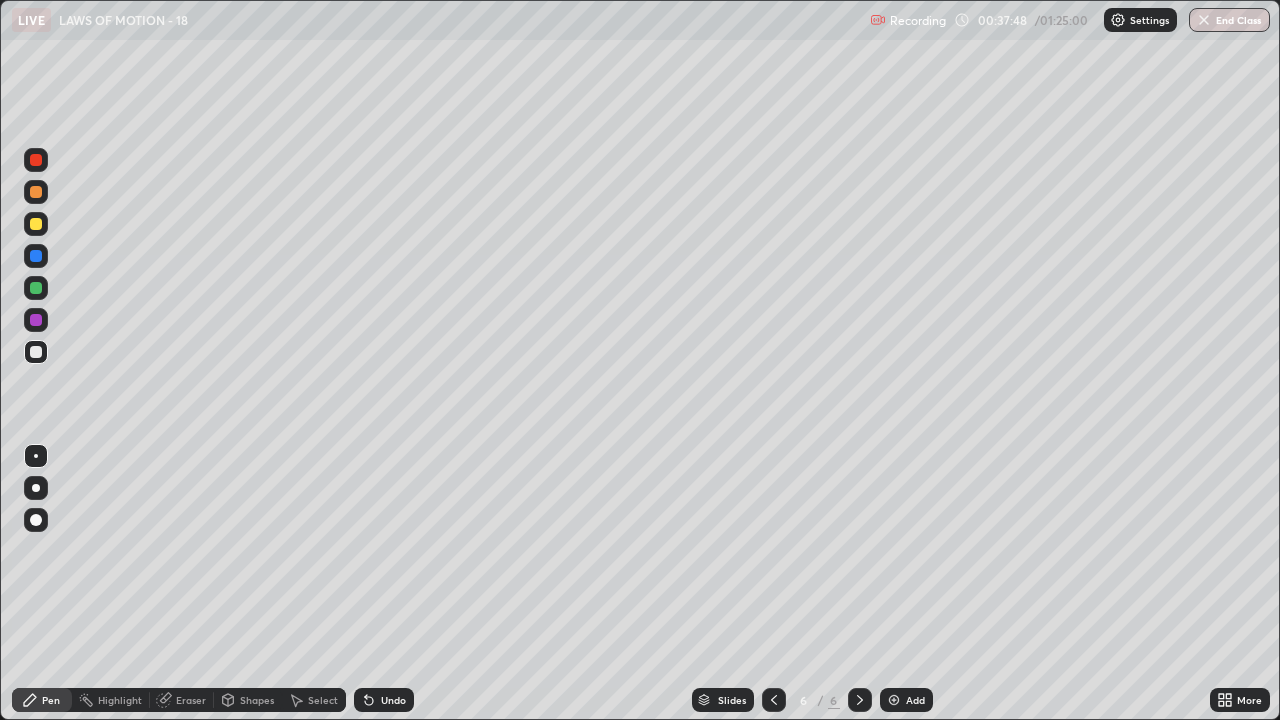 click 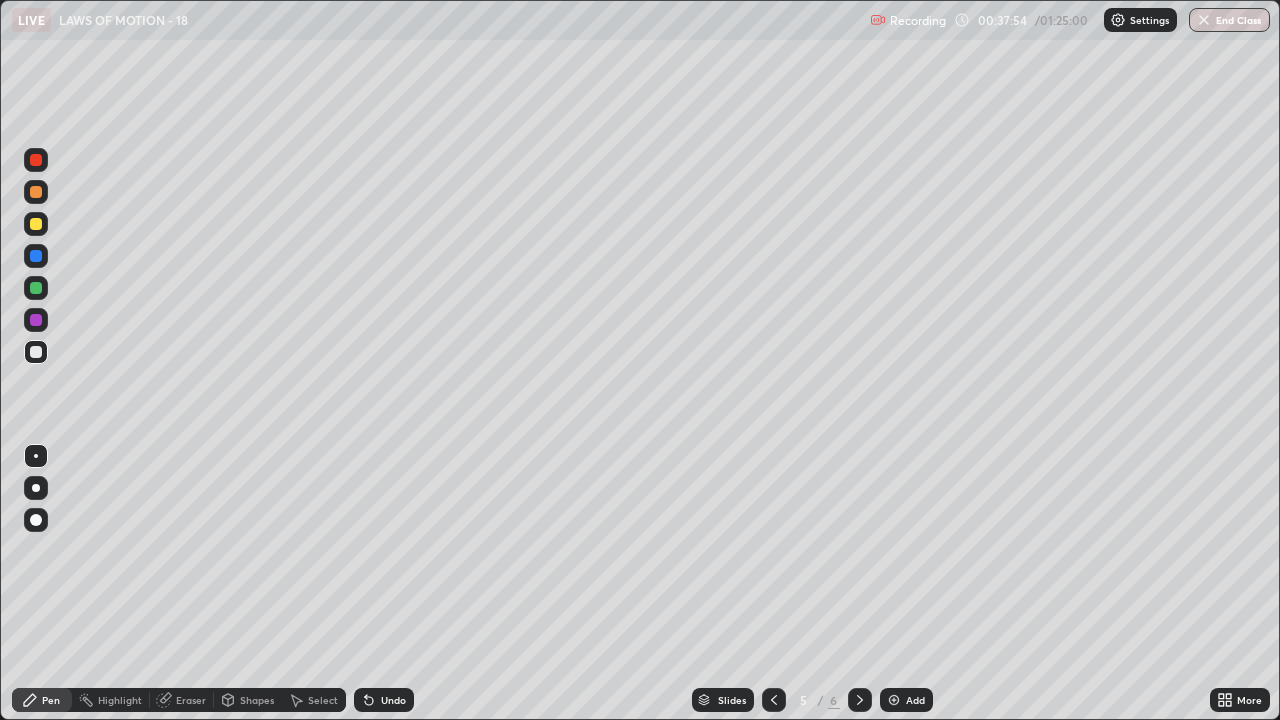 click at bounding box center (894, 700) 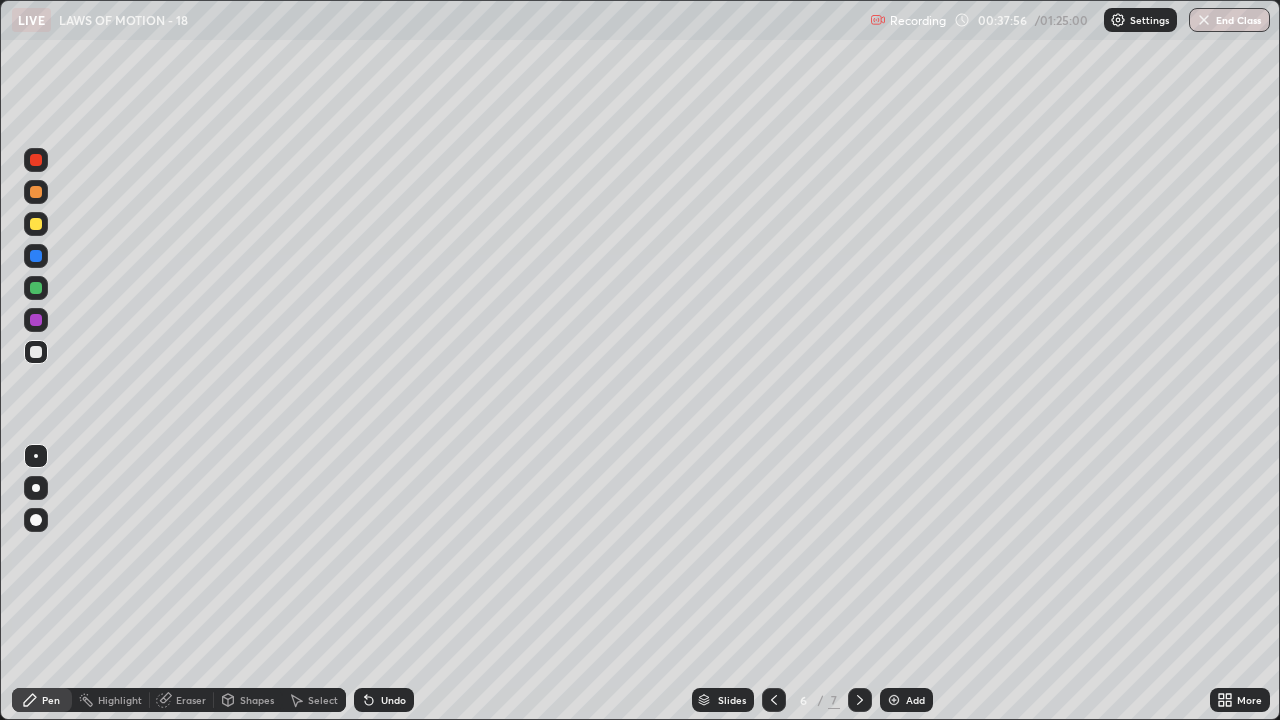 click at bounding box center (36, 352) 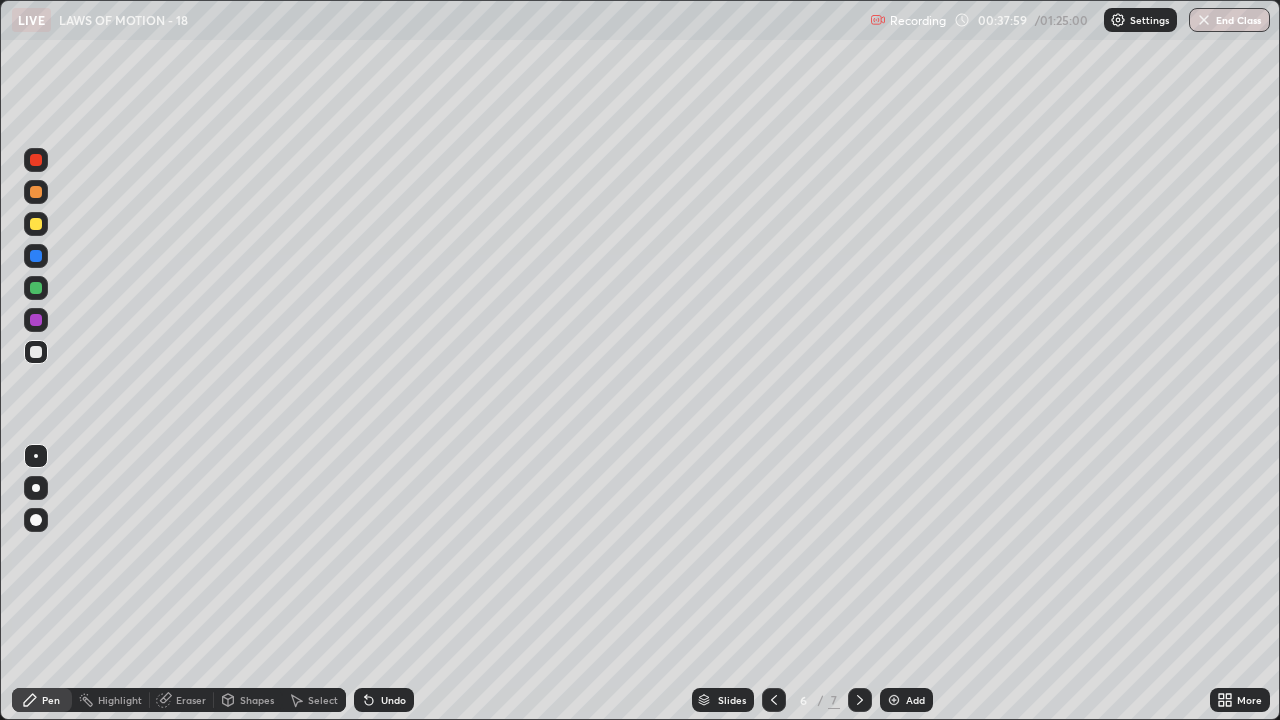 click 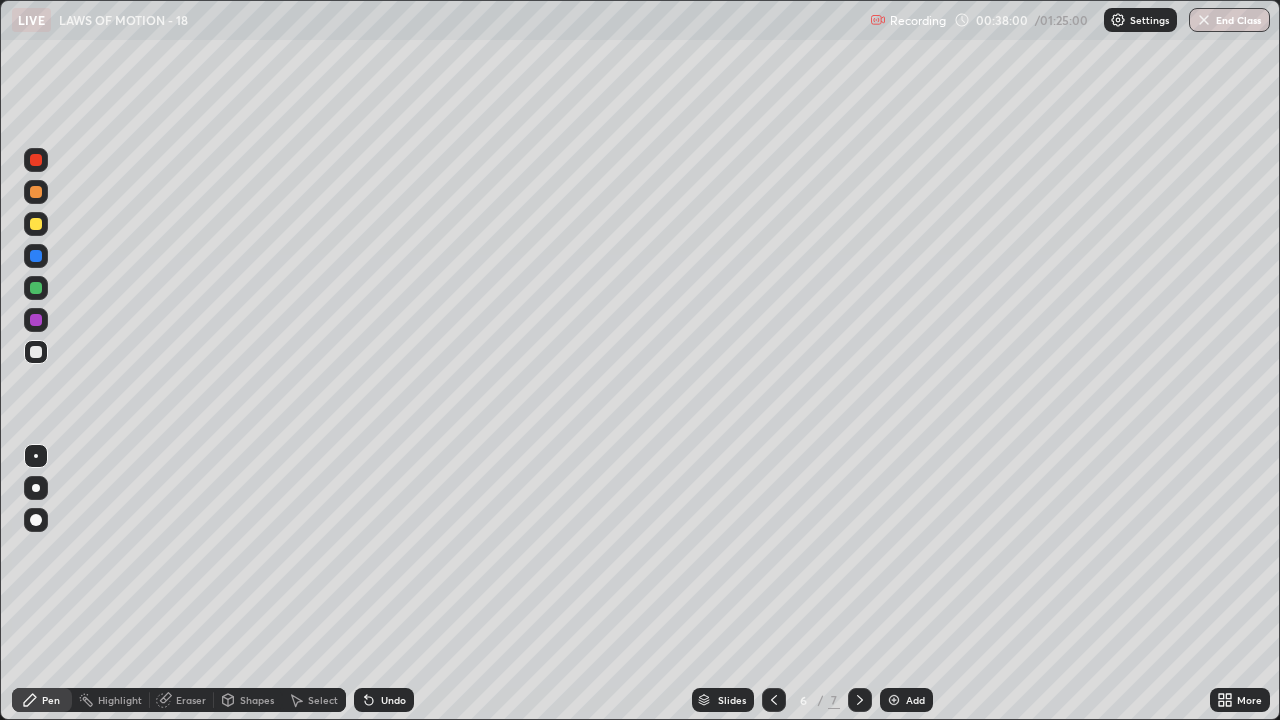 click on "Shapes" at bounding box center (257, 700) 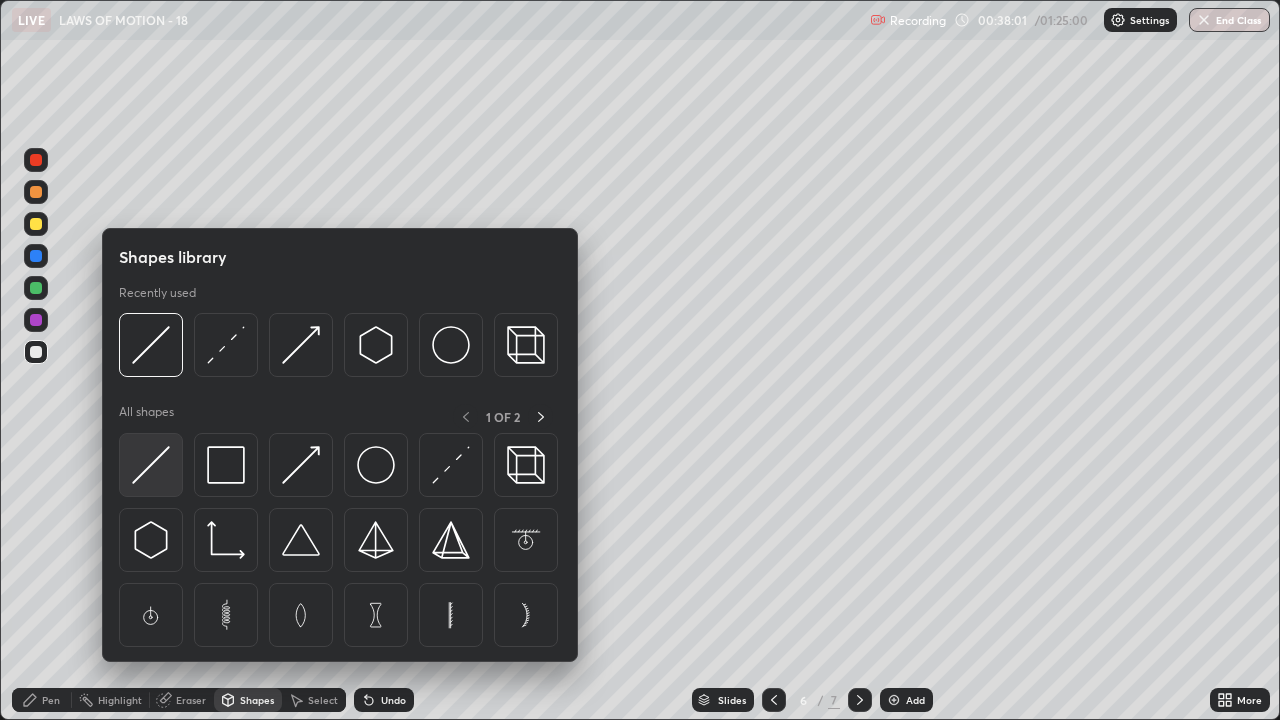click at bounding box center [151, 465] 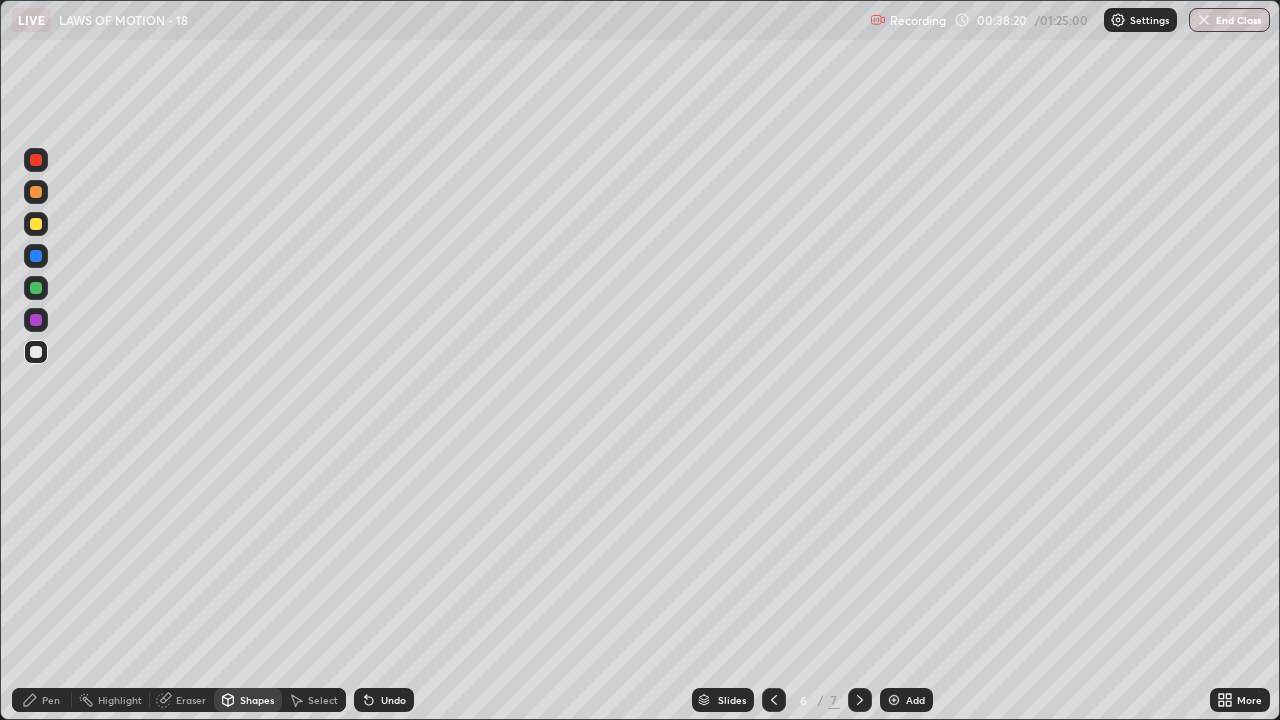 click at bounding box center (36, 224) 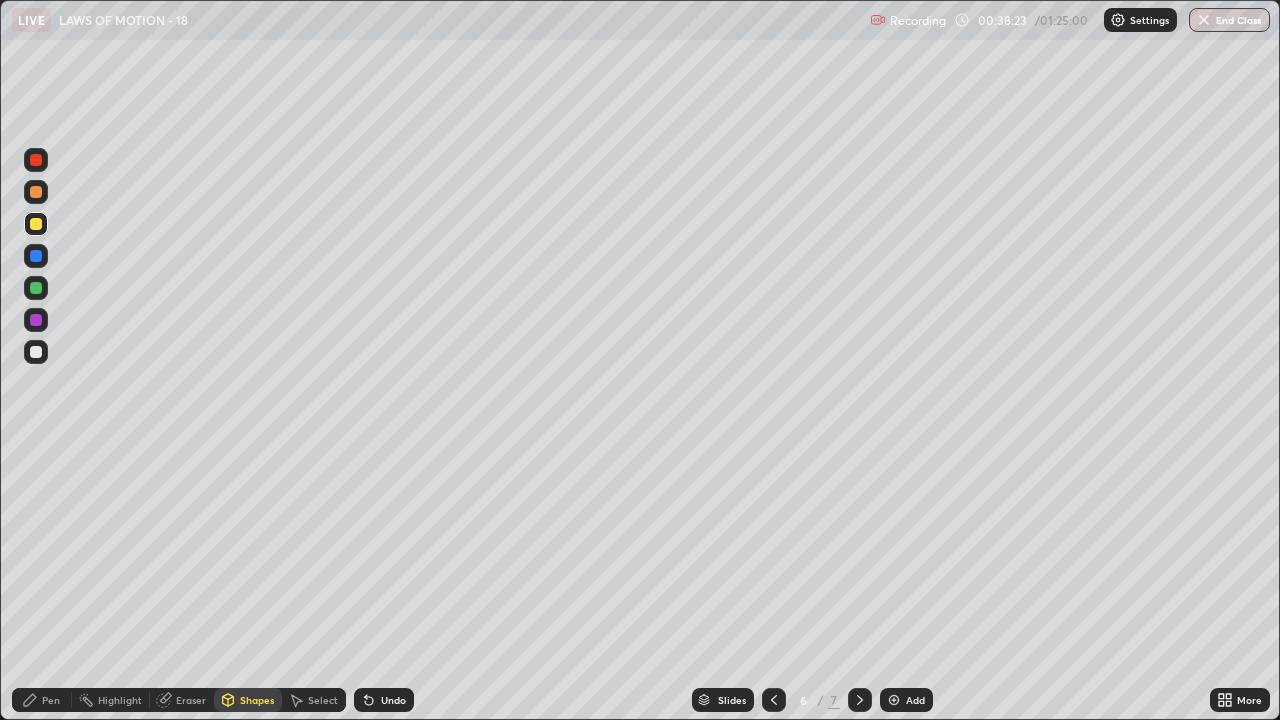 click on "Undo" at bounding box center [384, 700] 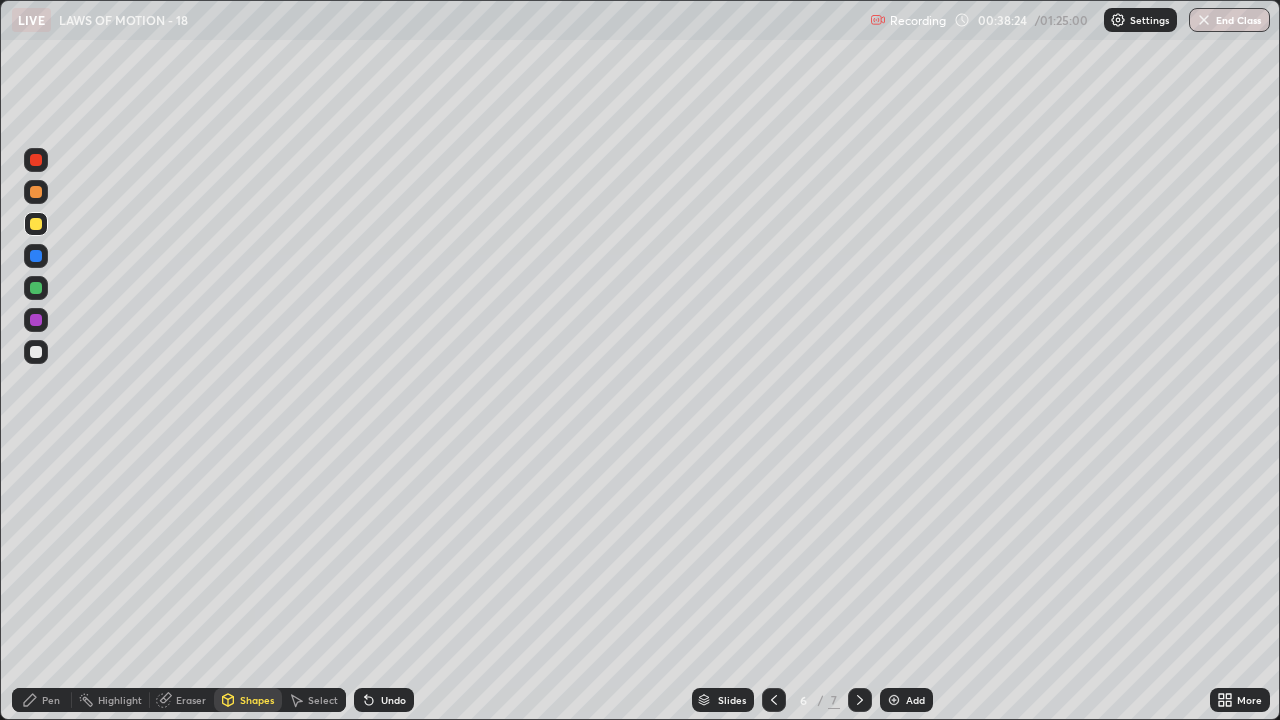 click on "Pen" at bounding box center (42, 700) 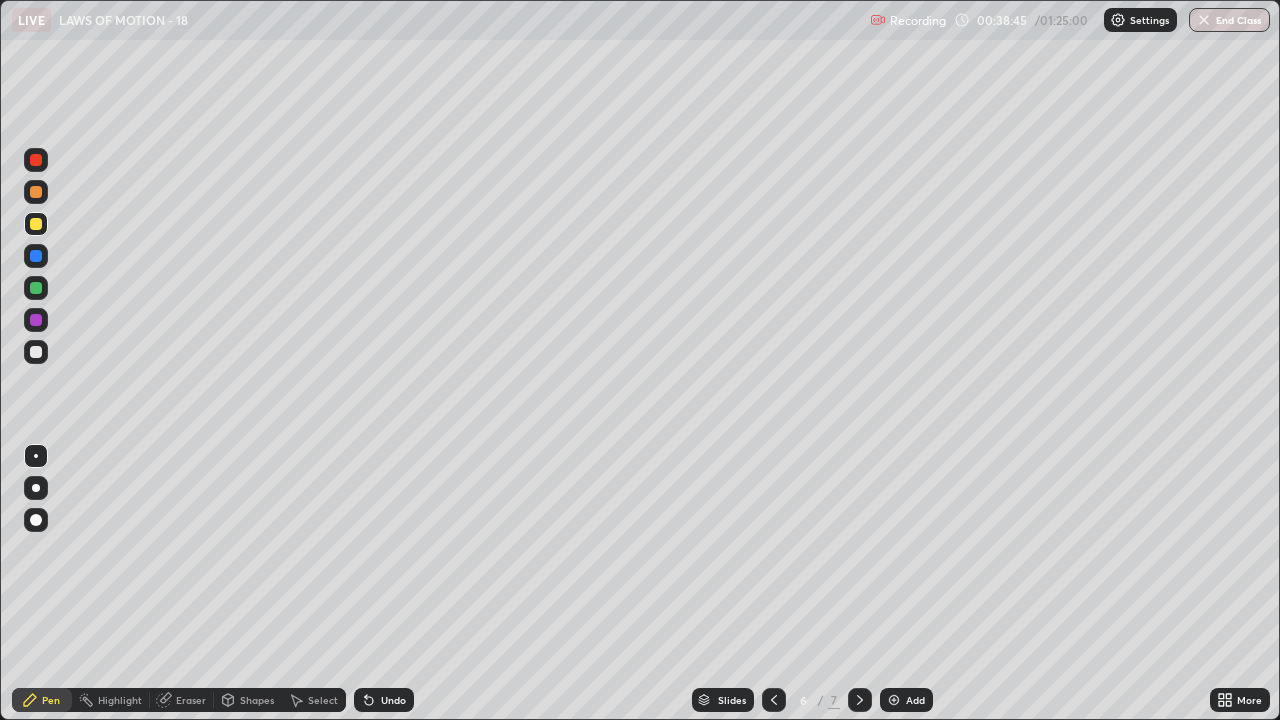 click at bounding box center (36, 352) 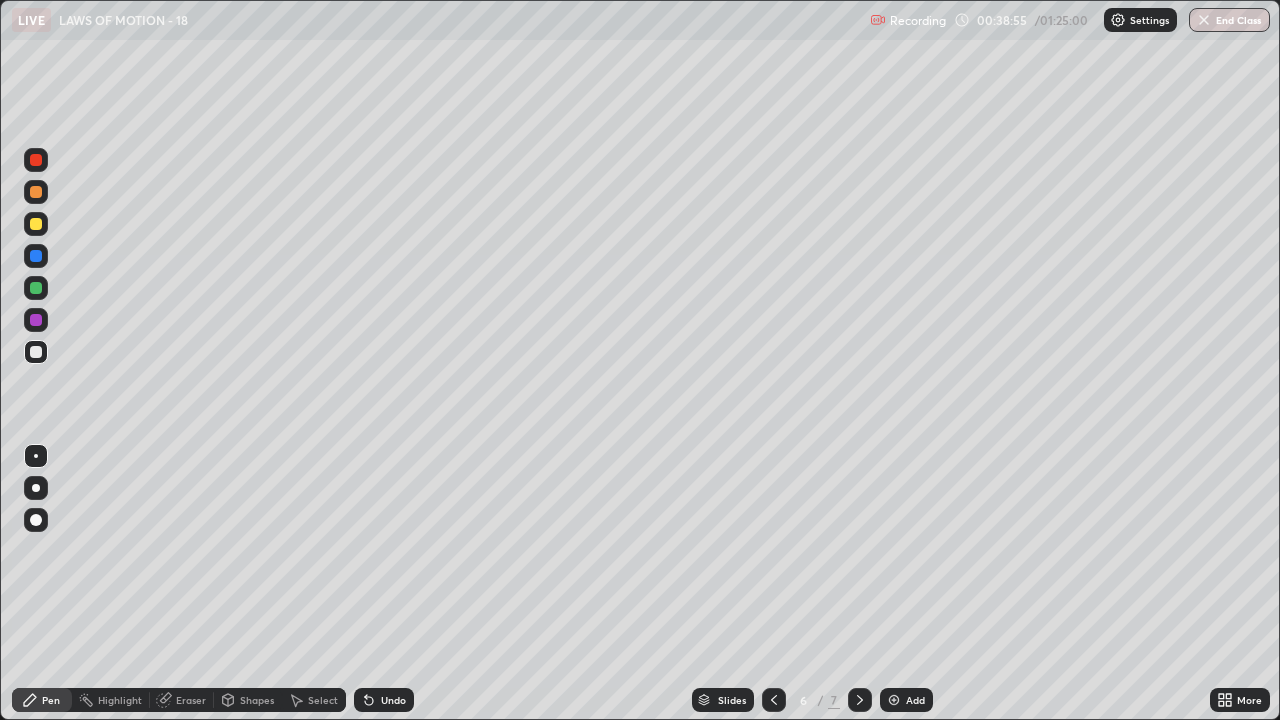 click at bounding box center [36, 256] 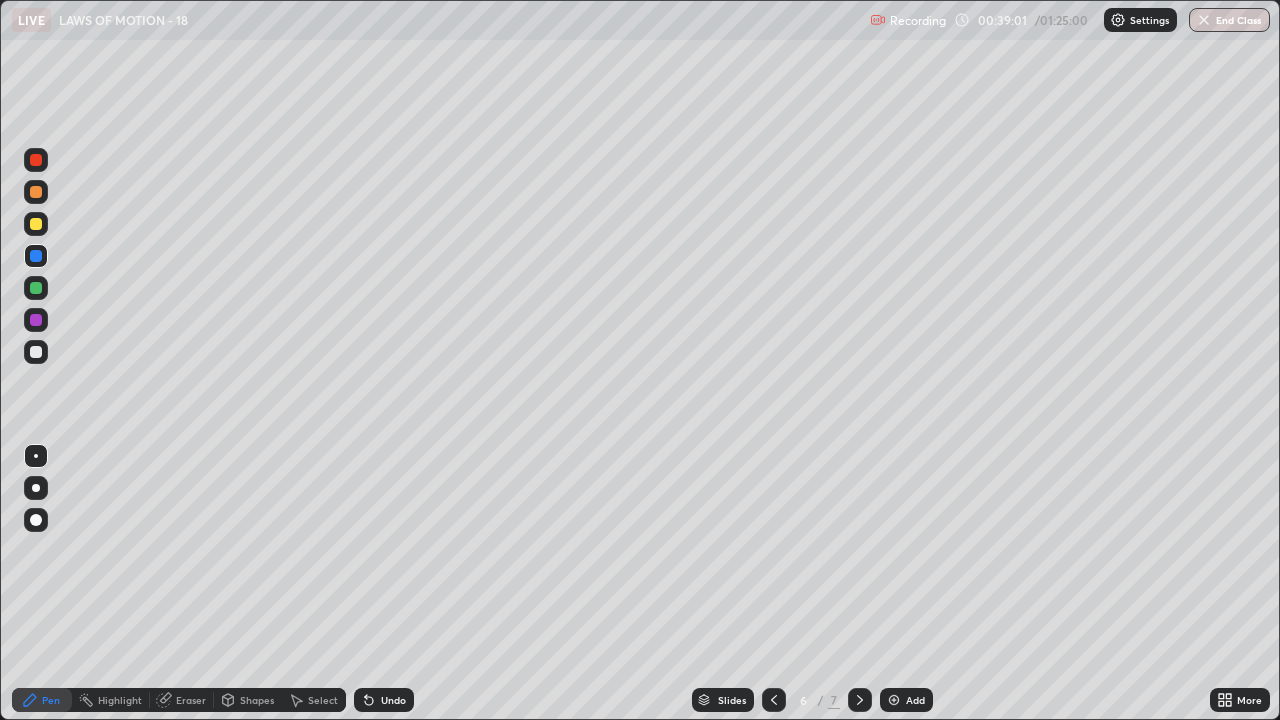 click at bounding box center [36, 352] 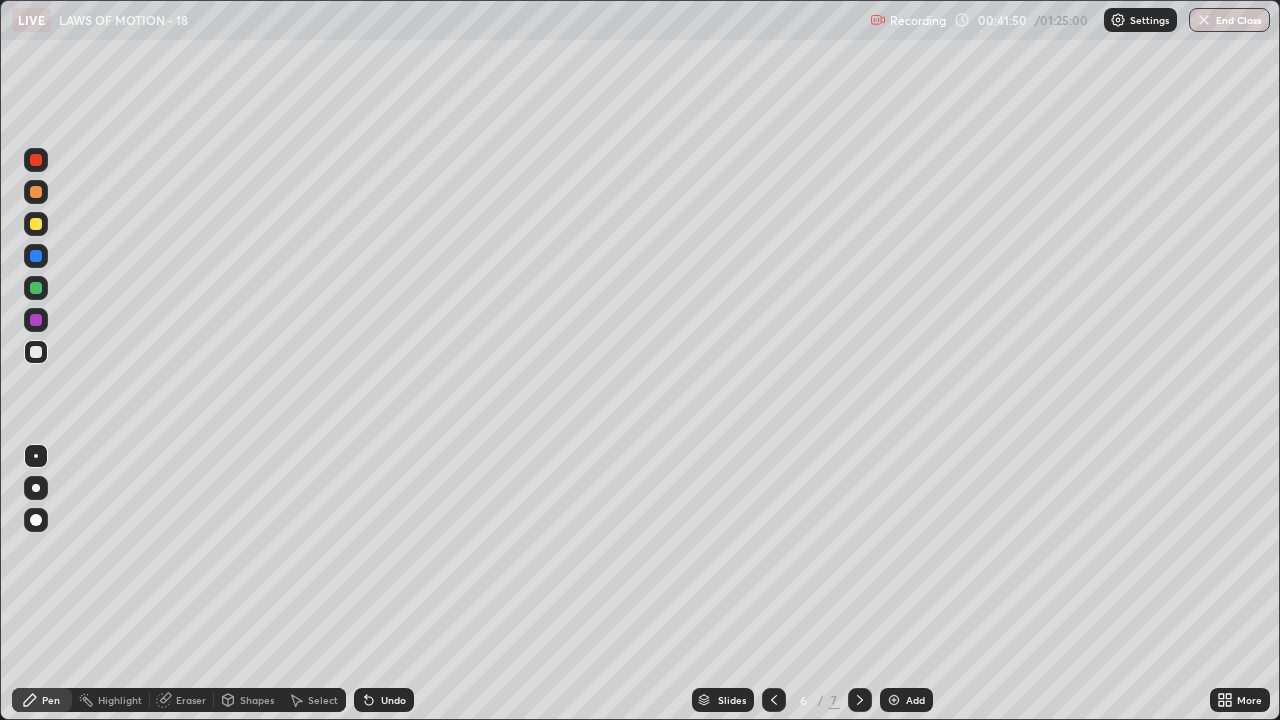 click at bounding box center [36, 160] 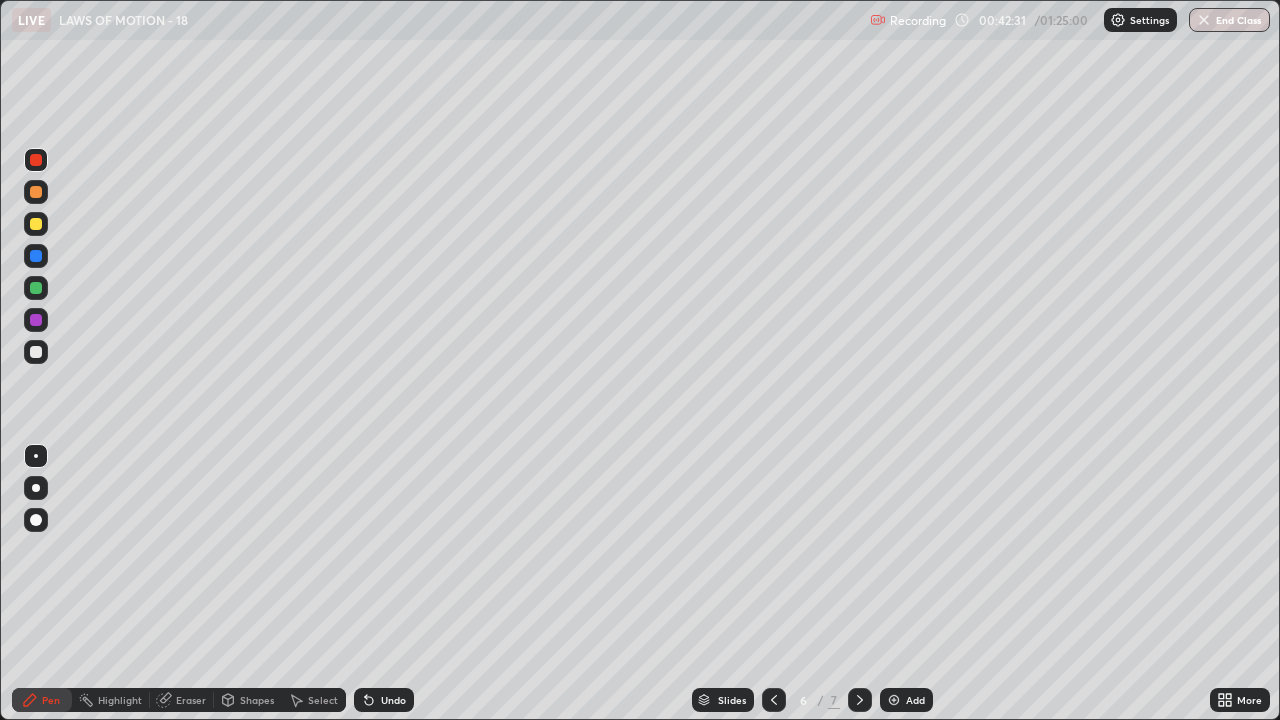 click at bounding box center [36, 352] 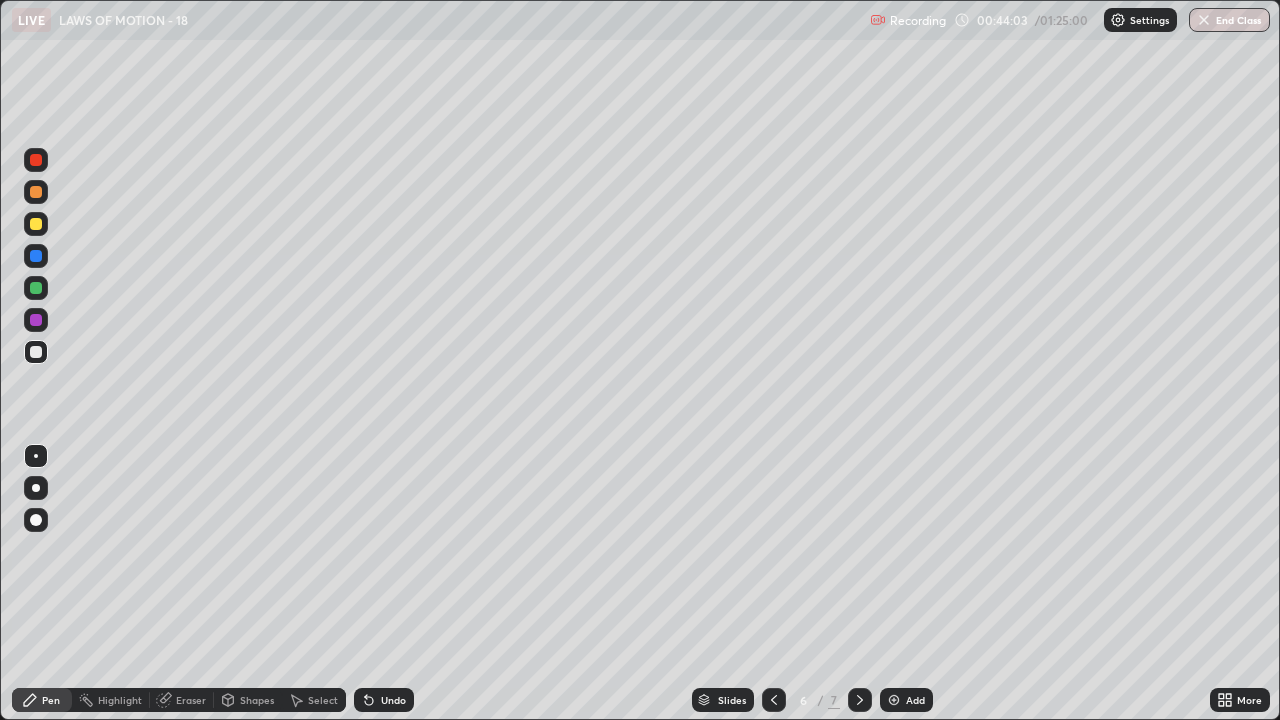 click at bounding box center (894, 700) 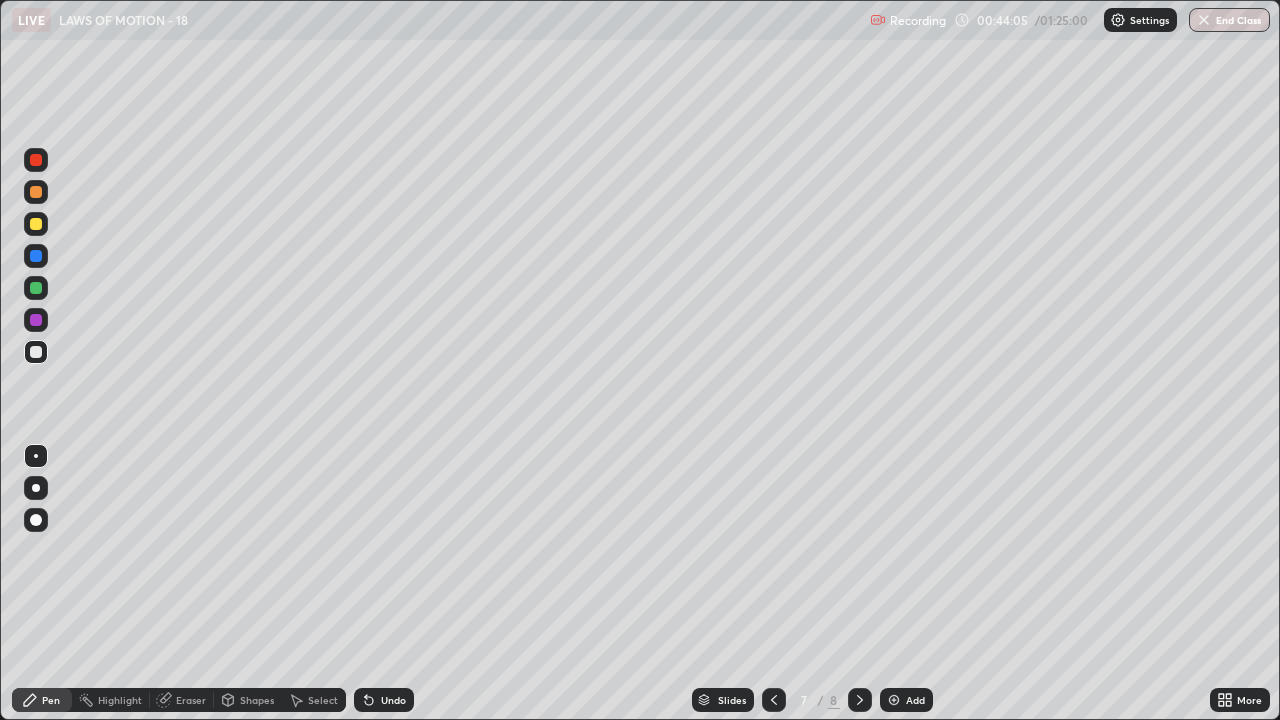 click at bounding box center [36, 352] 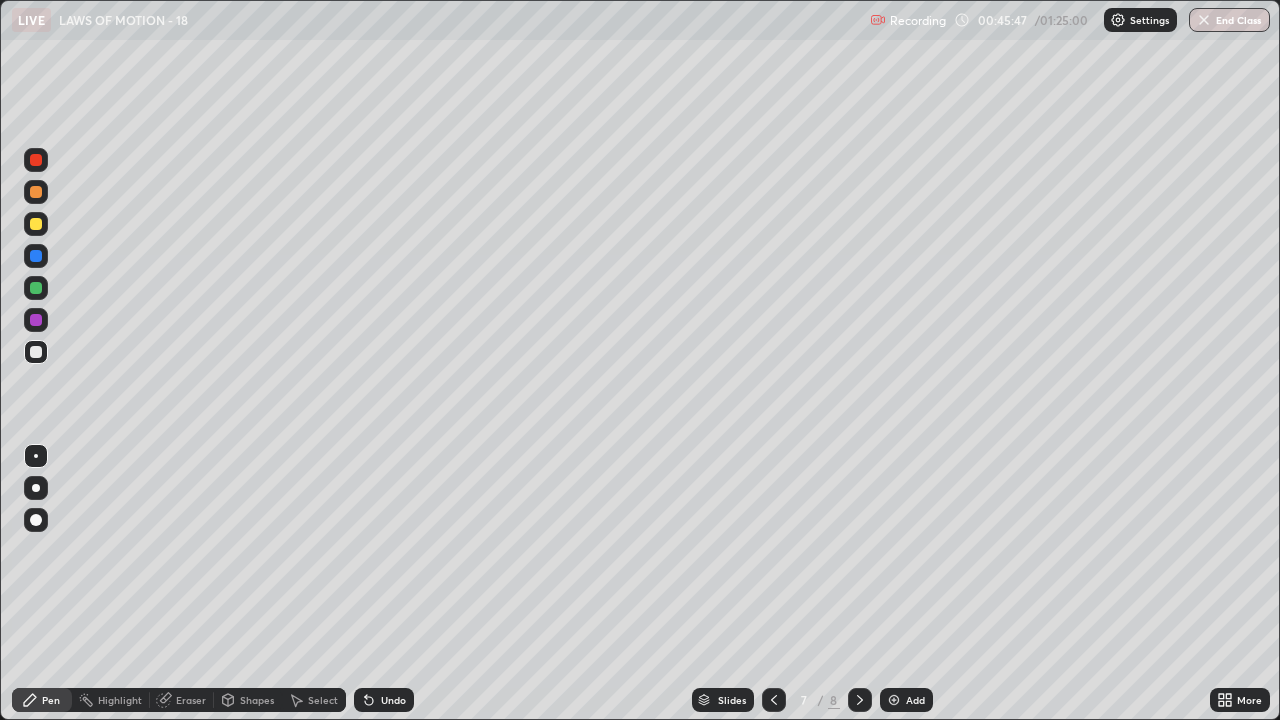 click on "Highlight" at bounding box center [120, 700] 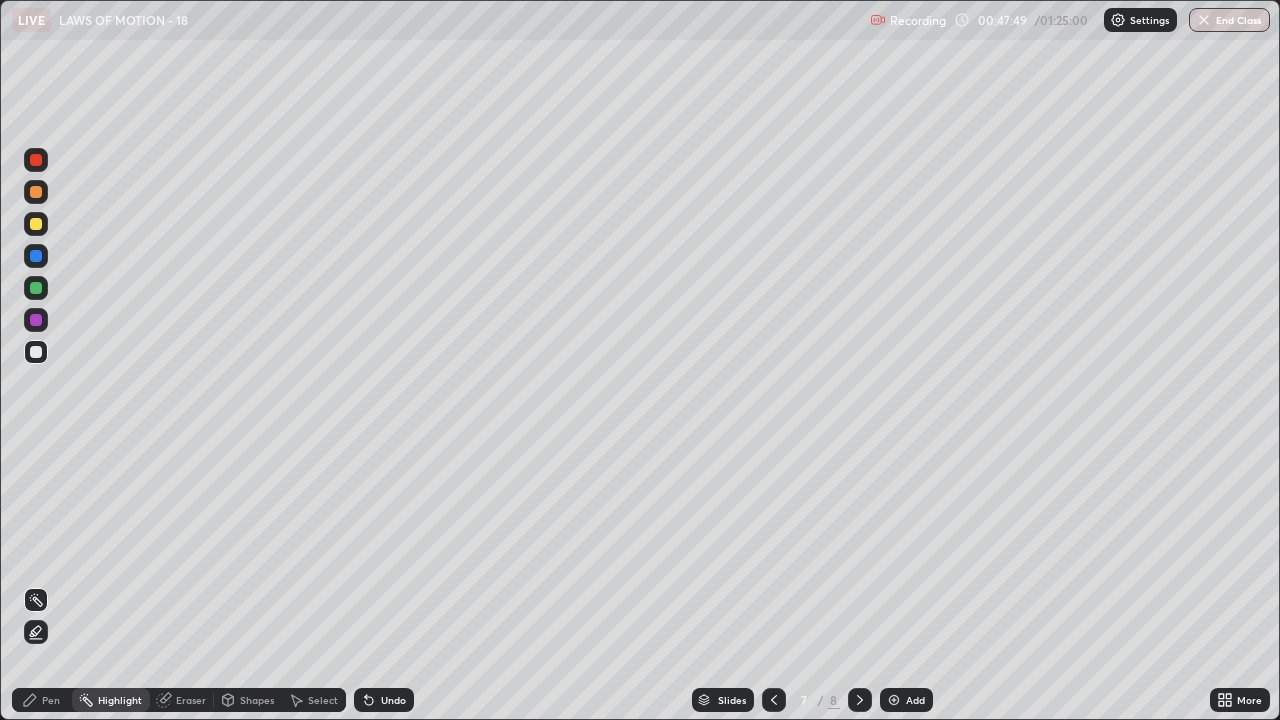 click at bounding box center [36, 160] 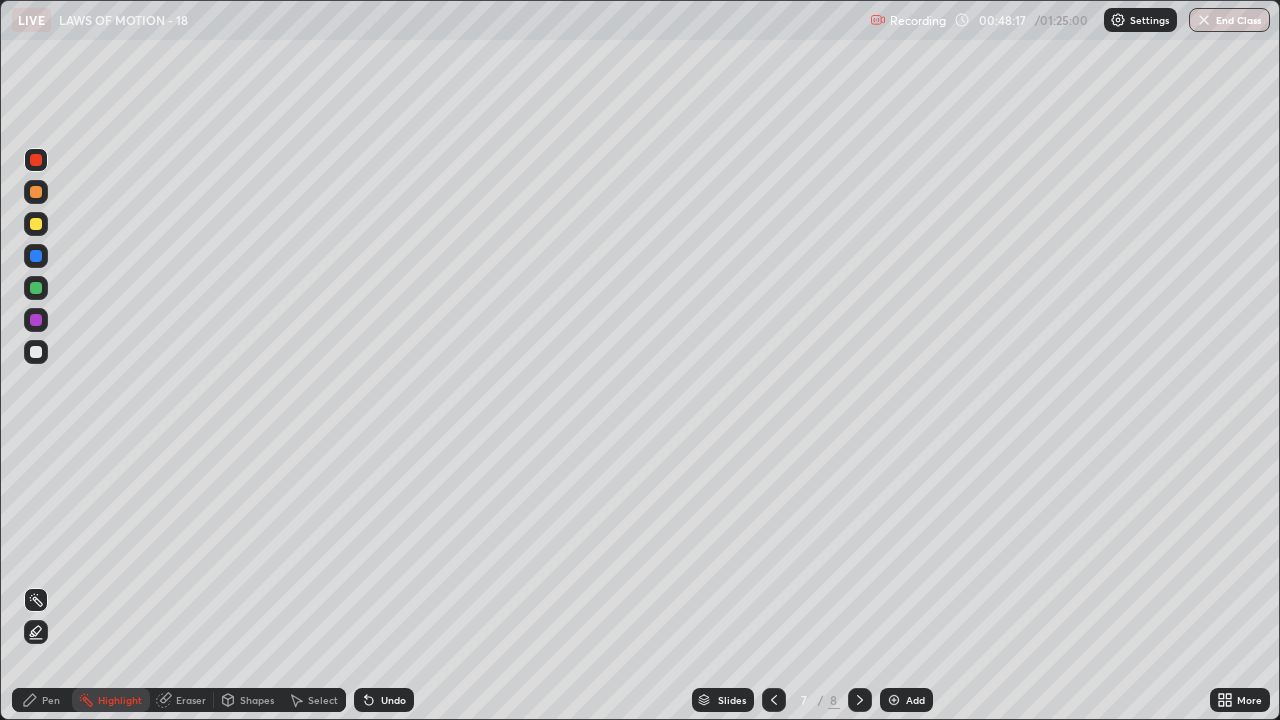 click 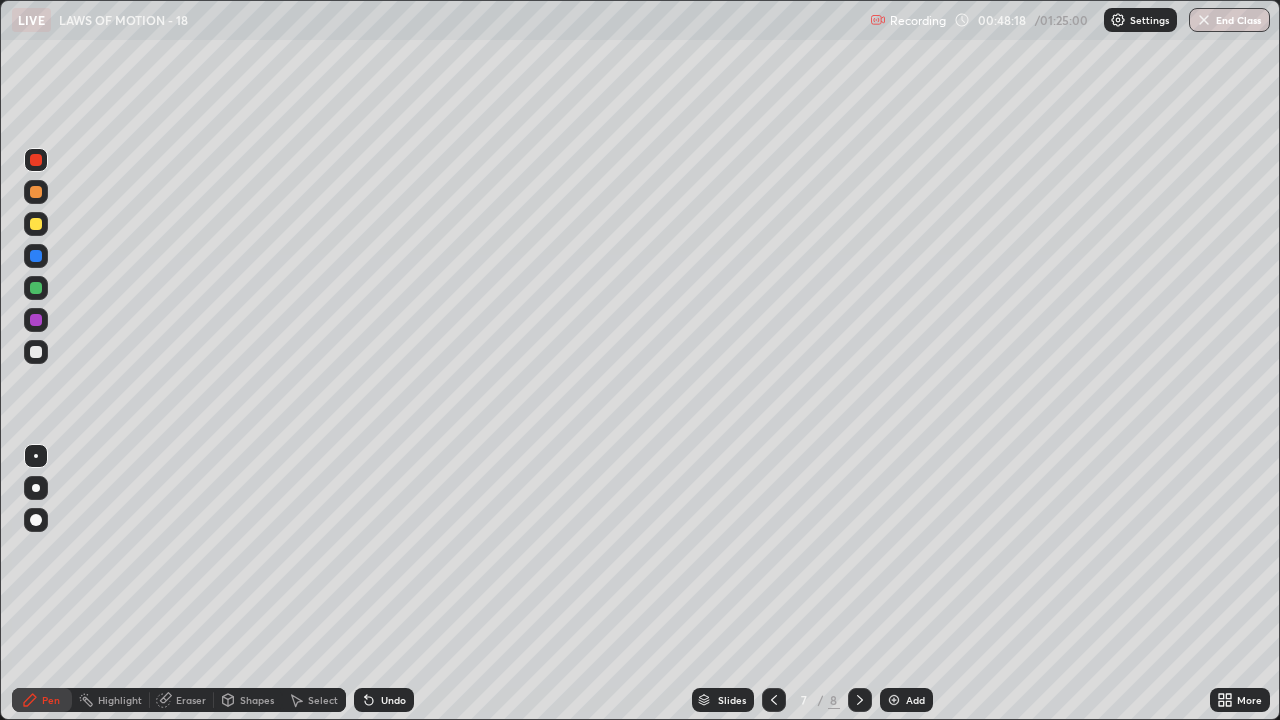 click at bounding box center [36, 352] 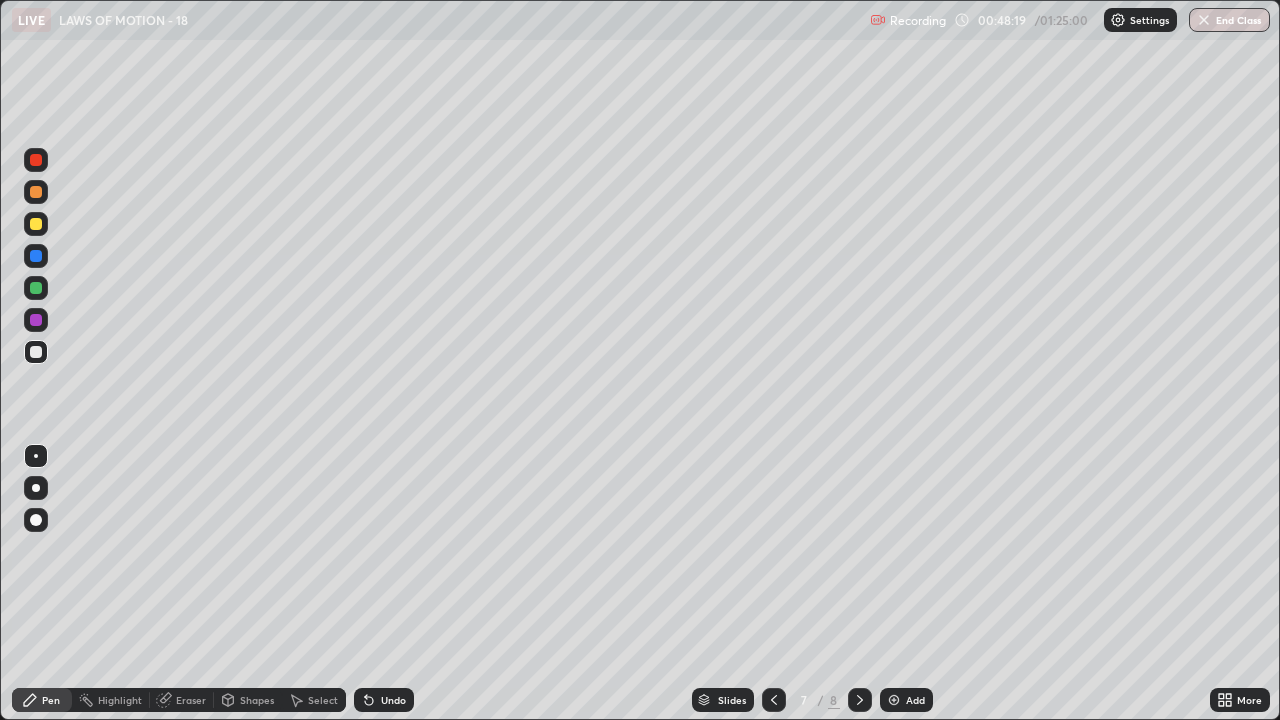 click at bounding box center [36, 224] 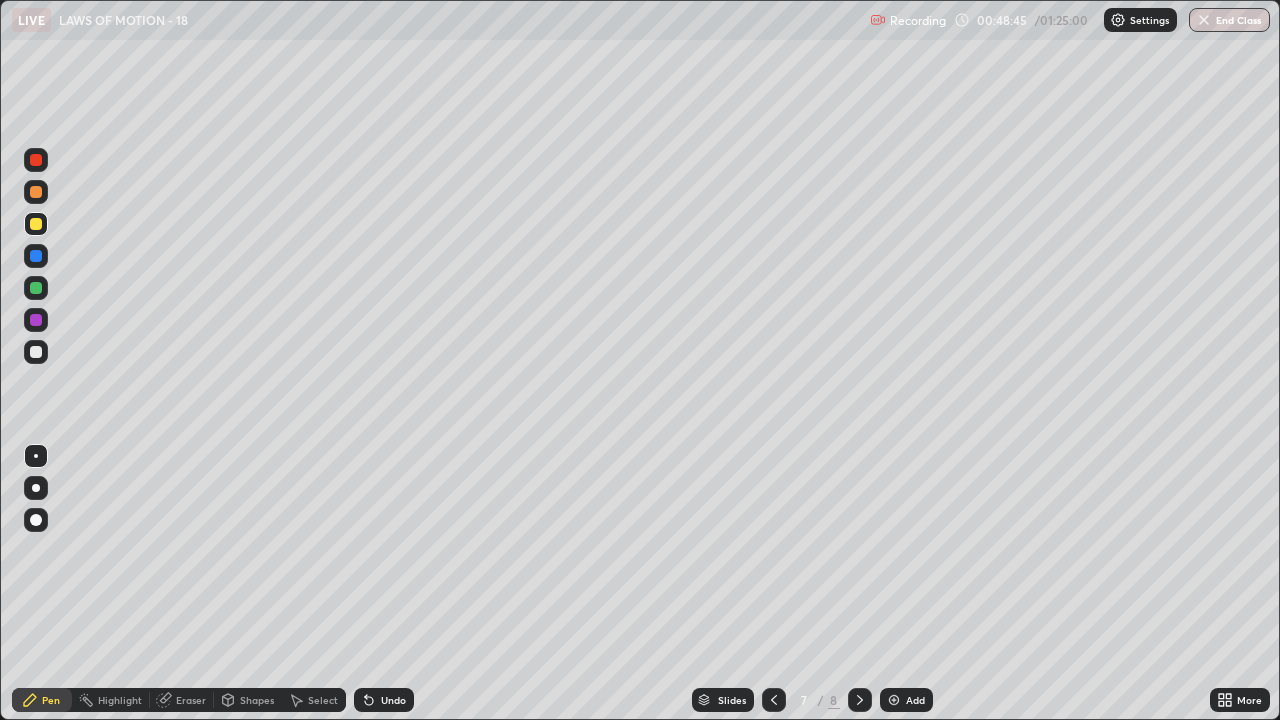 click on "Undo" at bounding box center (384, 700) 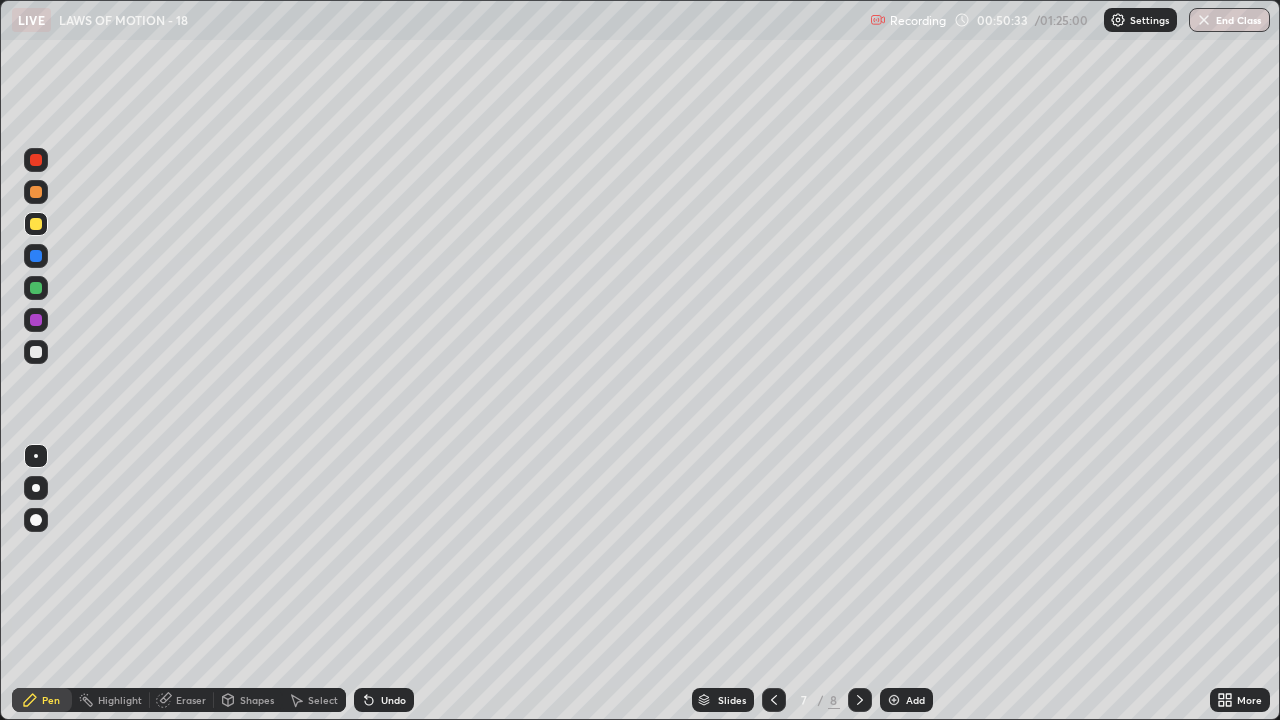 click on "Highlight" at bounding box center [120, 700] 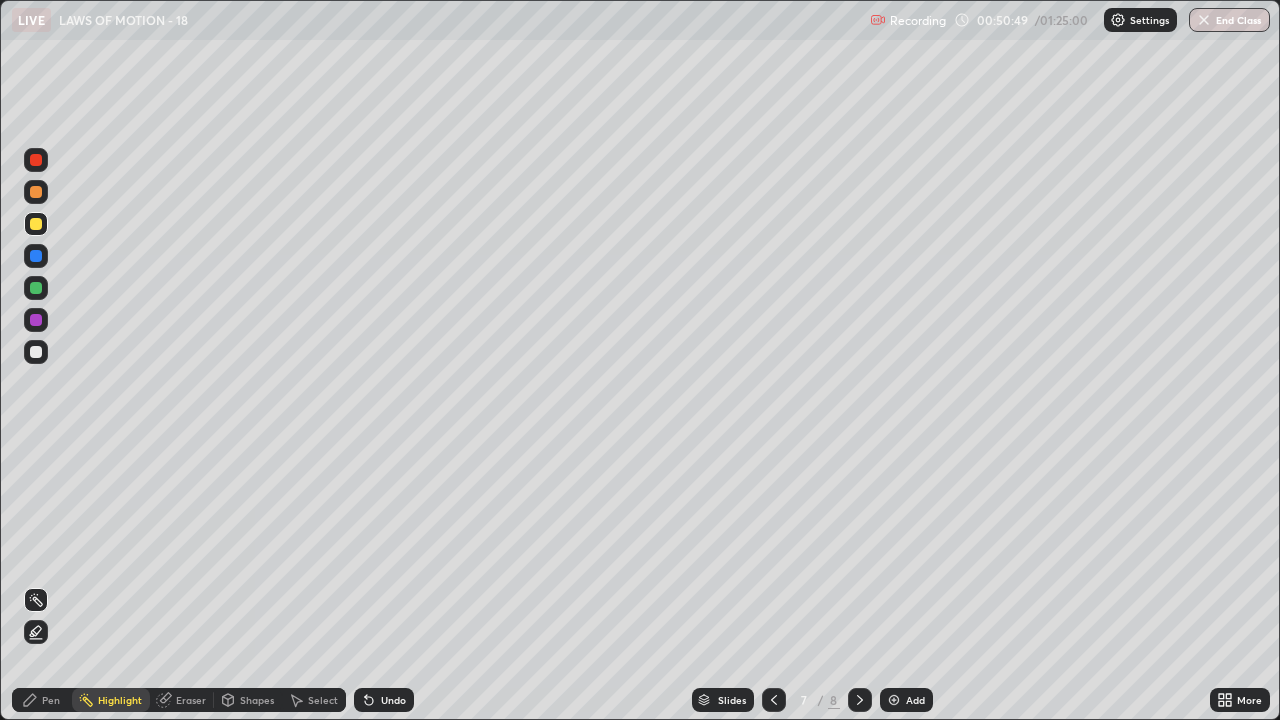 click at bounding box center (36, 352) 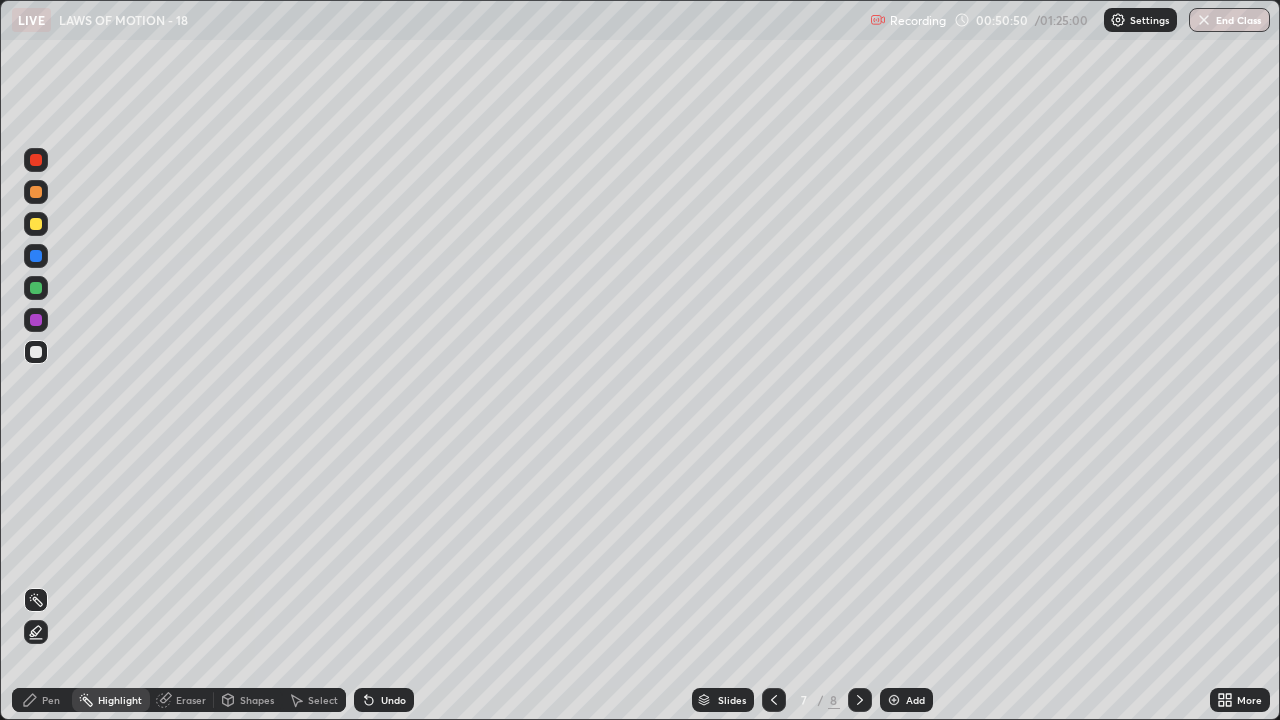 click at bounding box center [36, 256] 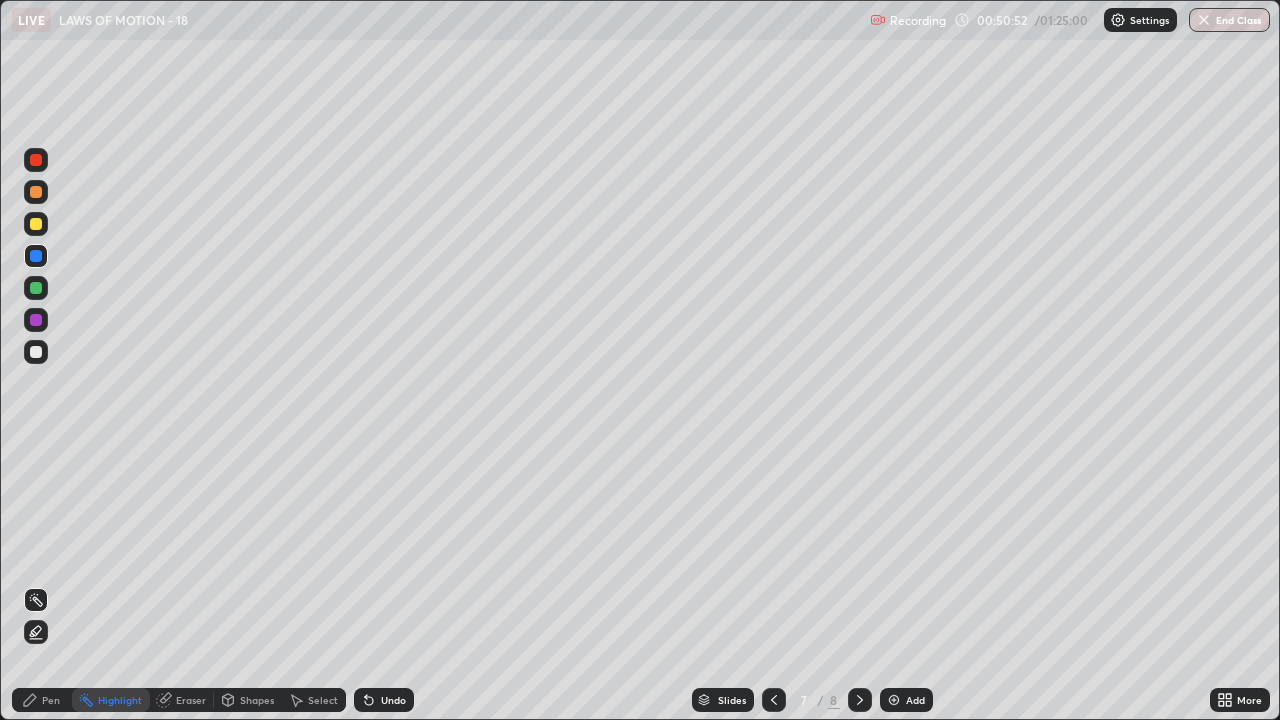 click on "Pen" at bounding box center (42, 700) 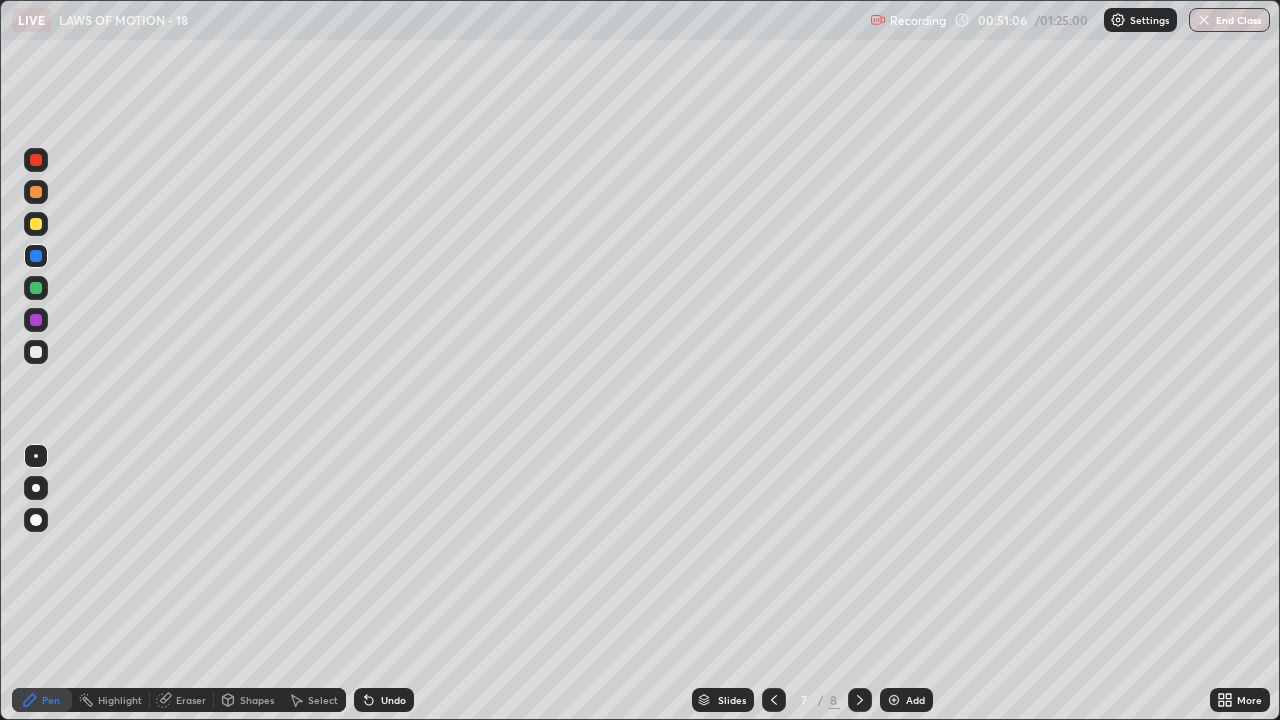 click on "Highlight" at bounding box center (120, 700) 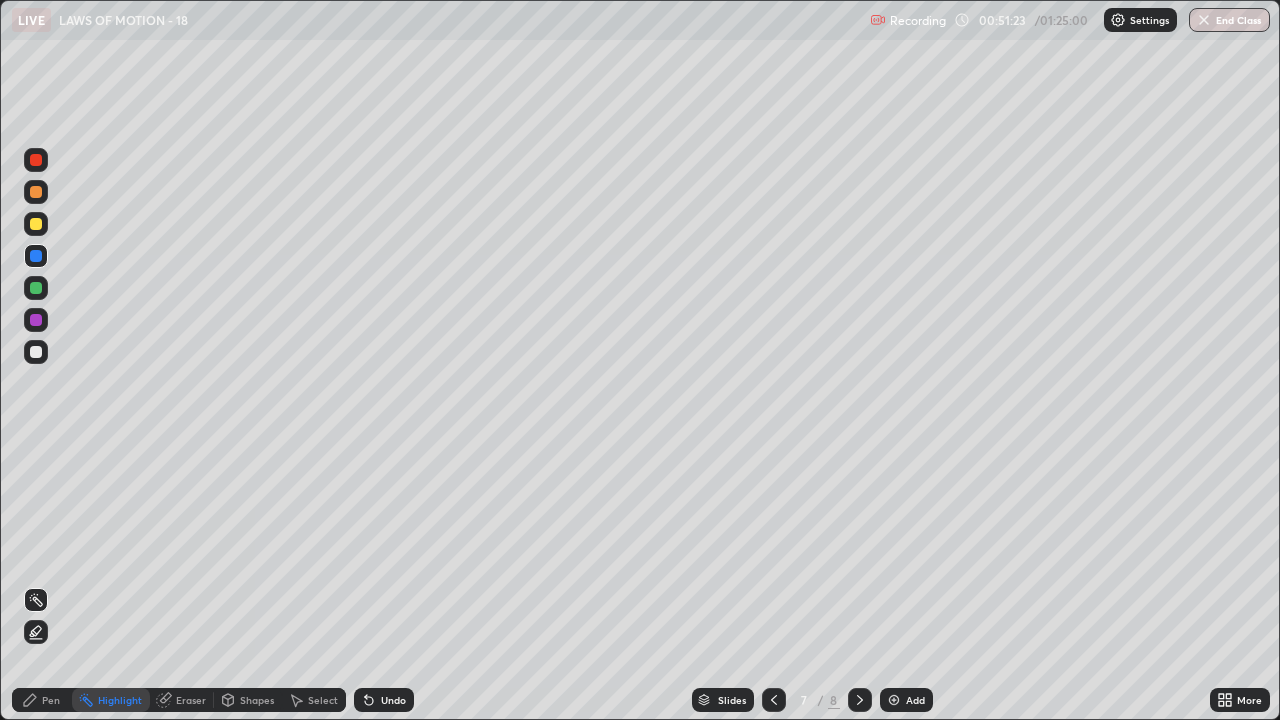 click on "Pen" at bounding box center (42, 700) 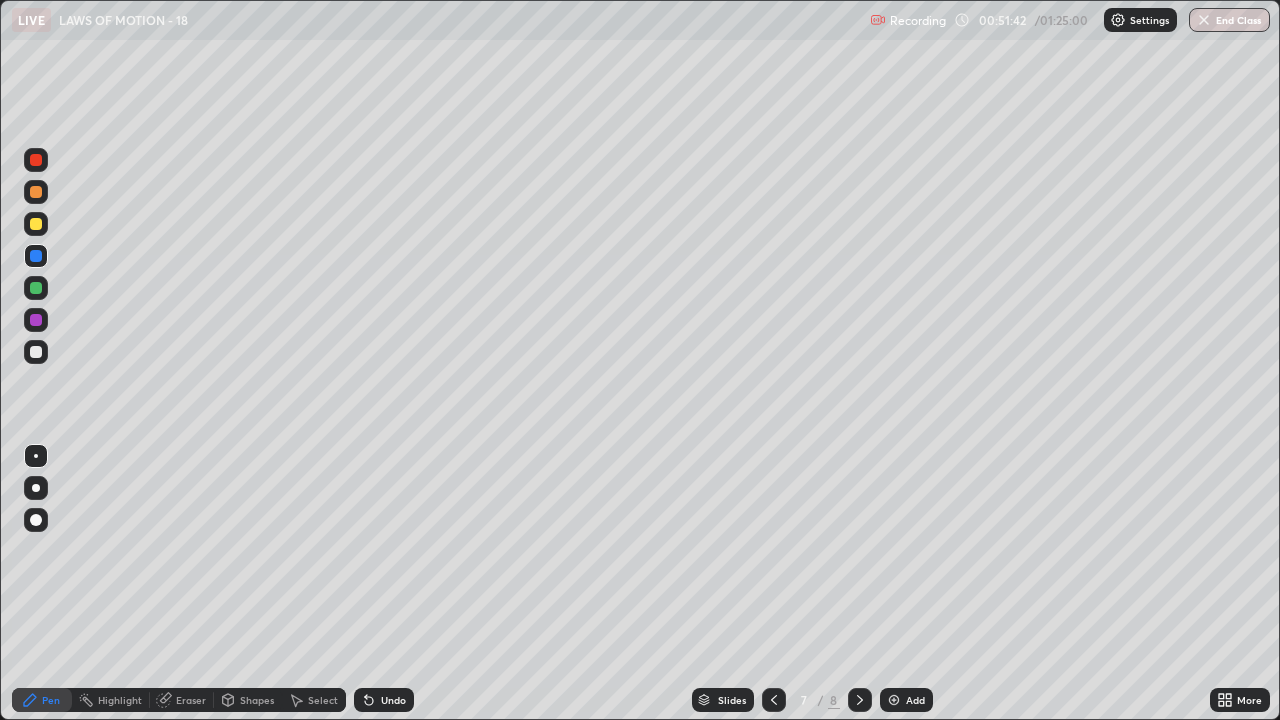 click at bounding box center [36, 352] 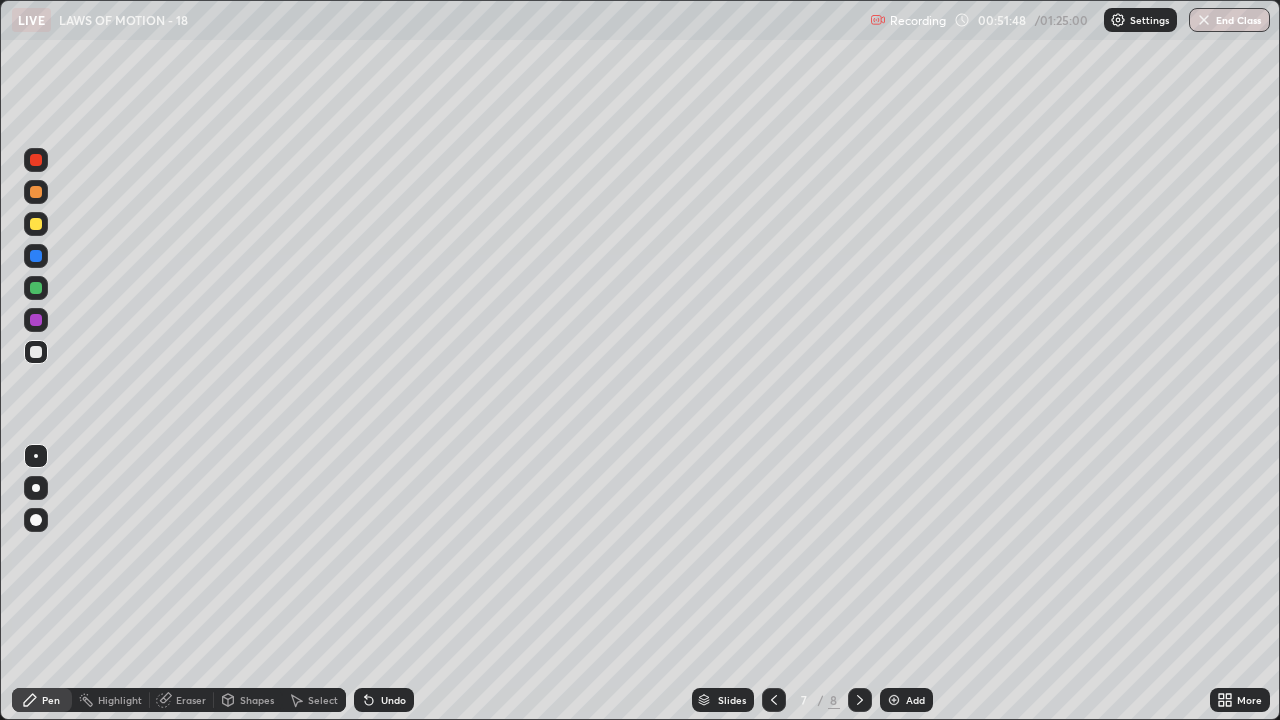 click at bounding box center [894, 700] 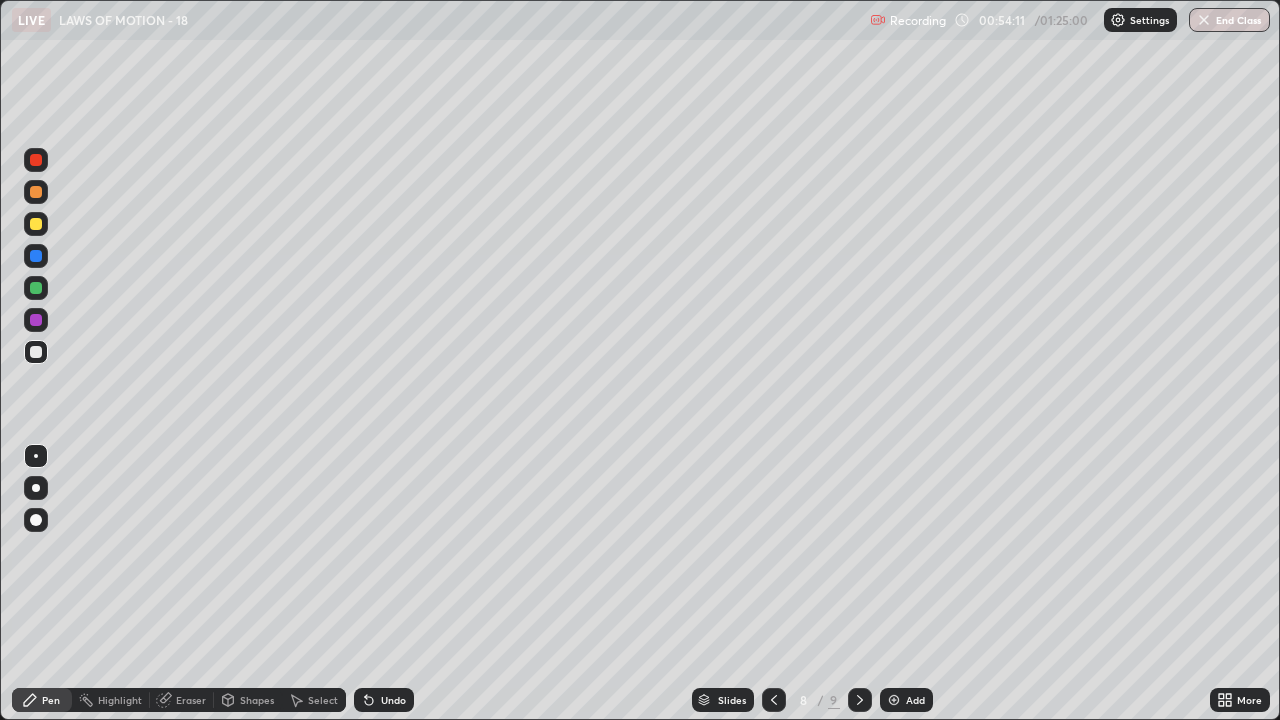 click on "Select" at bounding box center (314, 700) 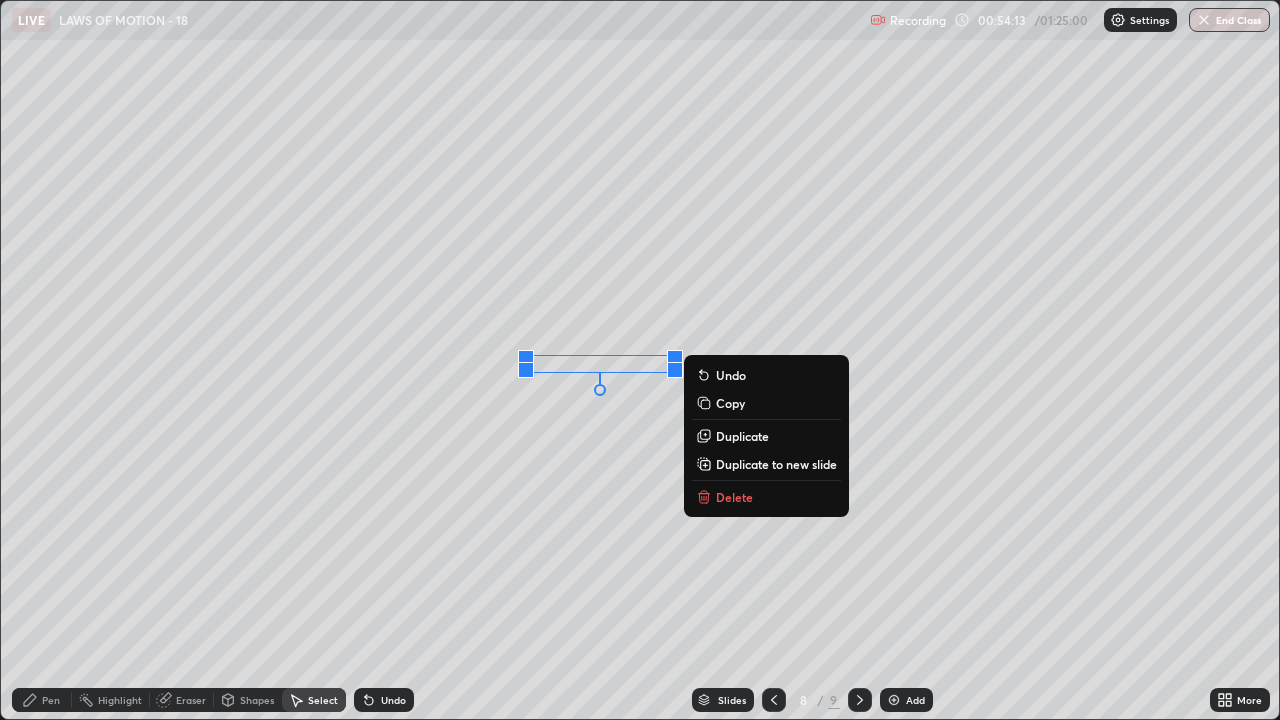 click on "Delete" at bounding box center (734, 497) 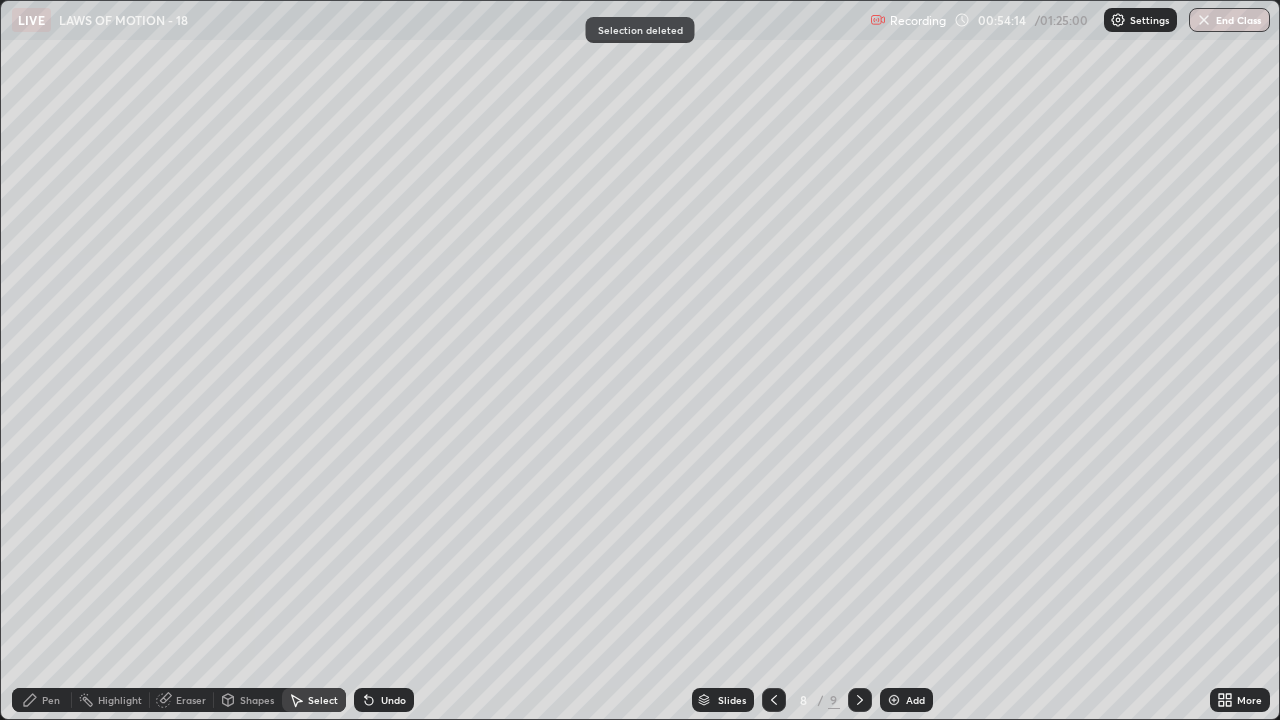 click on "Pen" at bounding box center (51, 700) 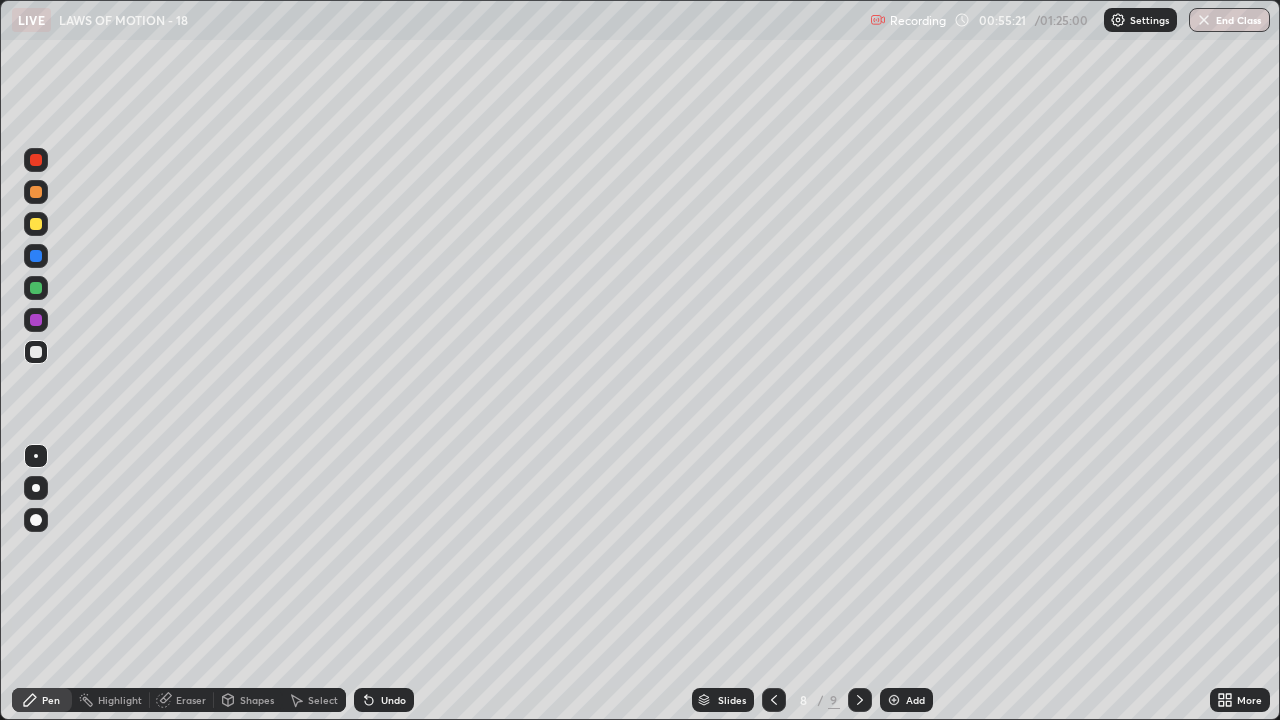 click 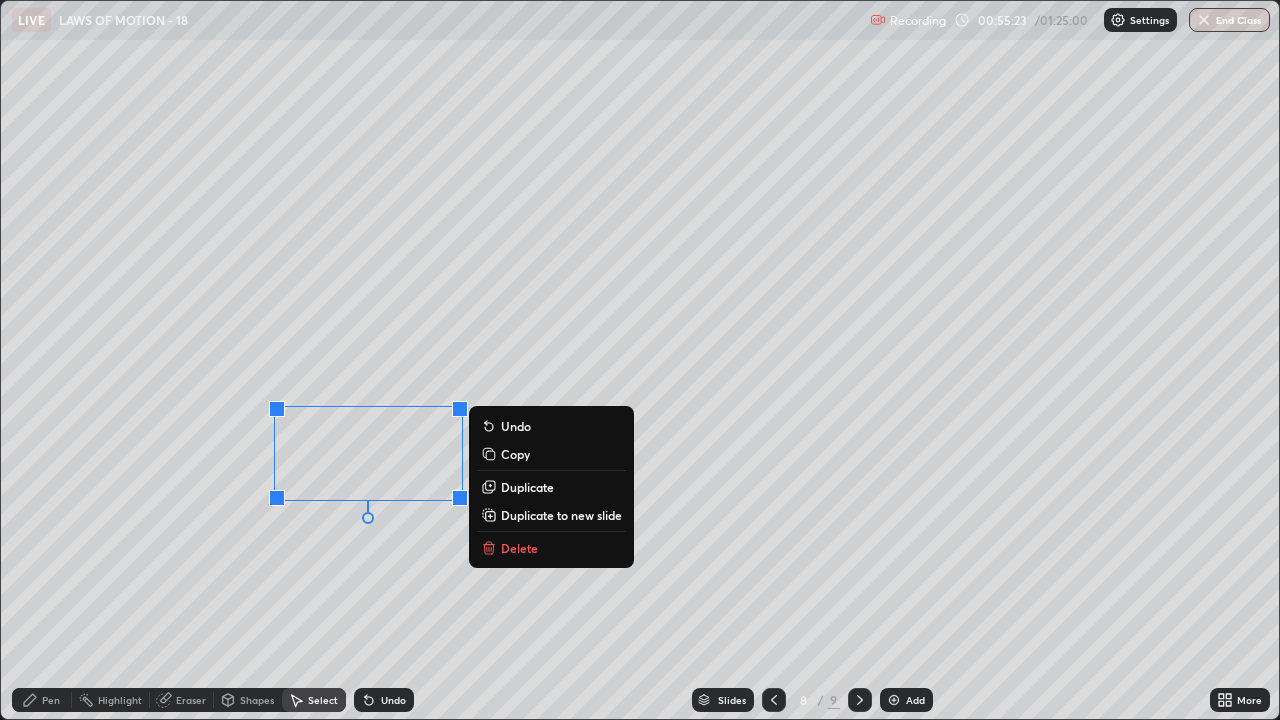 click on "Delete" at bounding box center (519, 548) 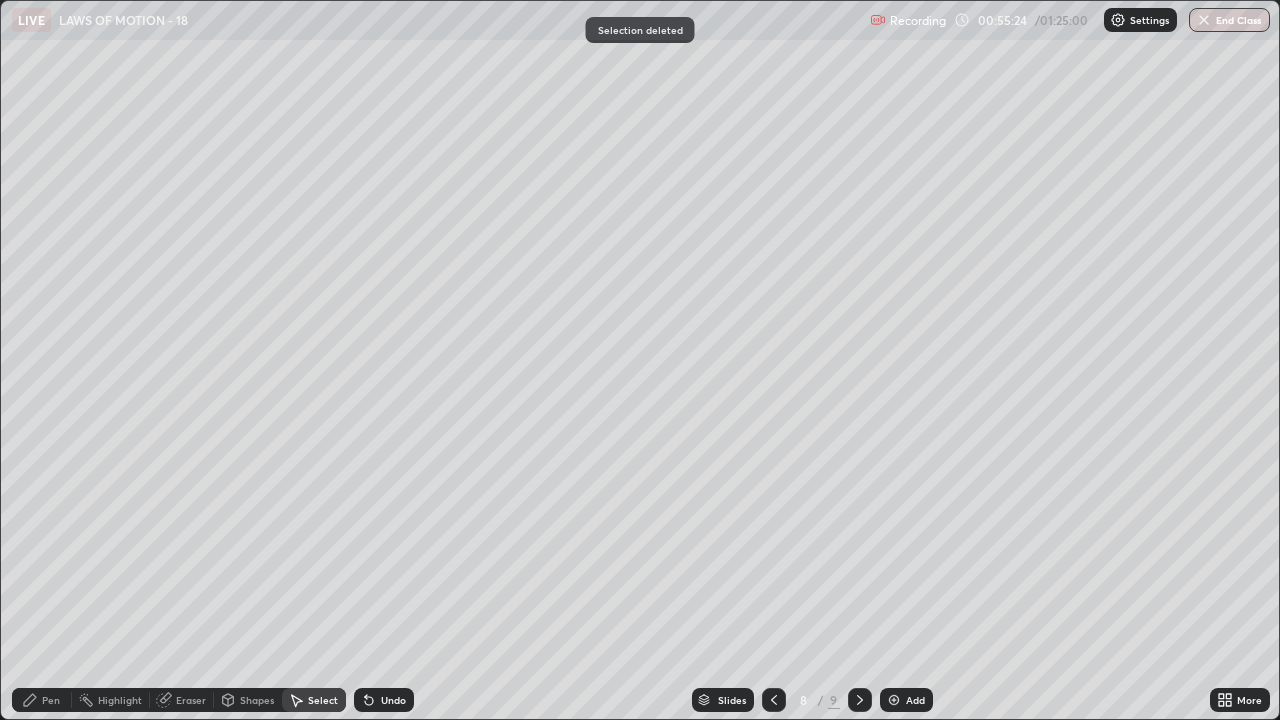 click on "Pen" at bounding box center [51, 700] 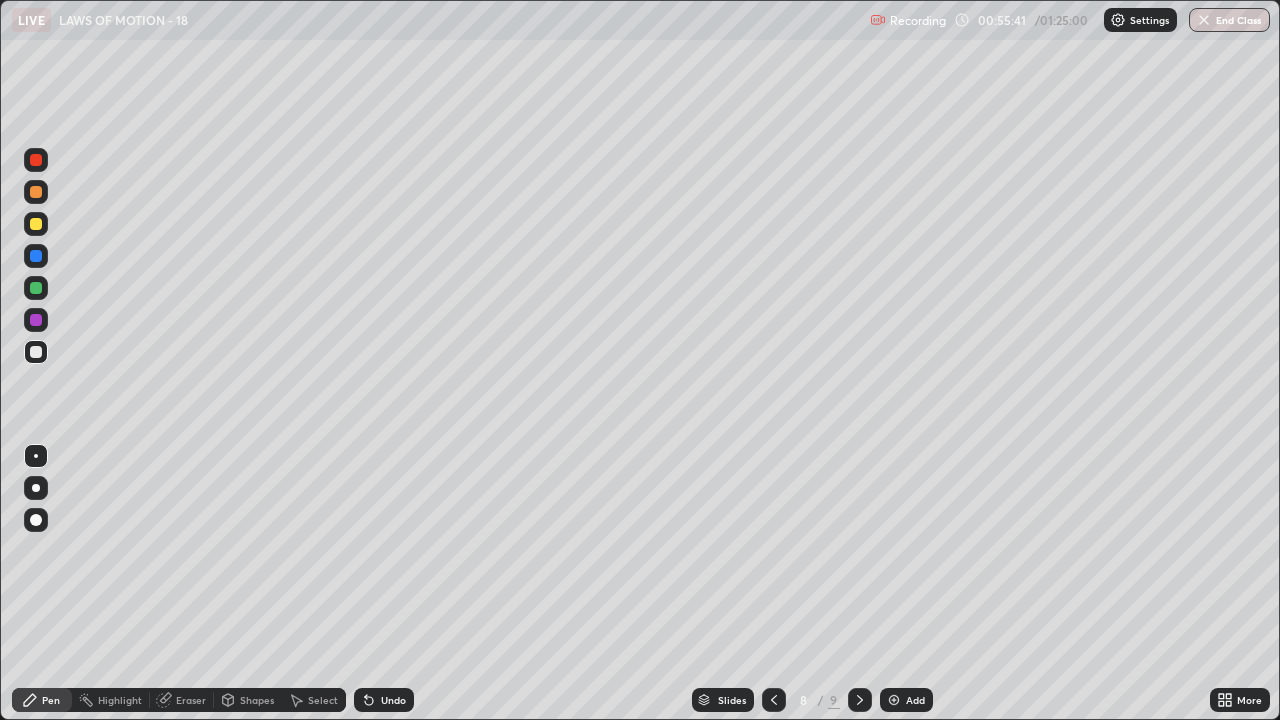 click on "Select" at bounding box center [323, 700] 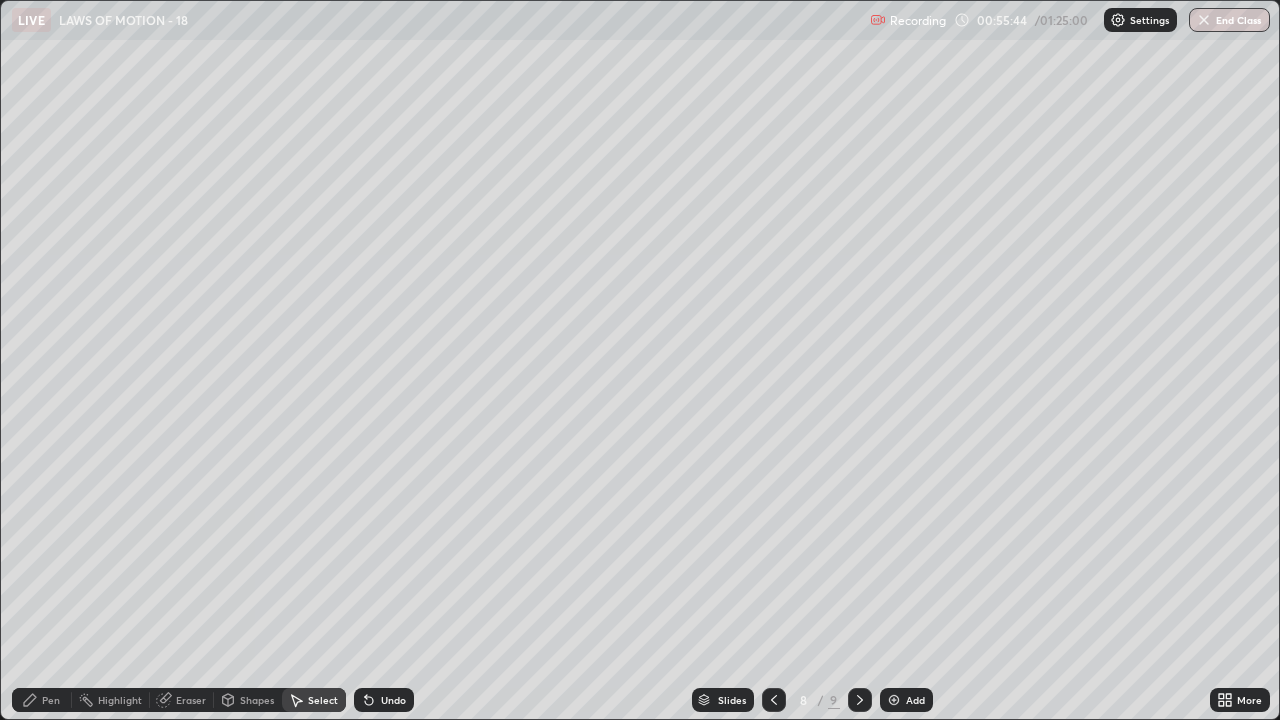 click 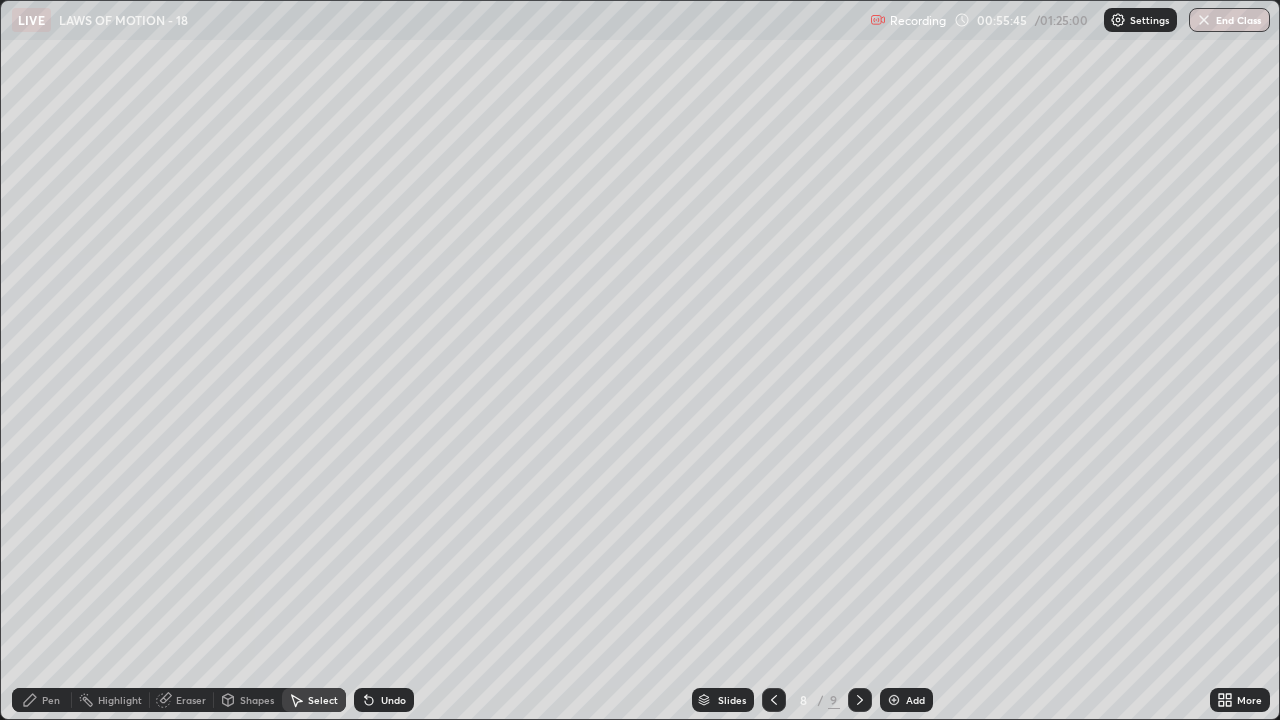 click on "Shapes" at bounding box center [257, 700] 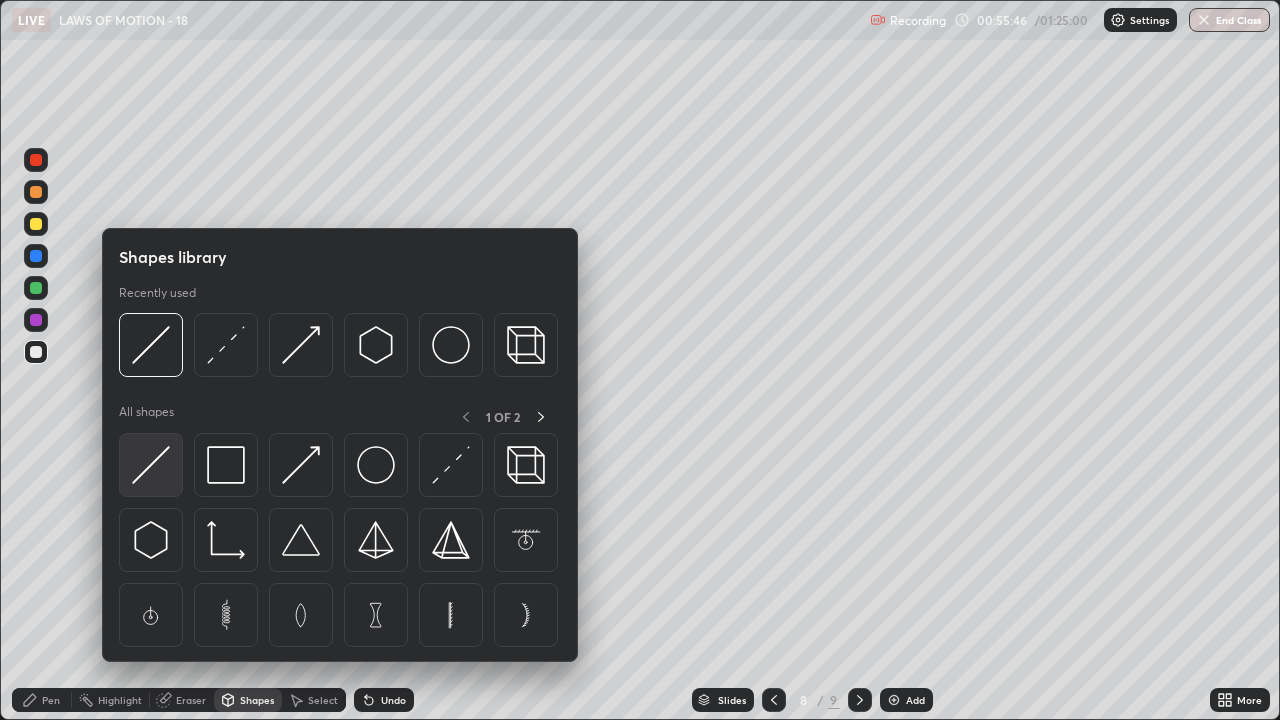 click at bounding box center (151, 465) 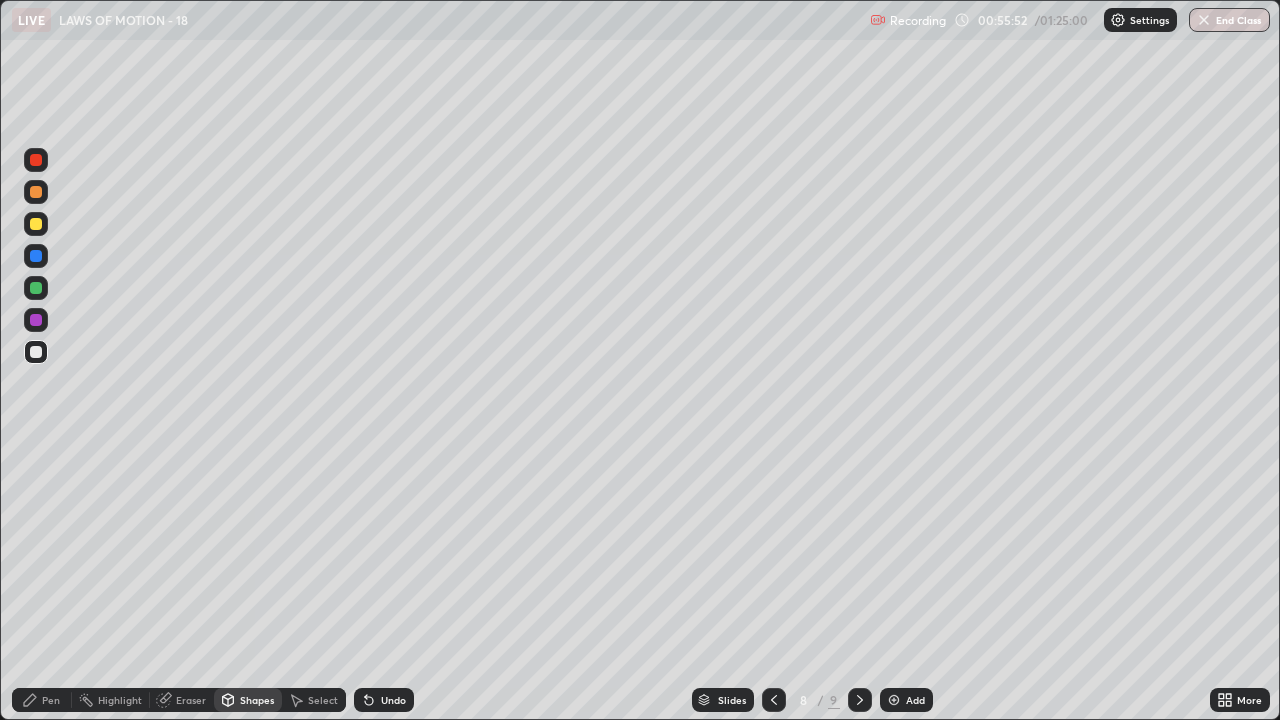 click on "Pen" at bounding box center [51, 700] 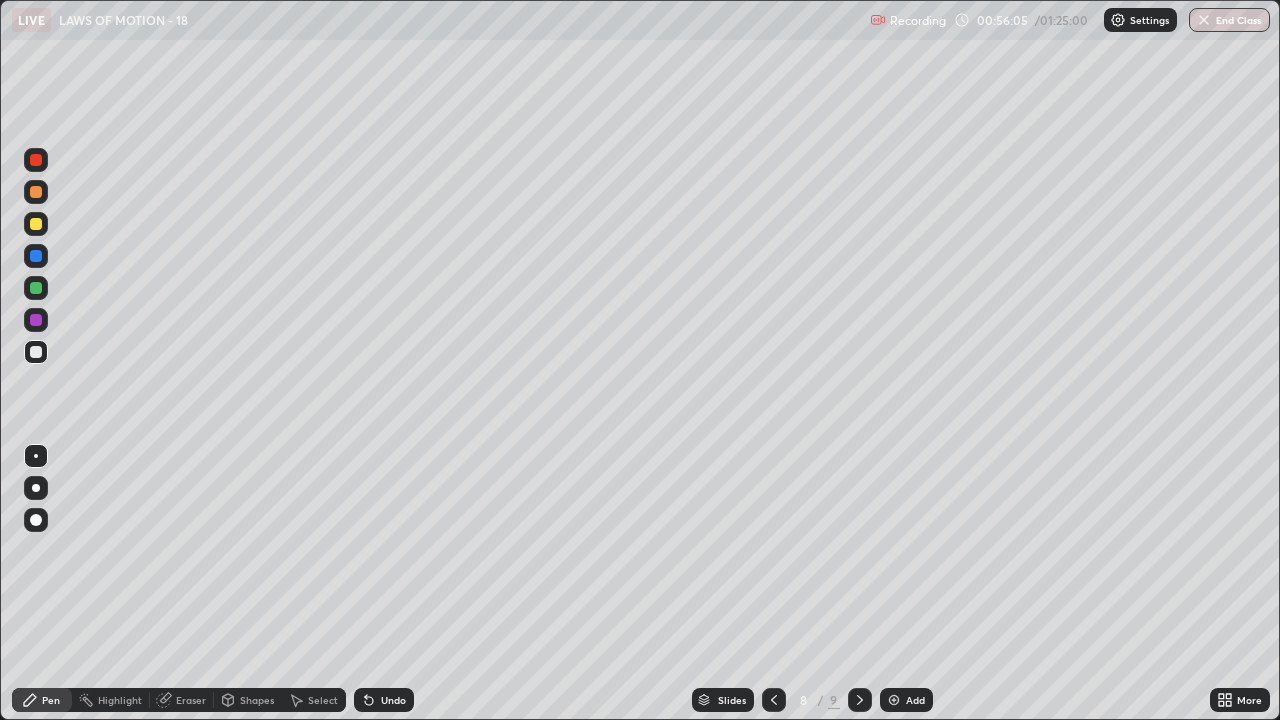 click on "Shapes" at bounding box center (248, 700) 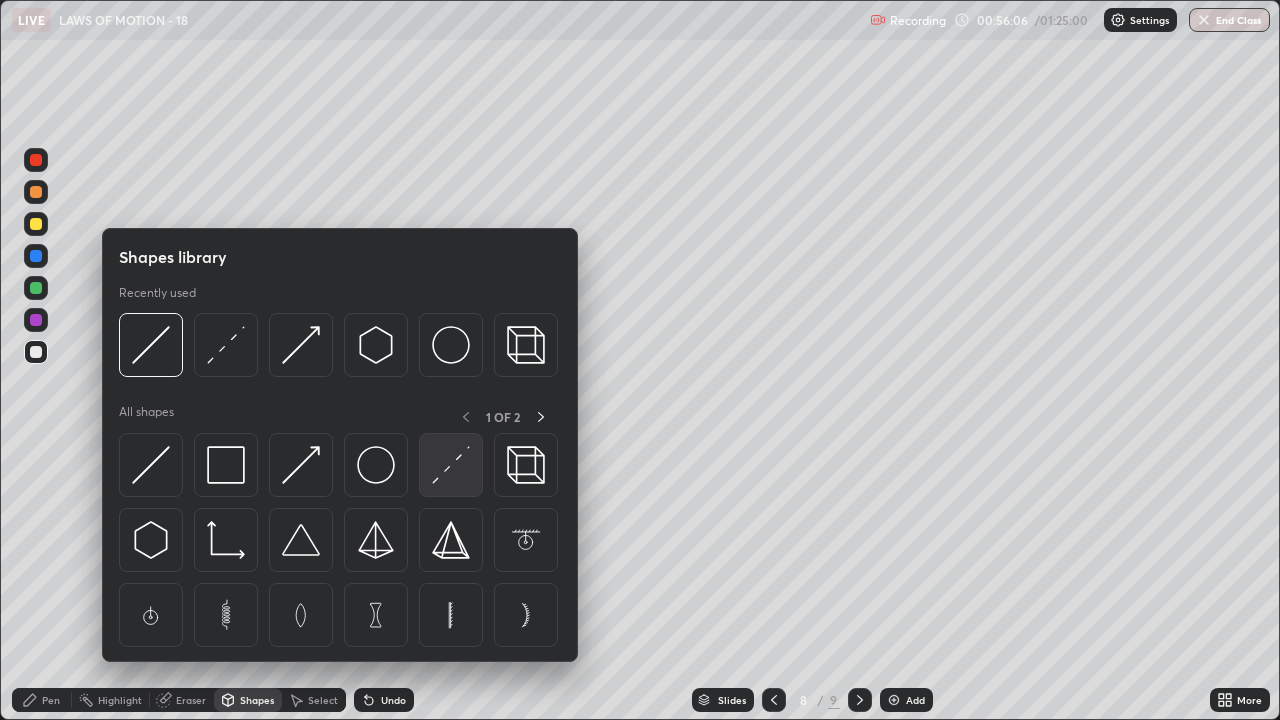 click at bounding box center (451, 465) 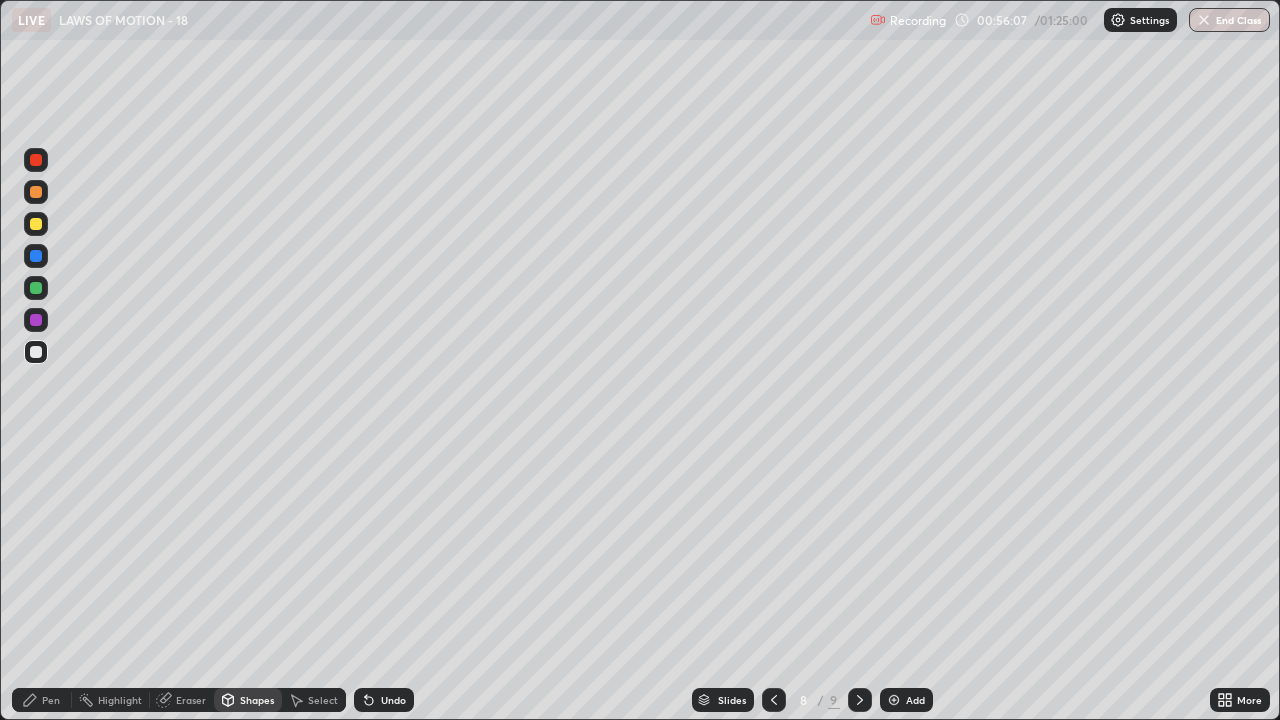 click at bounding box center (36, 288) 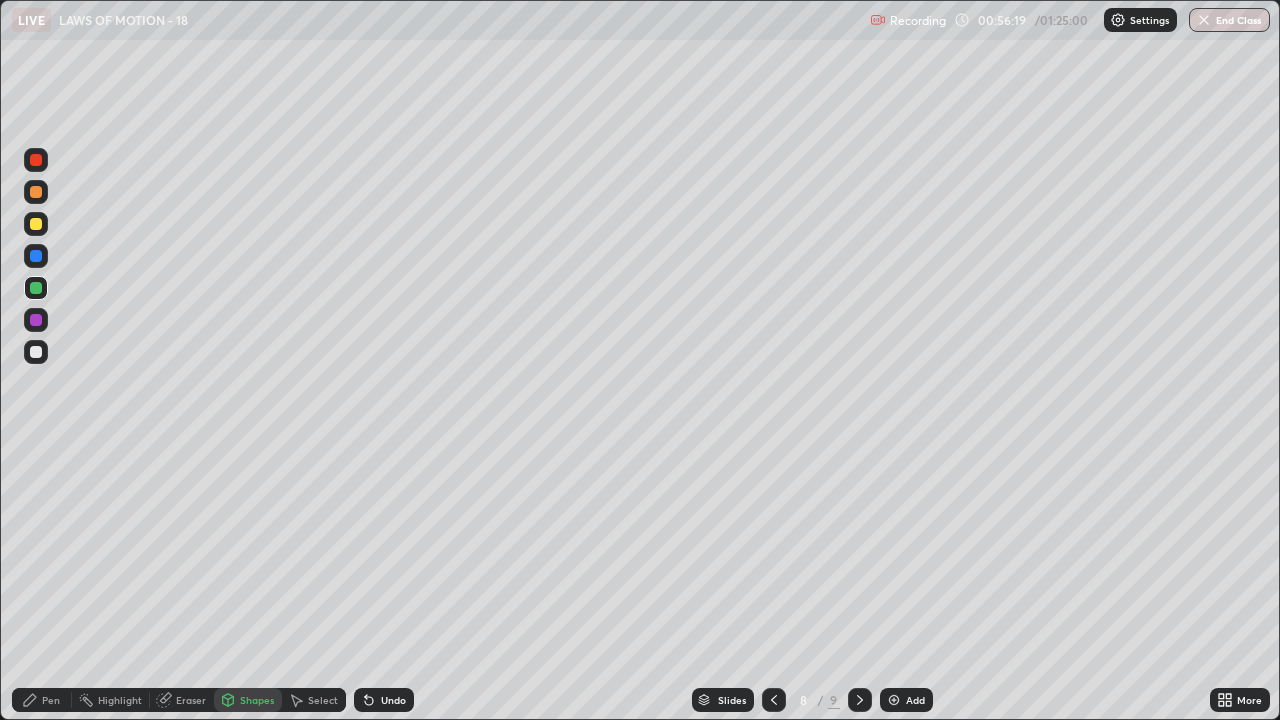 click on "Pen" at bounding box center [51, 700] 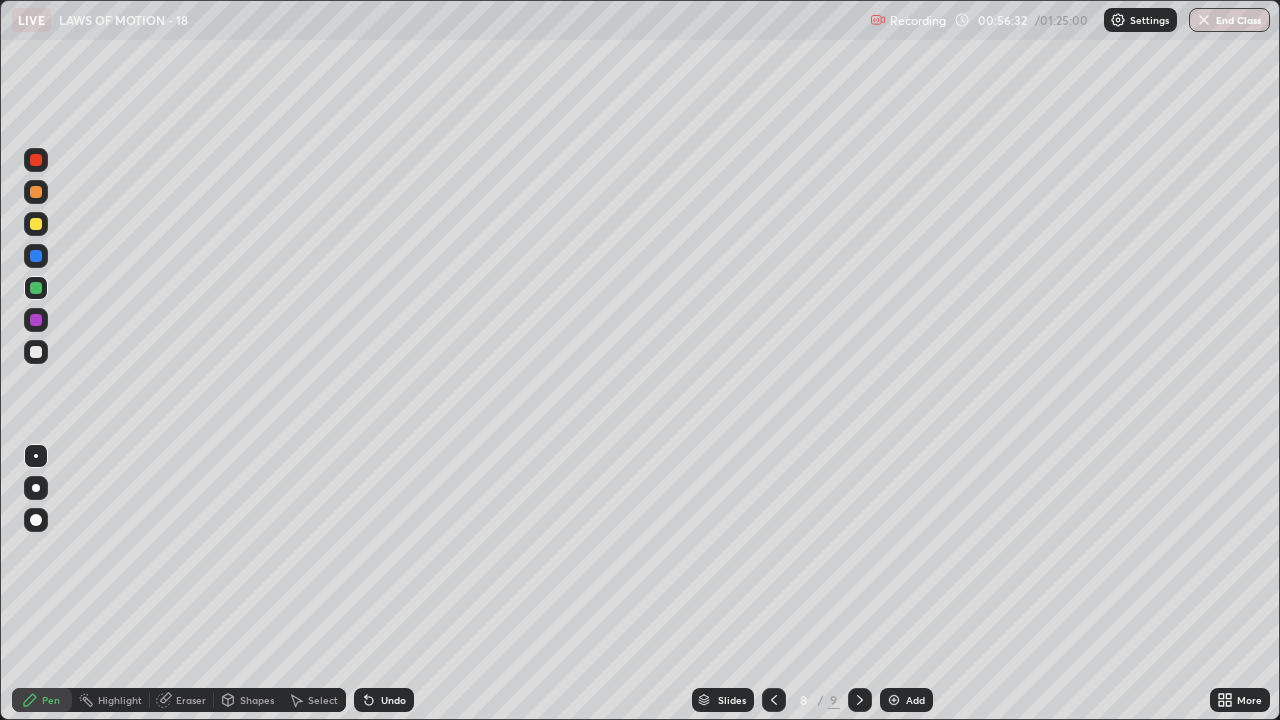 click at bounding box center [36, 352] 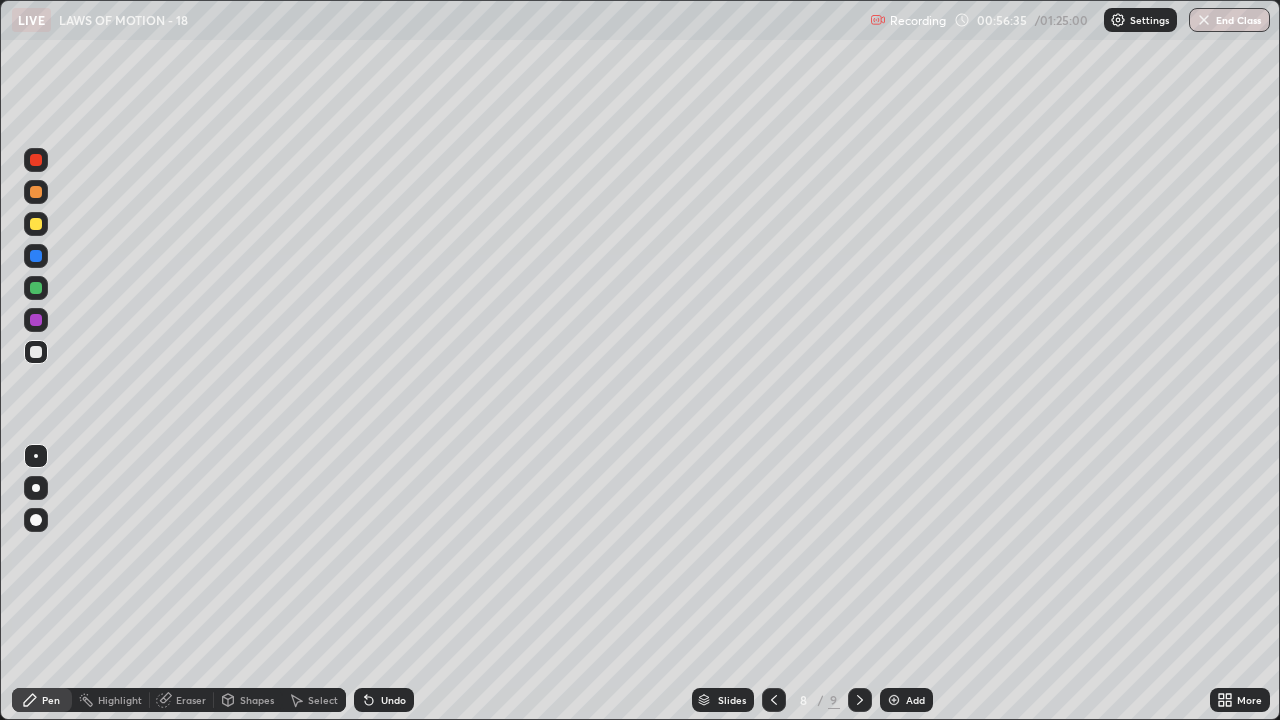 click on "Highlight" at bounding box center [120, 700] 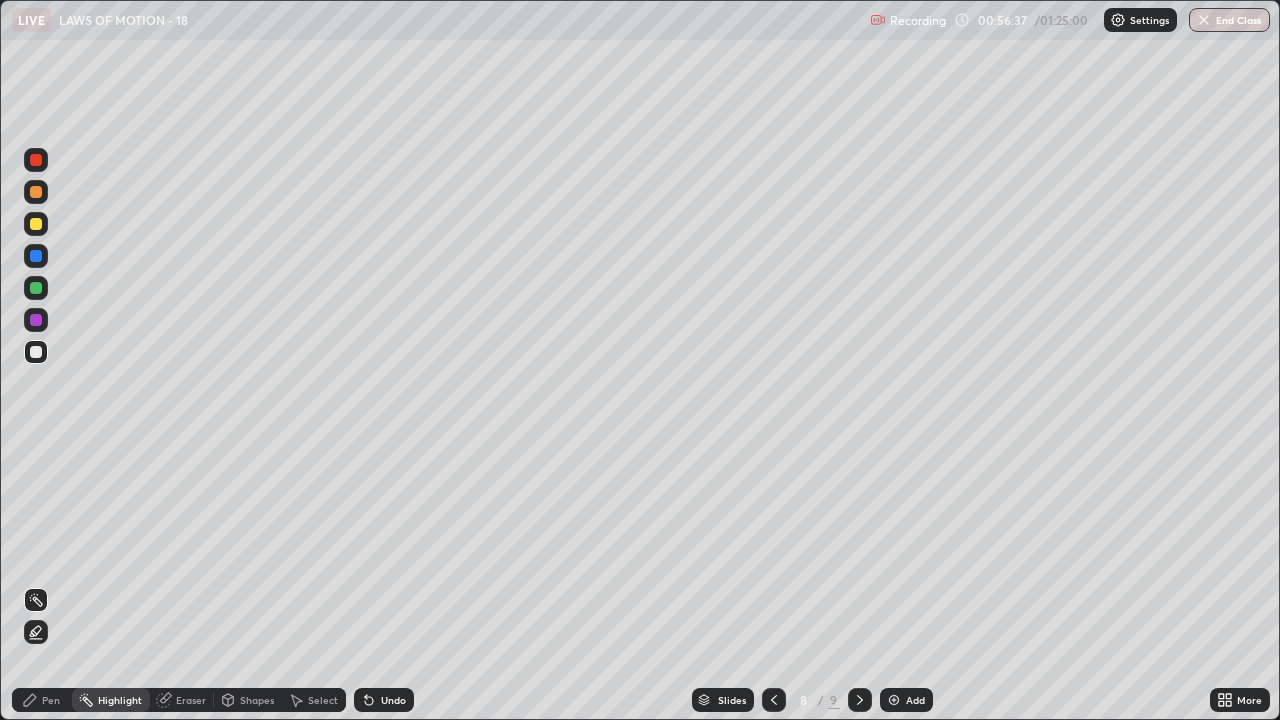 click on "Pen" at bounding box center [42, 700] 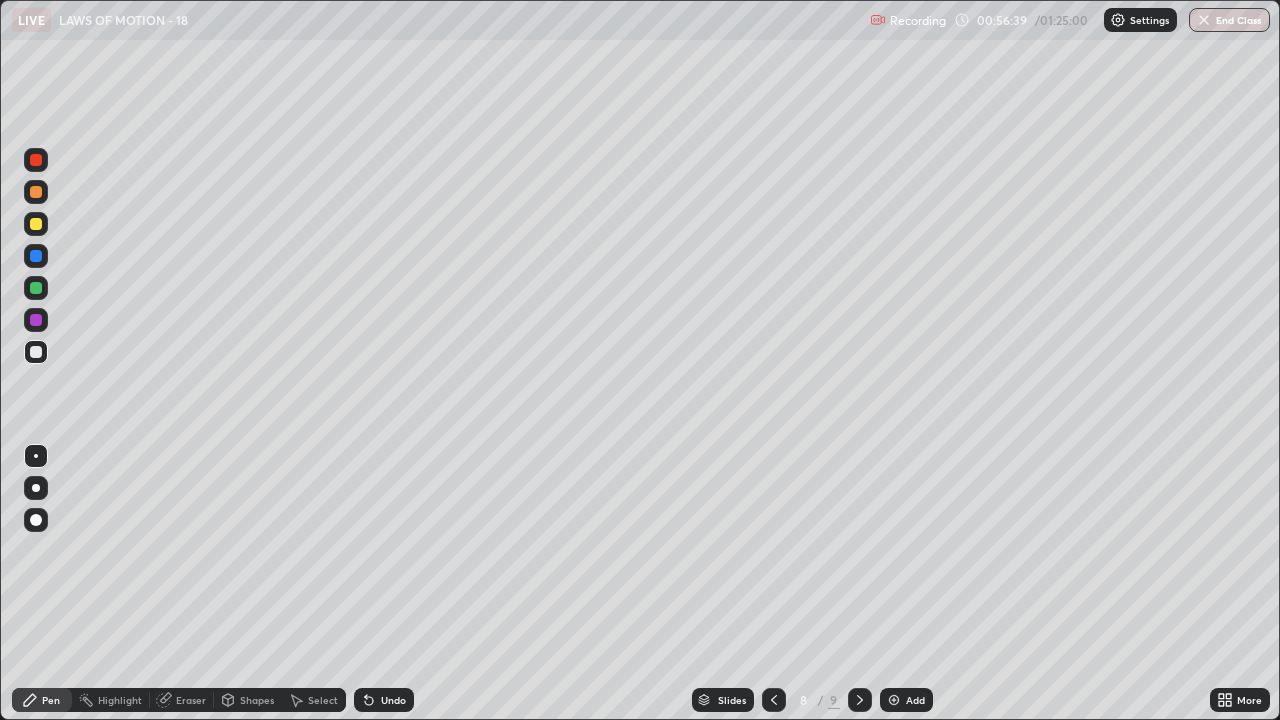 click at bounding box center [36, 320] 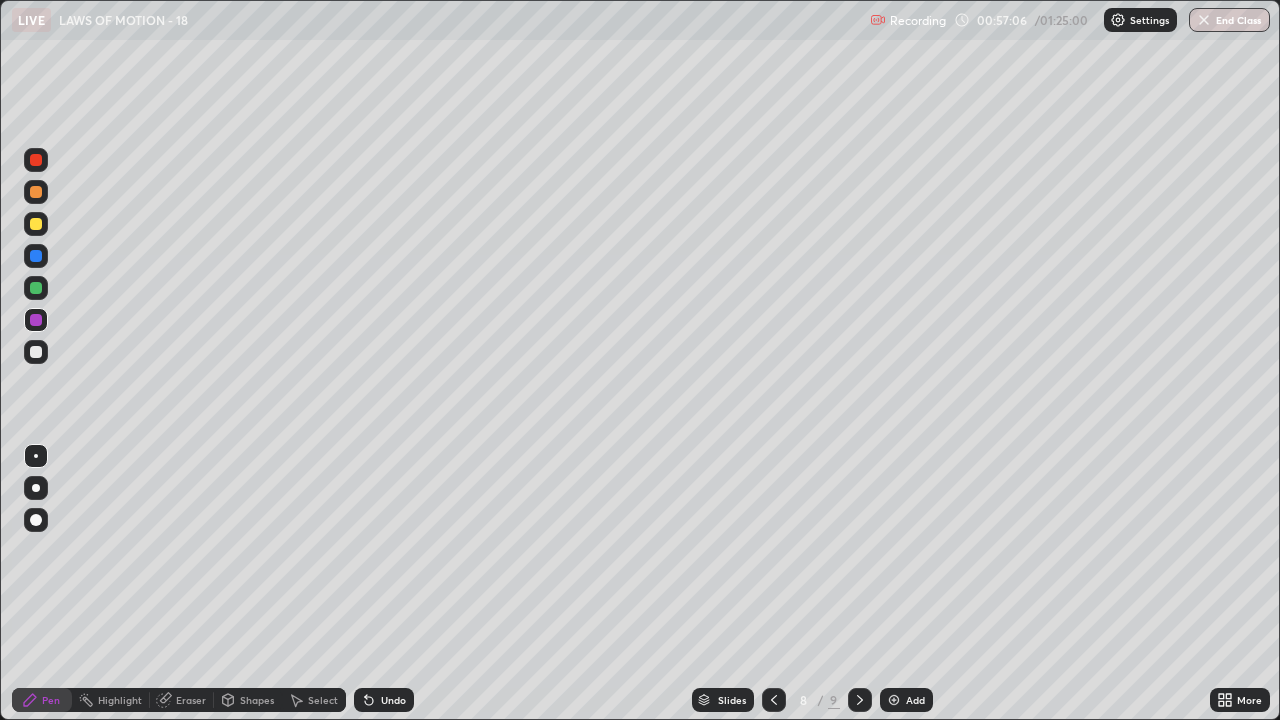 click on "Shapes" at bounding box center [257, 700] 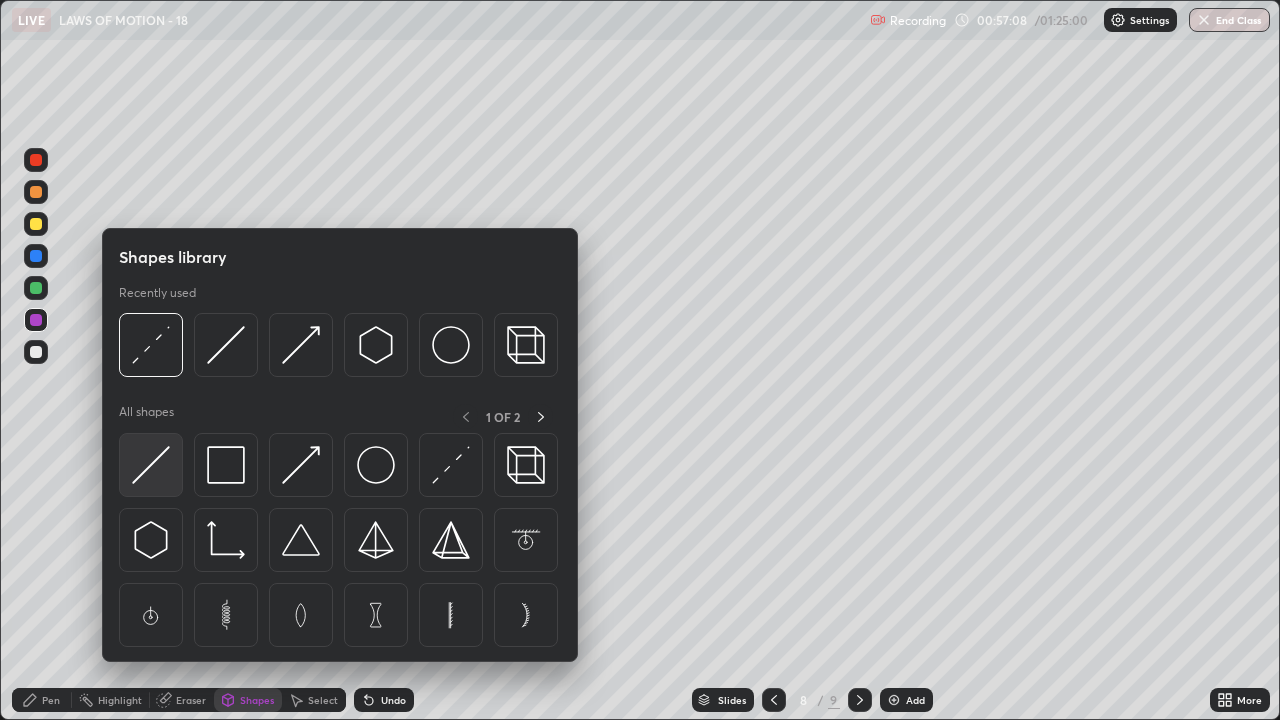 click at bounding box center (151, 465) 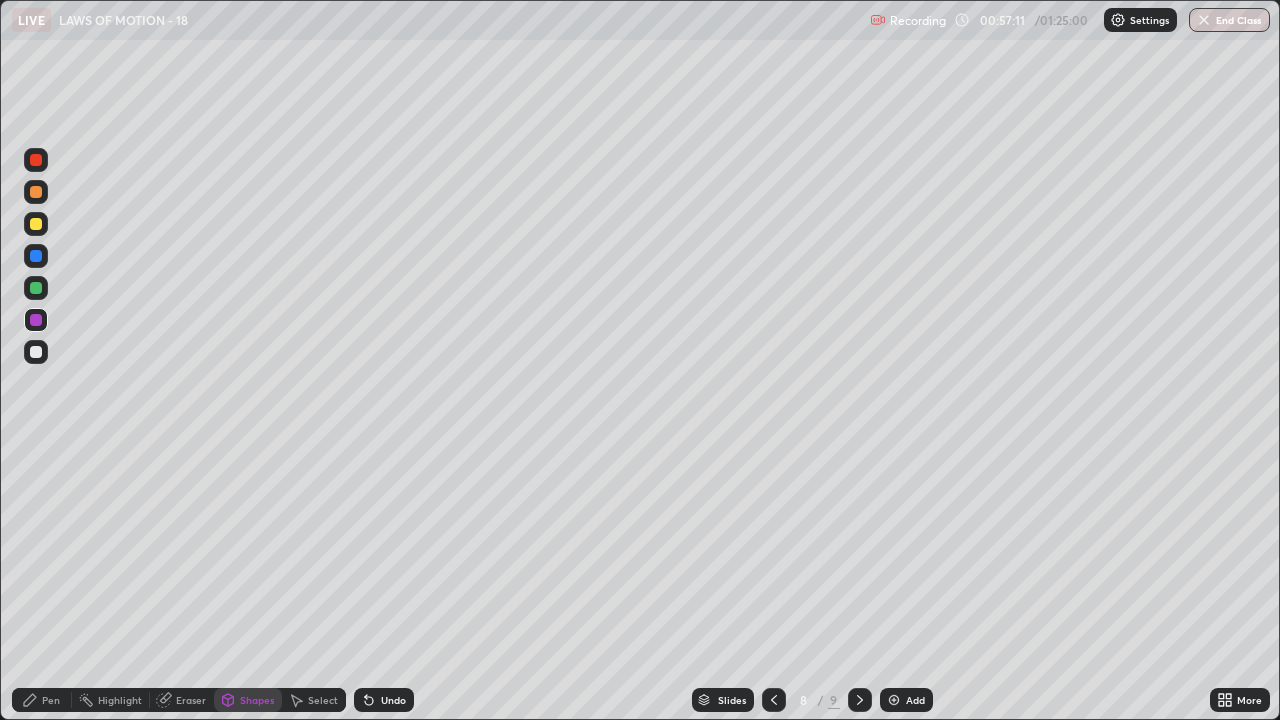click at bounding box center [36, 352] 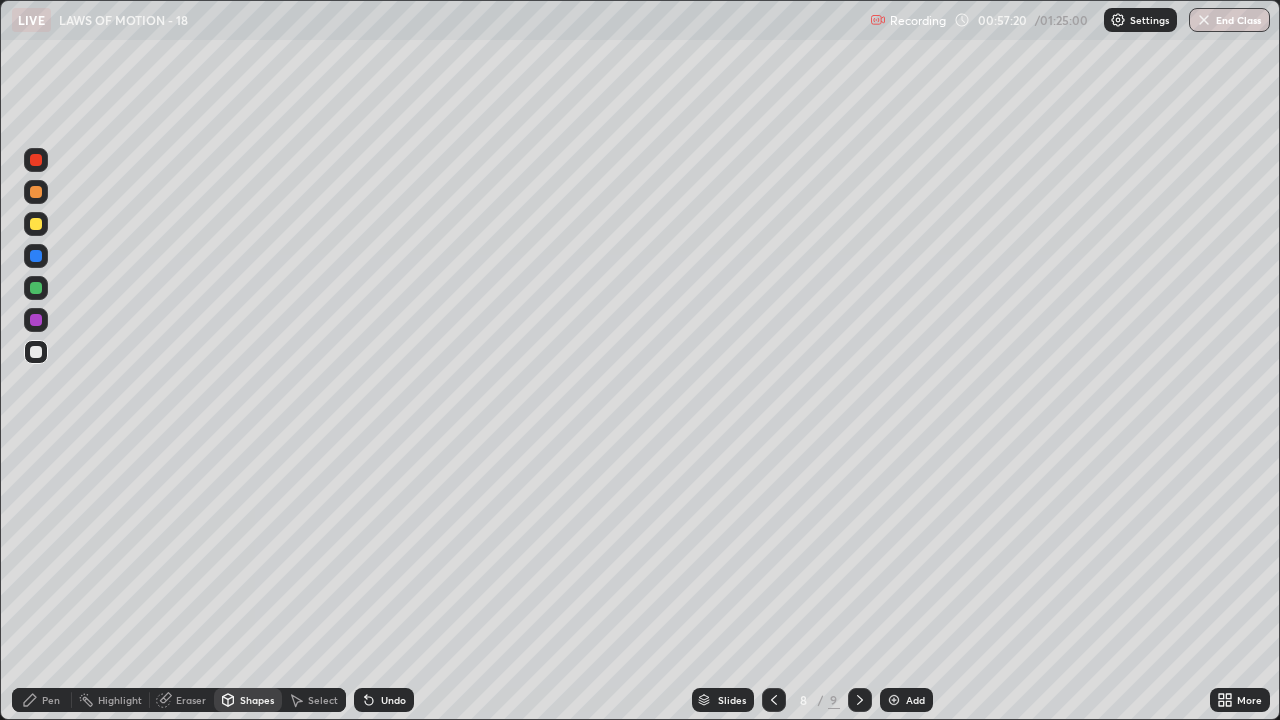 click at bounding box center (36, 320) 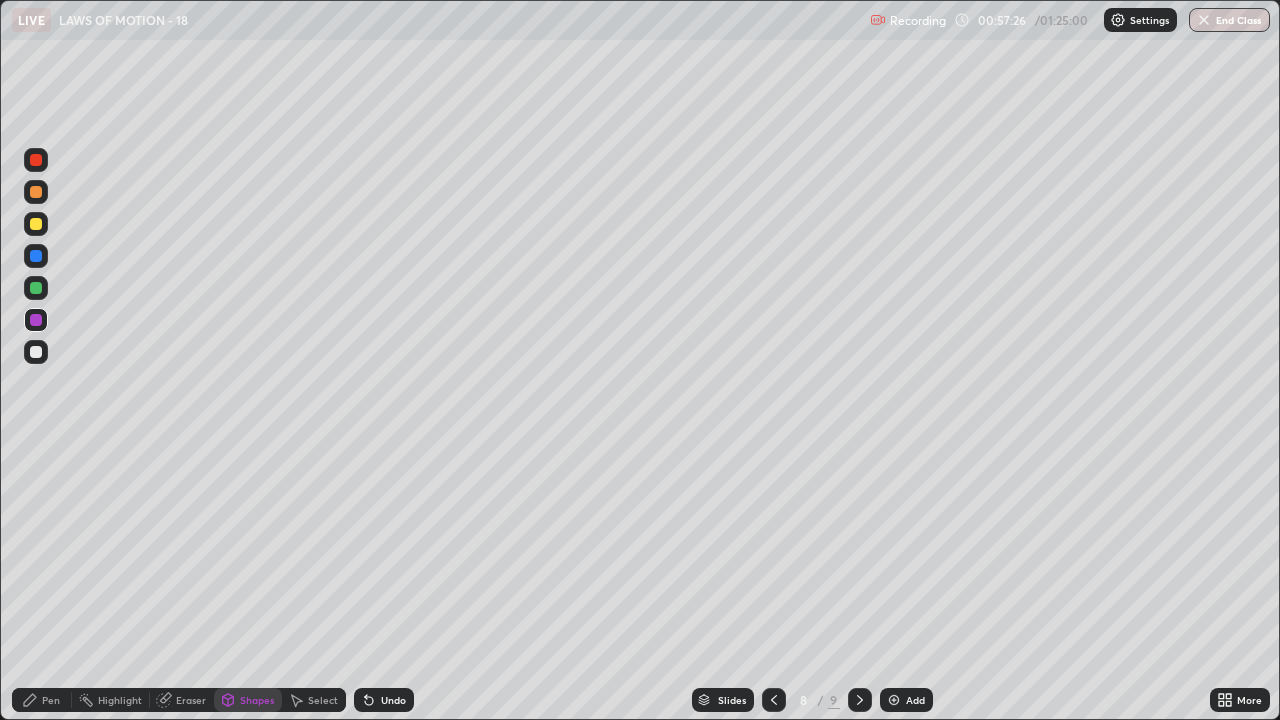 click on "Pen" at bounding box center [51, 700] 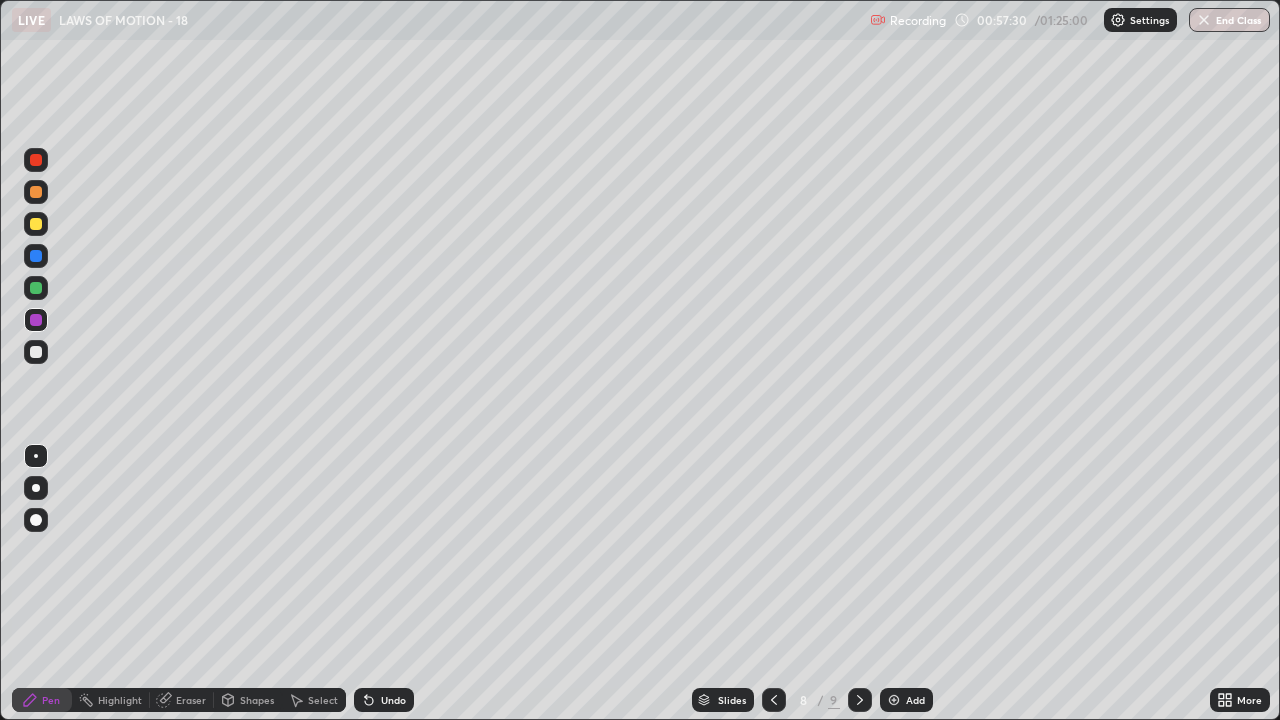 click at bounding box center [36, 352] 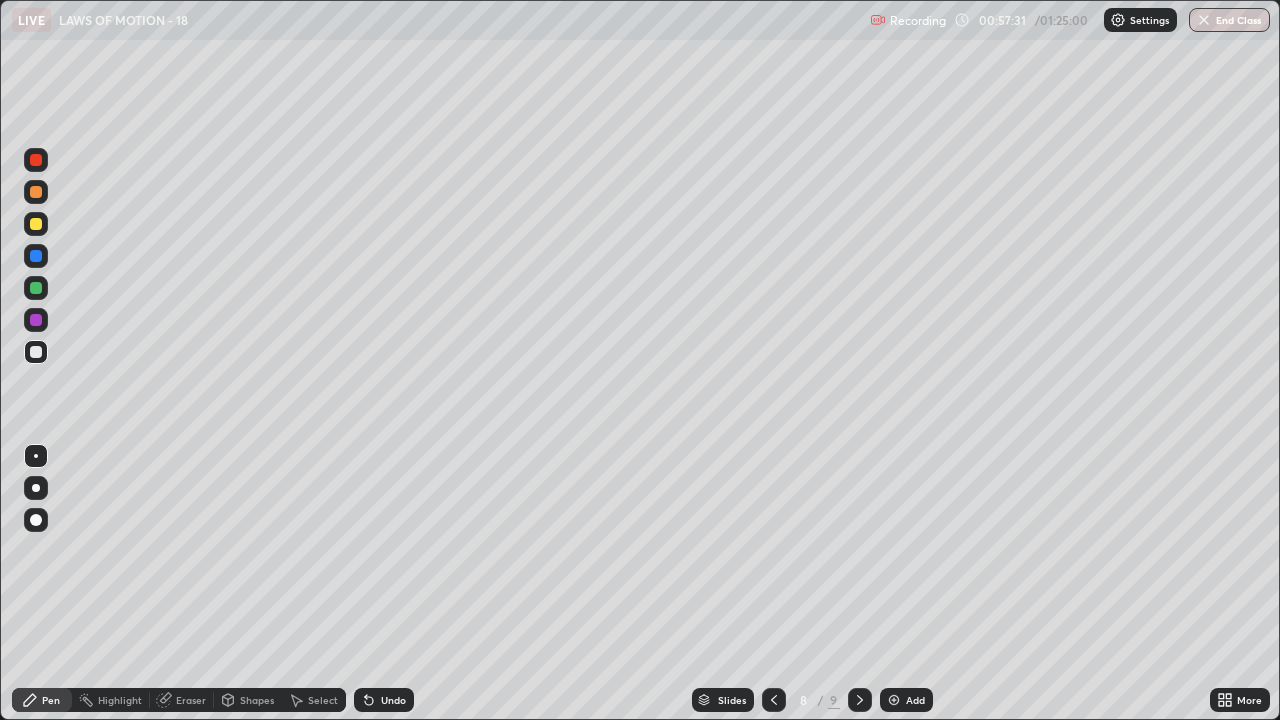click on "Pen" at bounding box center (42, 700) 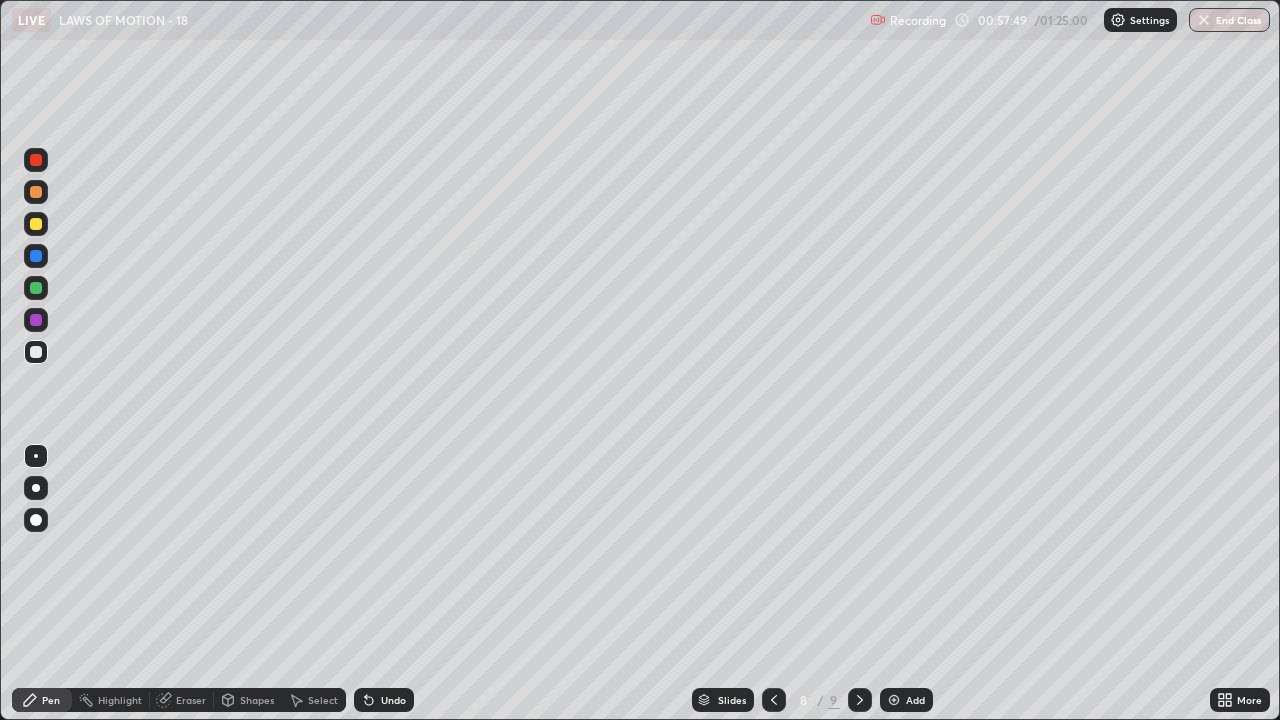 click at bounding box center (36, 352) 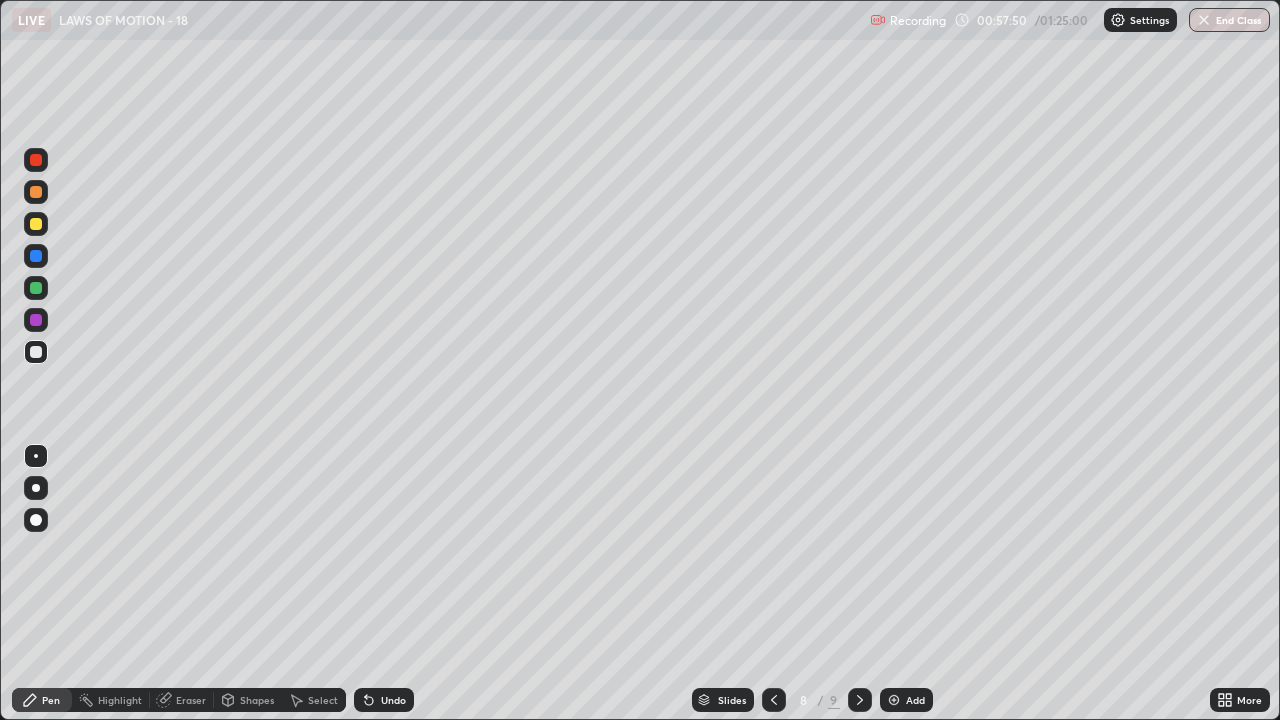 click on "Pen" at bounding box center [42, 700] 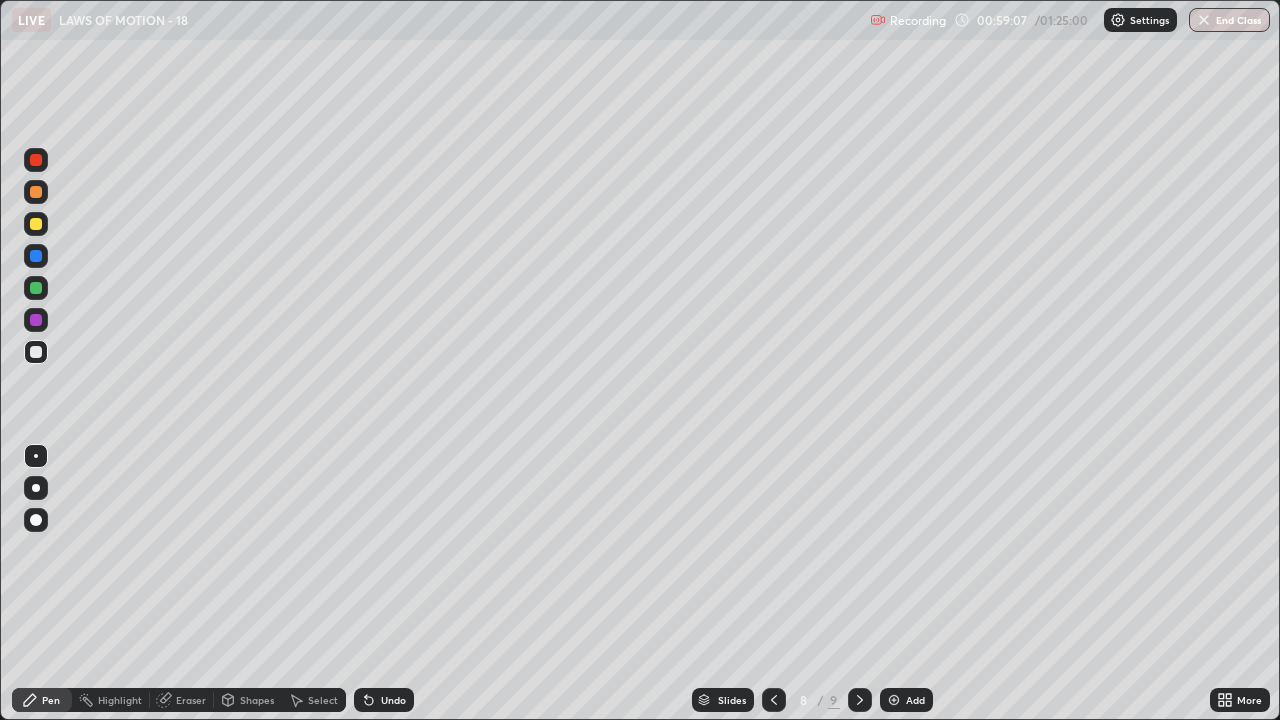 click at bounding box center (36, 224) 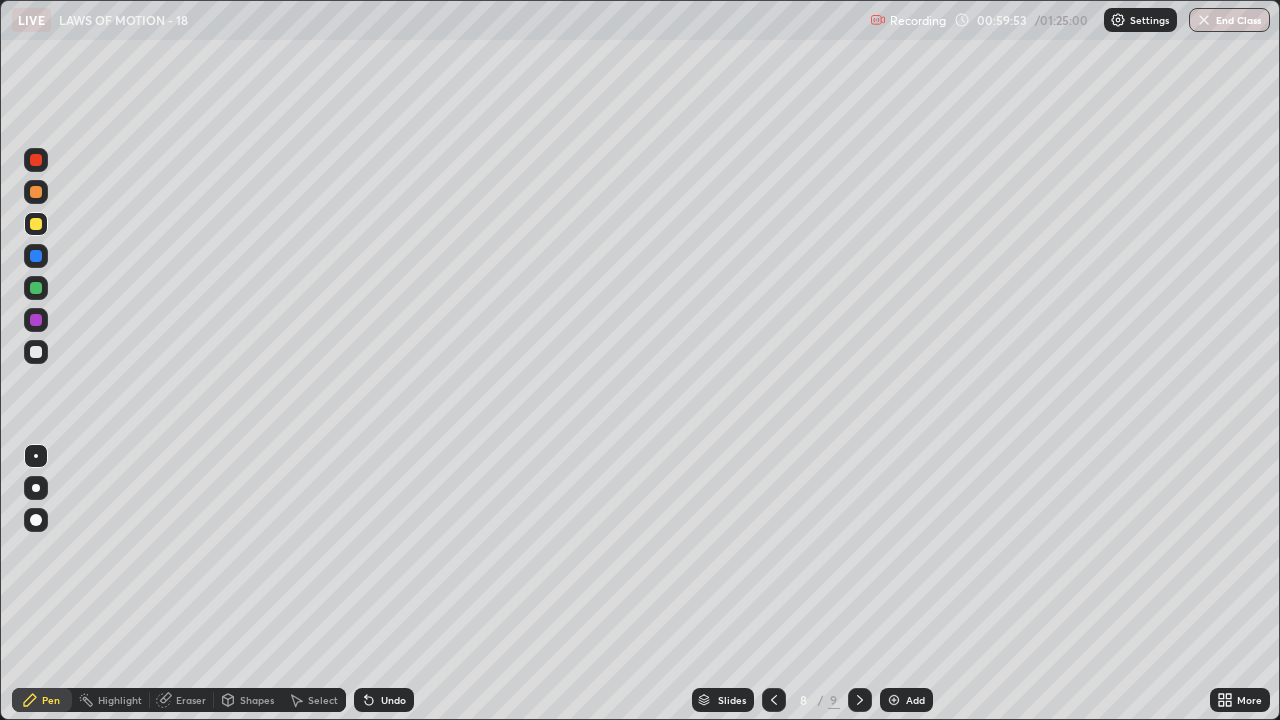 click at bounding box center [36, 352] 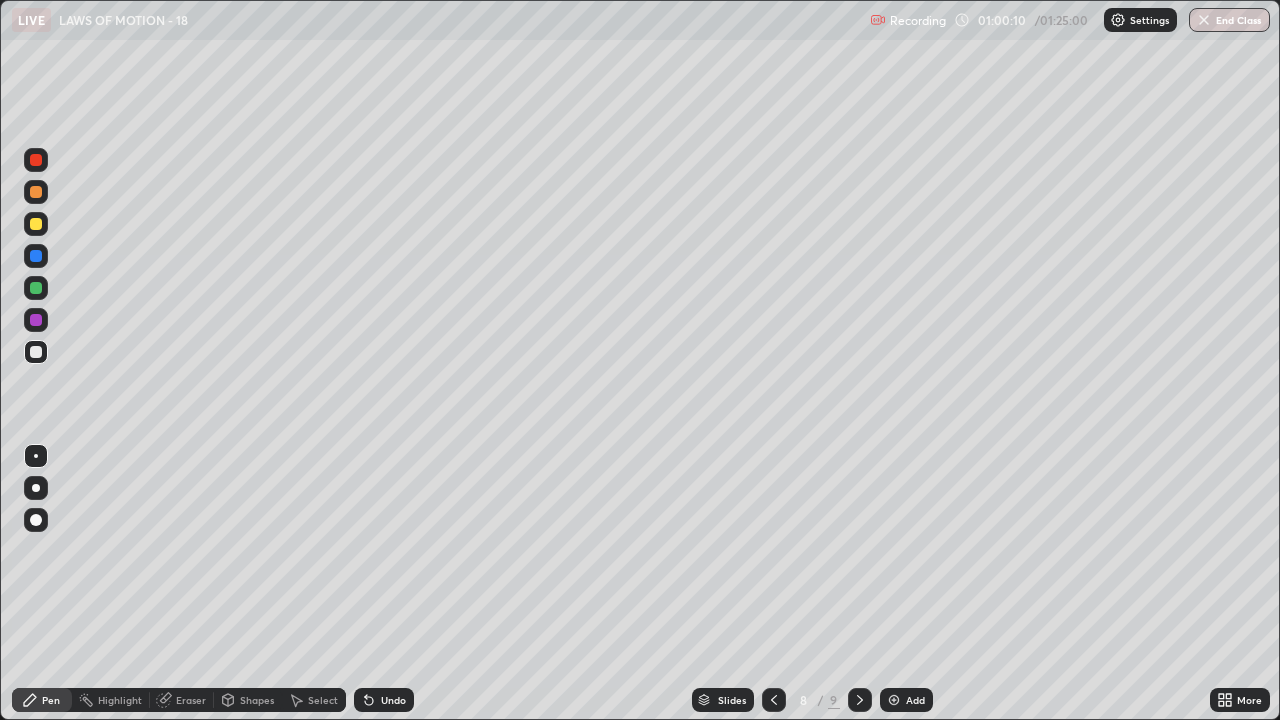 click at bounding box center (36, 224) 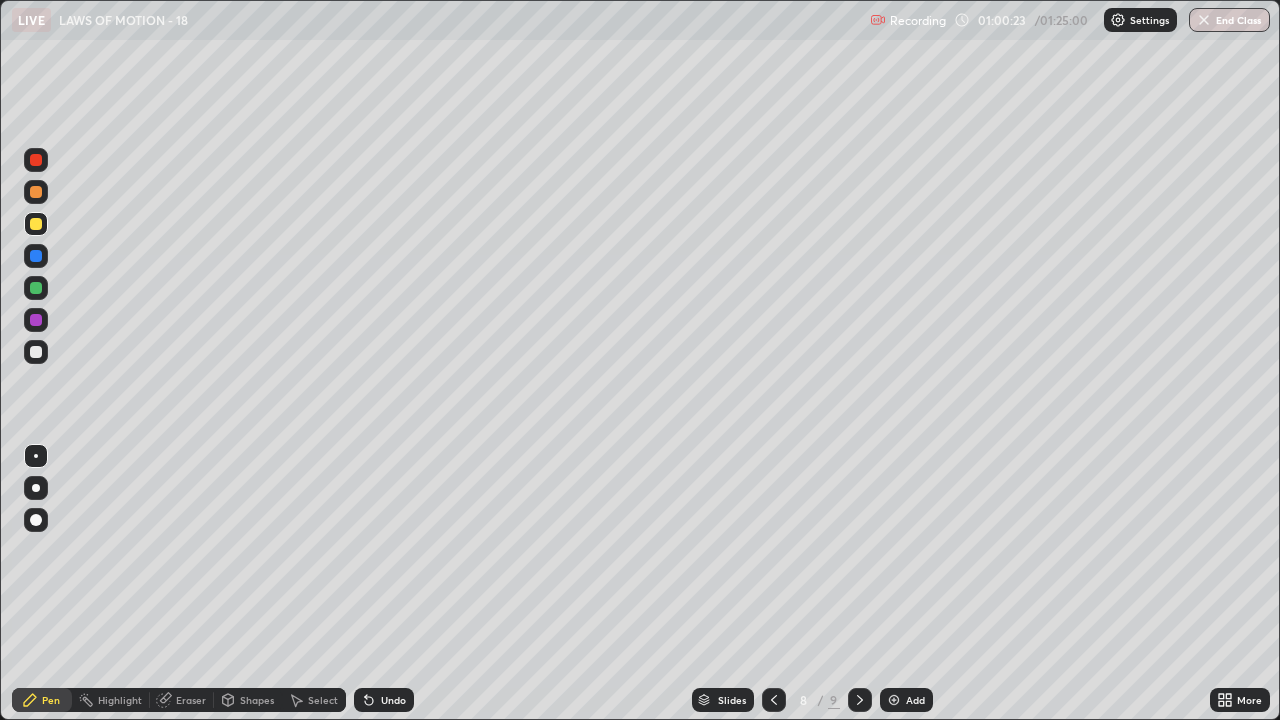 click 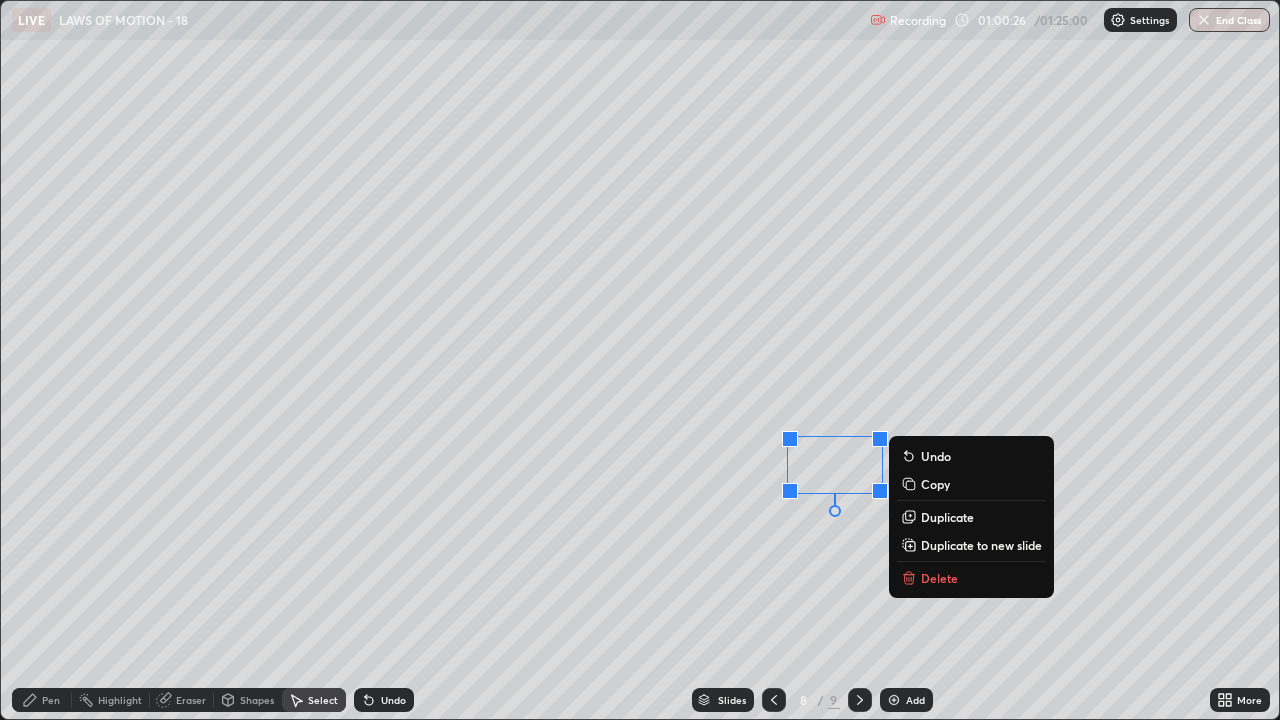 click on "0 ° Undo Copy Duplicate Duplicate to new slide Delete" at bounding box center [640, 360] 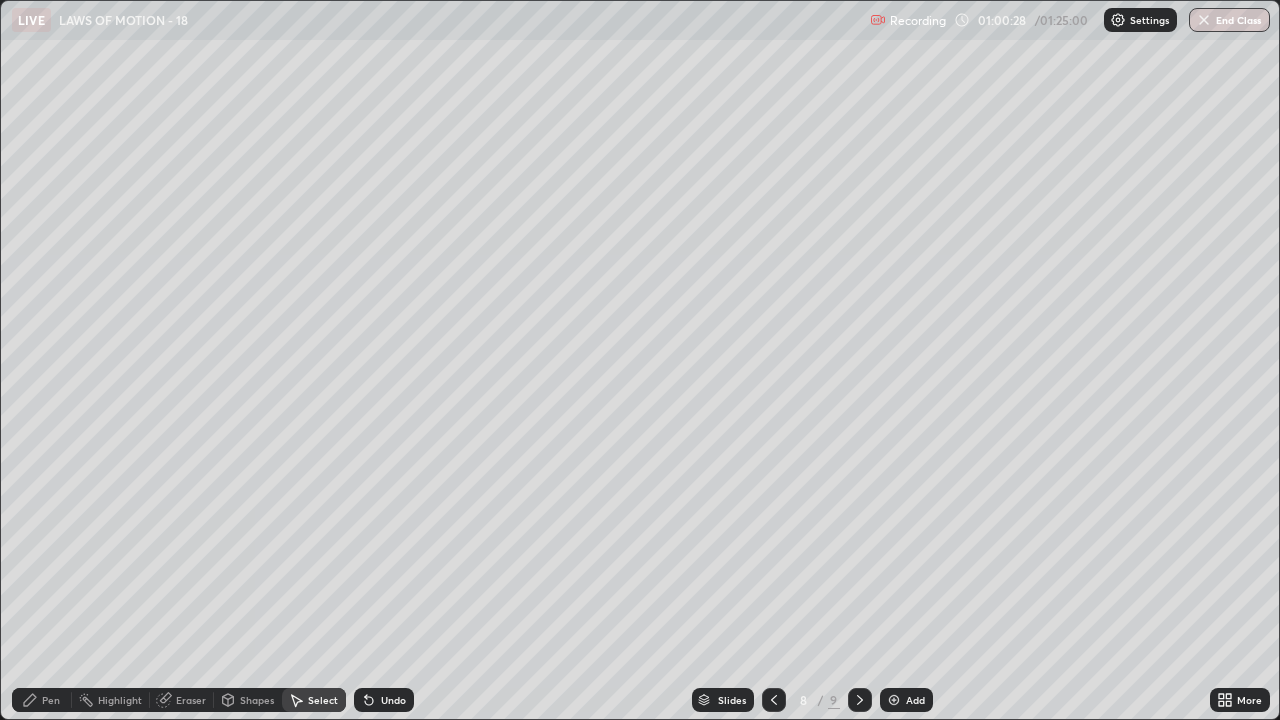 click on "Pen" at bounding box center [42, 700] 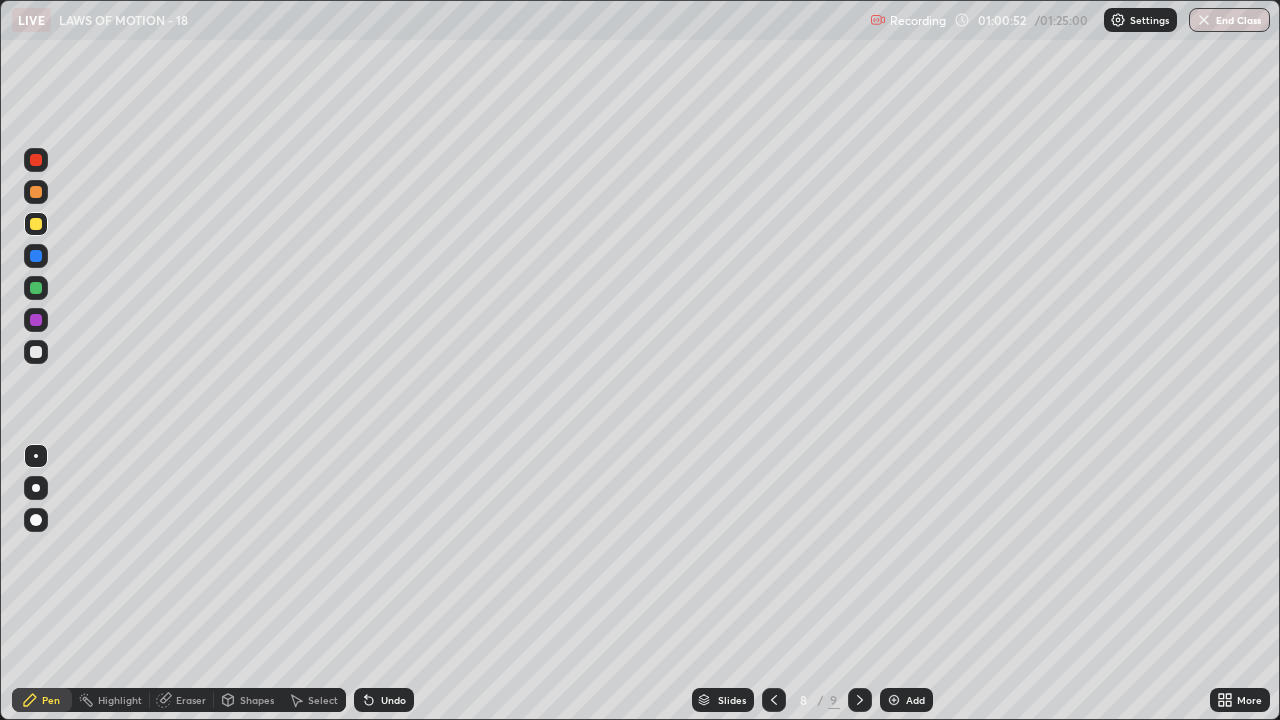 click on "Pen" at bounding box center (42, 700) 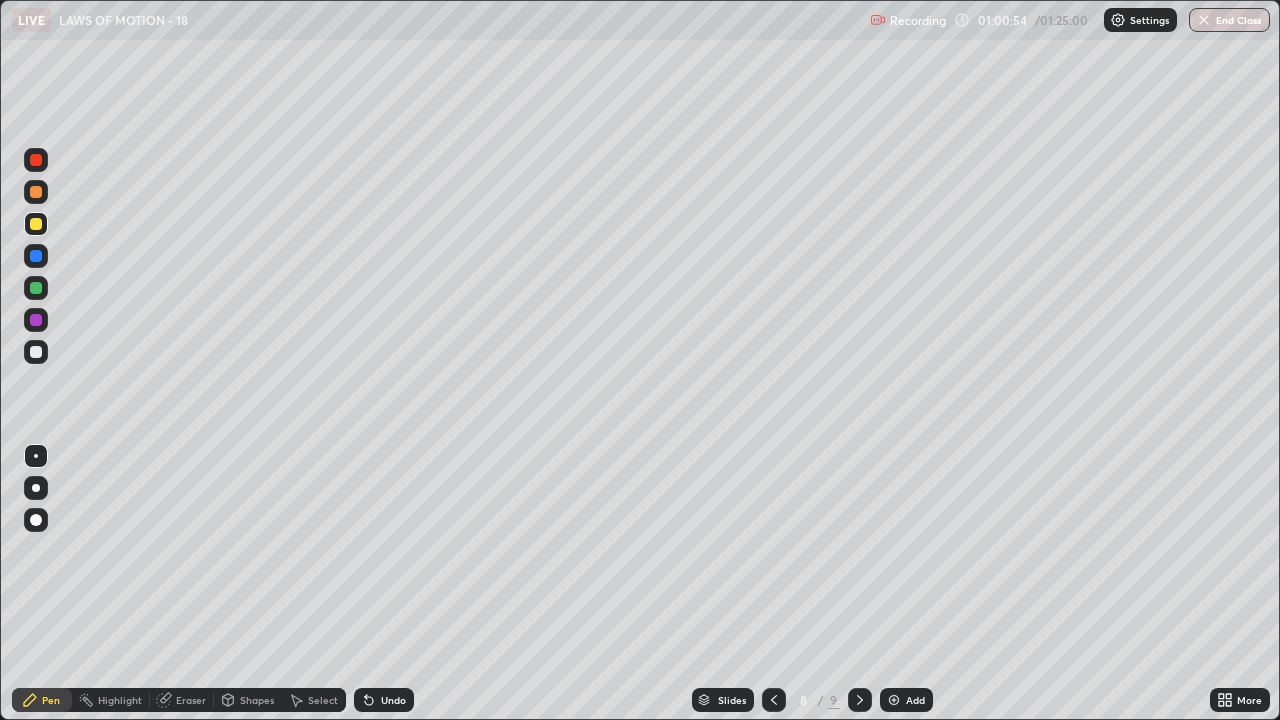 click at bounding box center (36, 352) 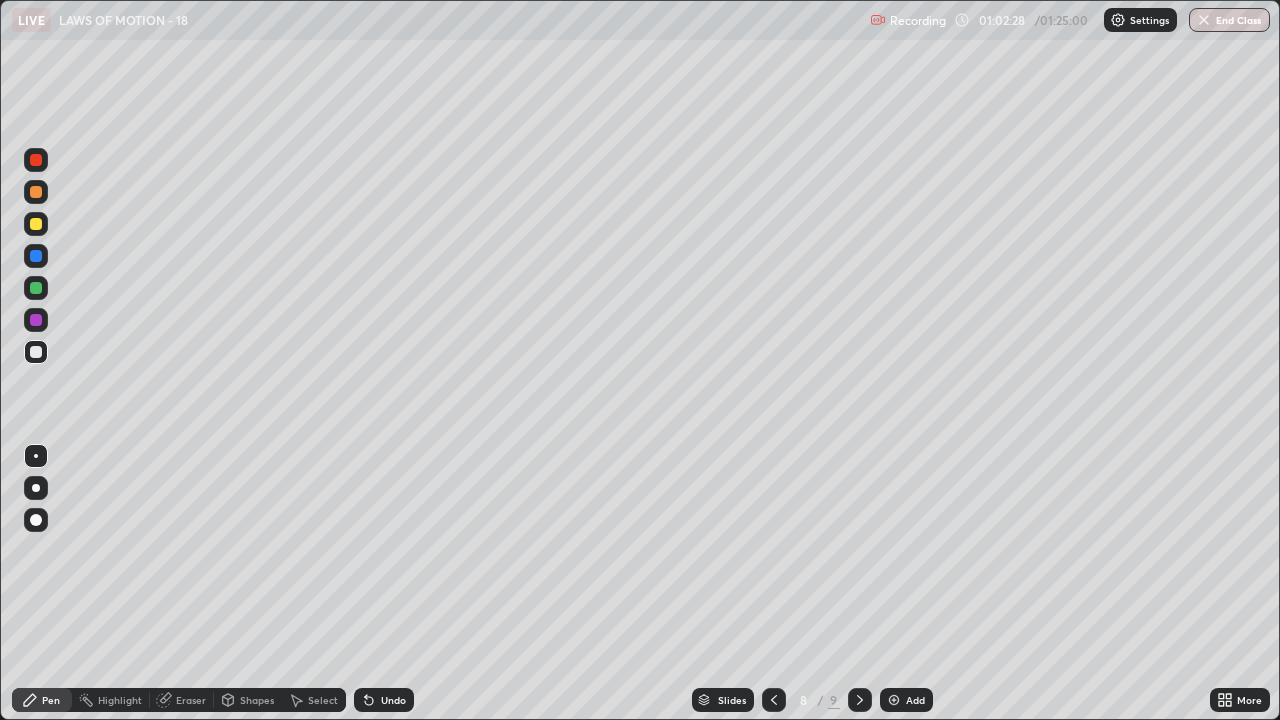 click at bounding box center [36, 224] 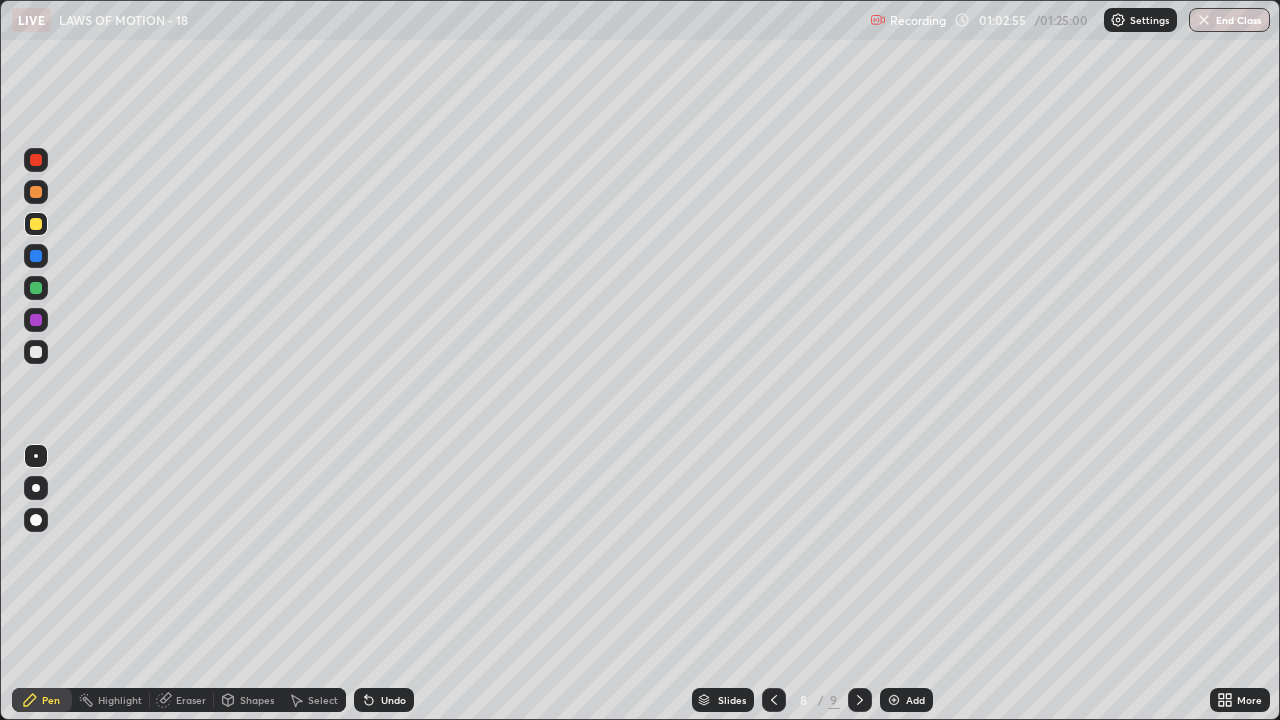 click 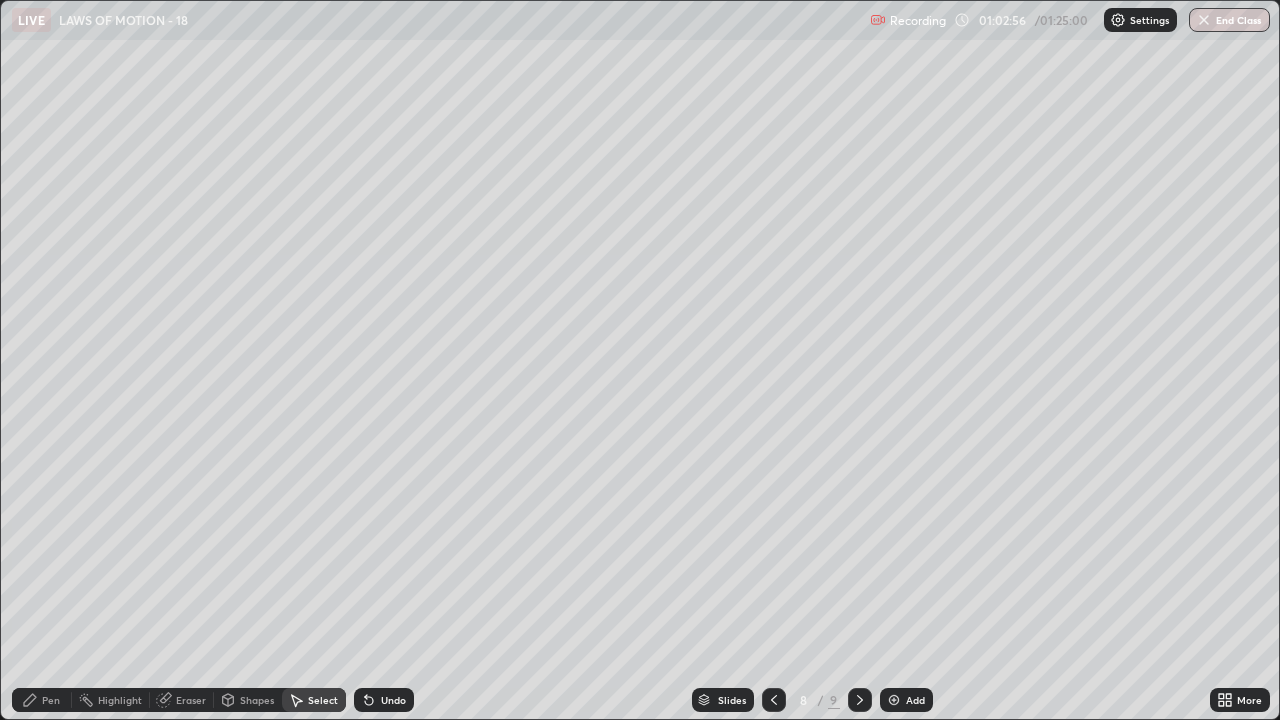 click on "Eraser" at bounding box center [191, 700] 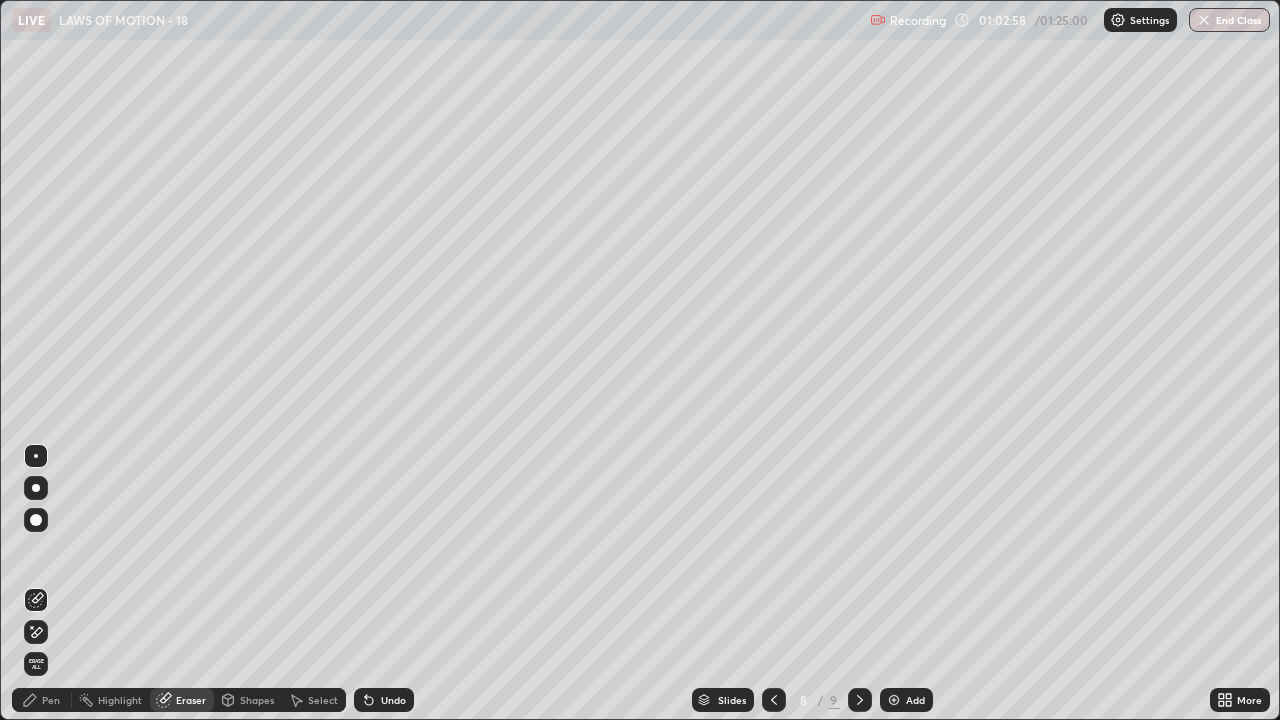 click on "Pen" at bounding box center (42, 700) 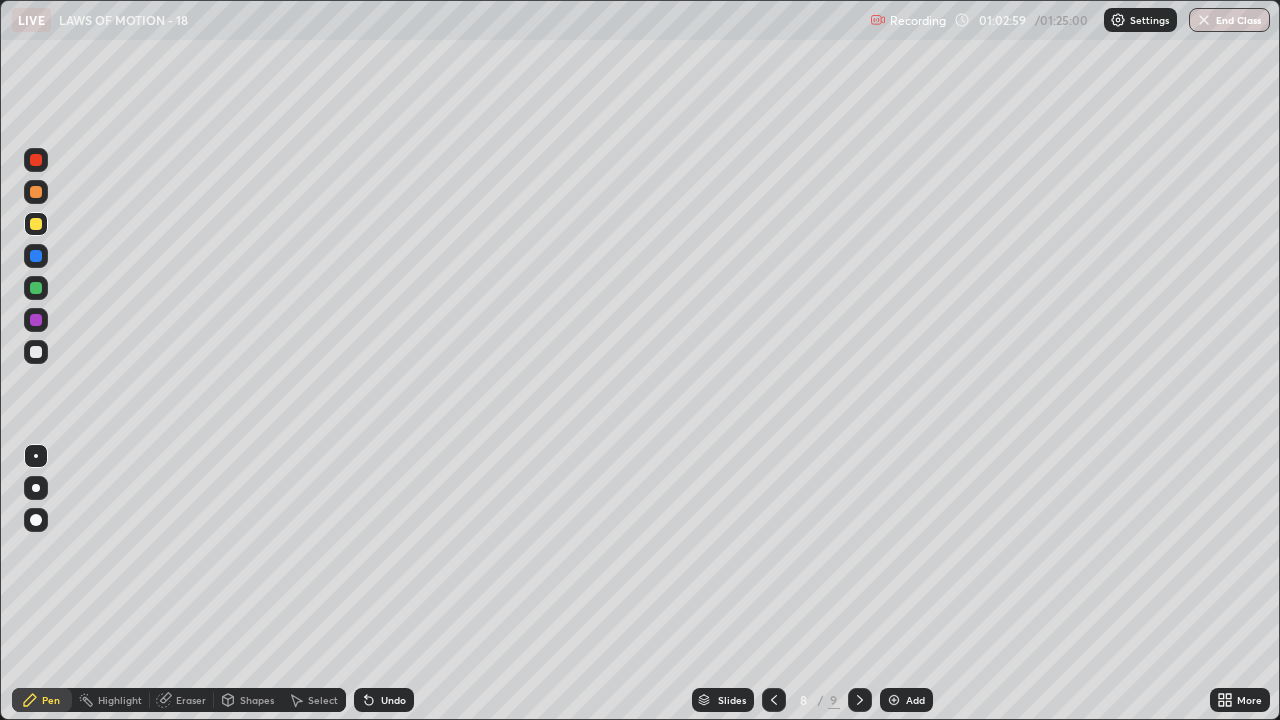 click on "Pen" at bounding box center [42, 700] 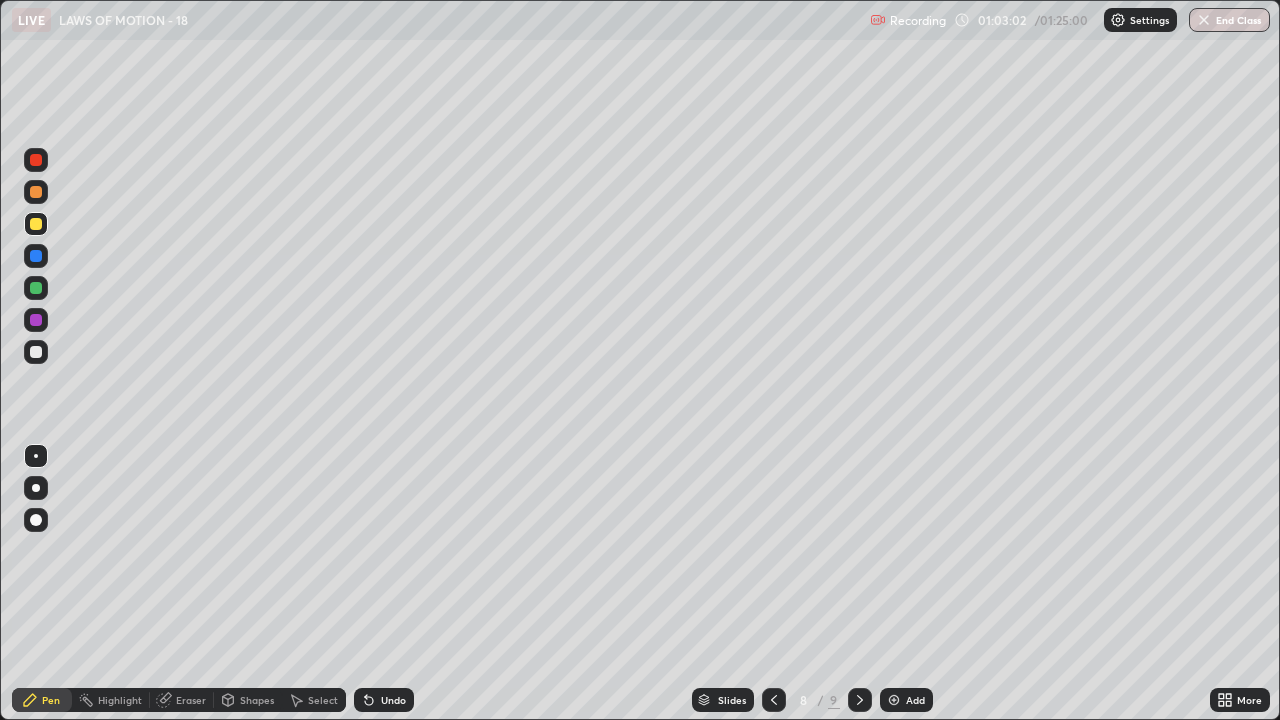 click at bounding box center (36, 352) 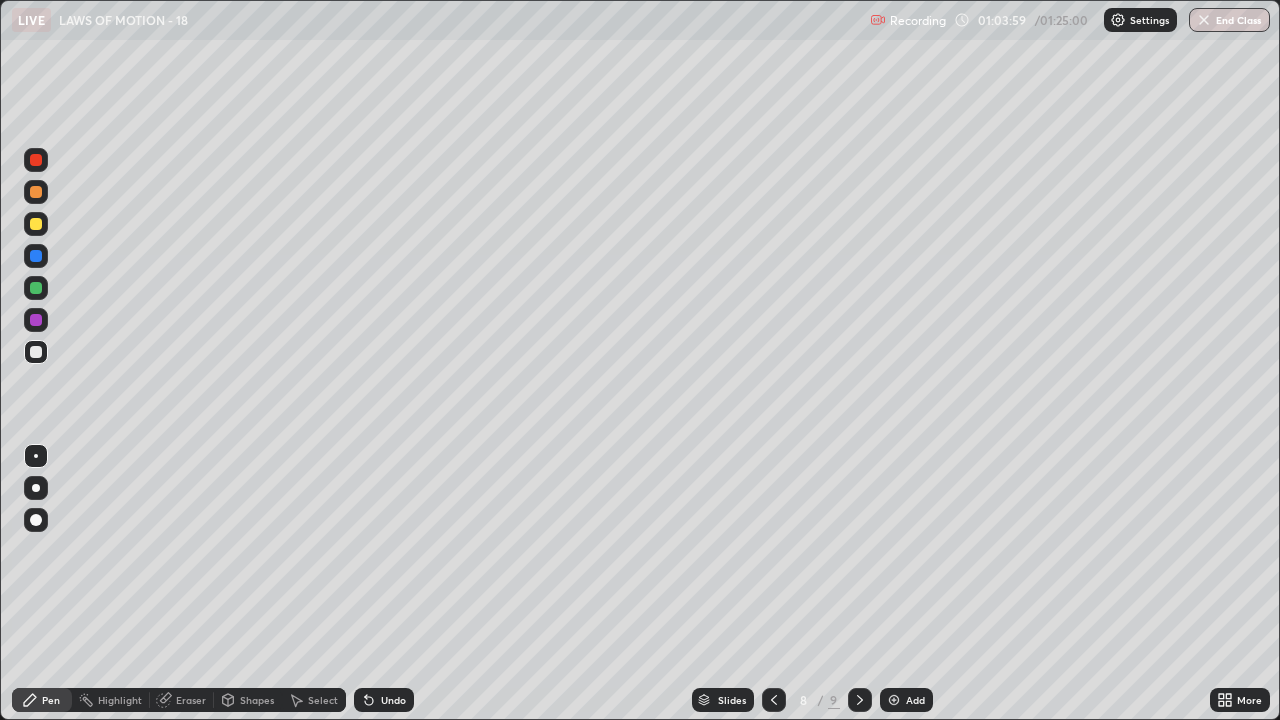 click on "Select" at bounding box center [323, 700] 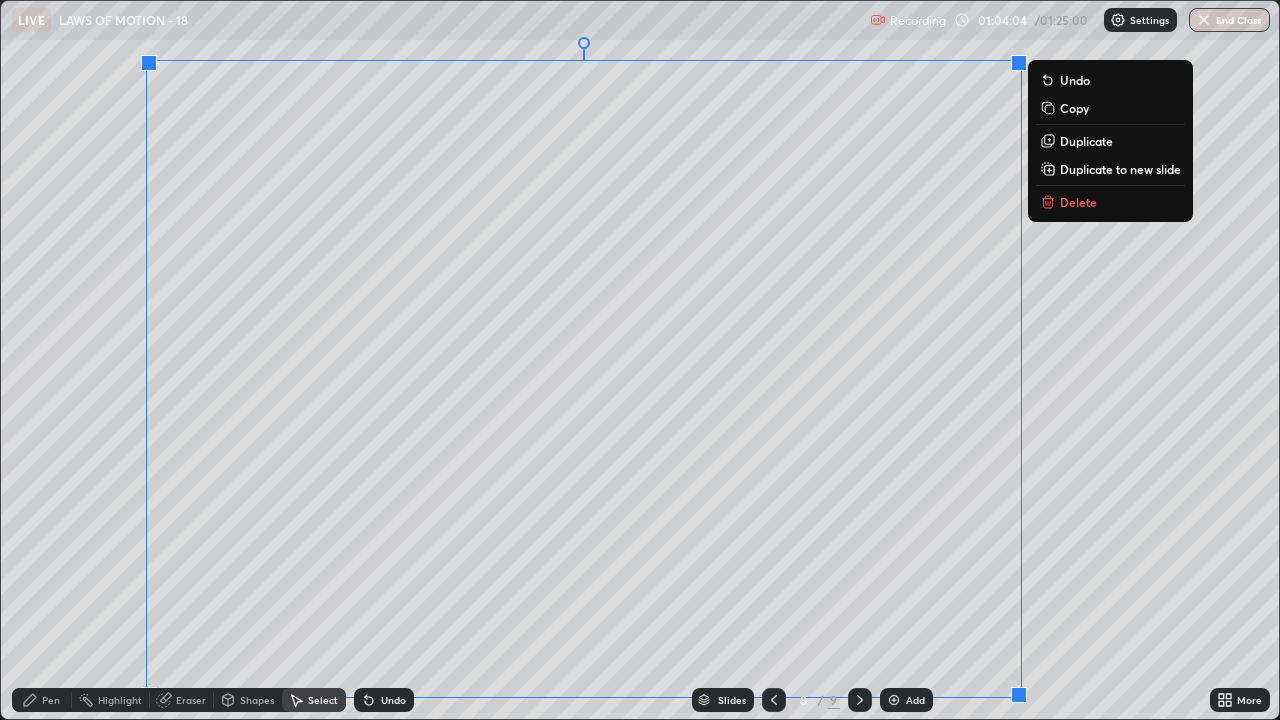 click on "Duplicate to new slide" at bounding box center (1110, 169) 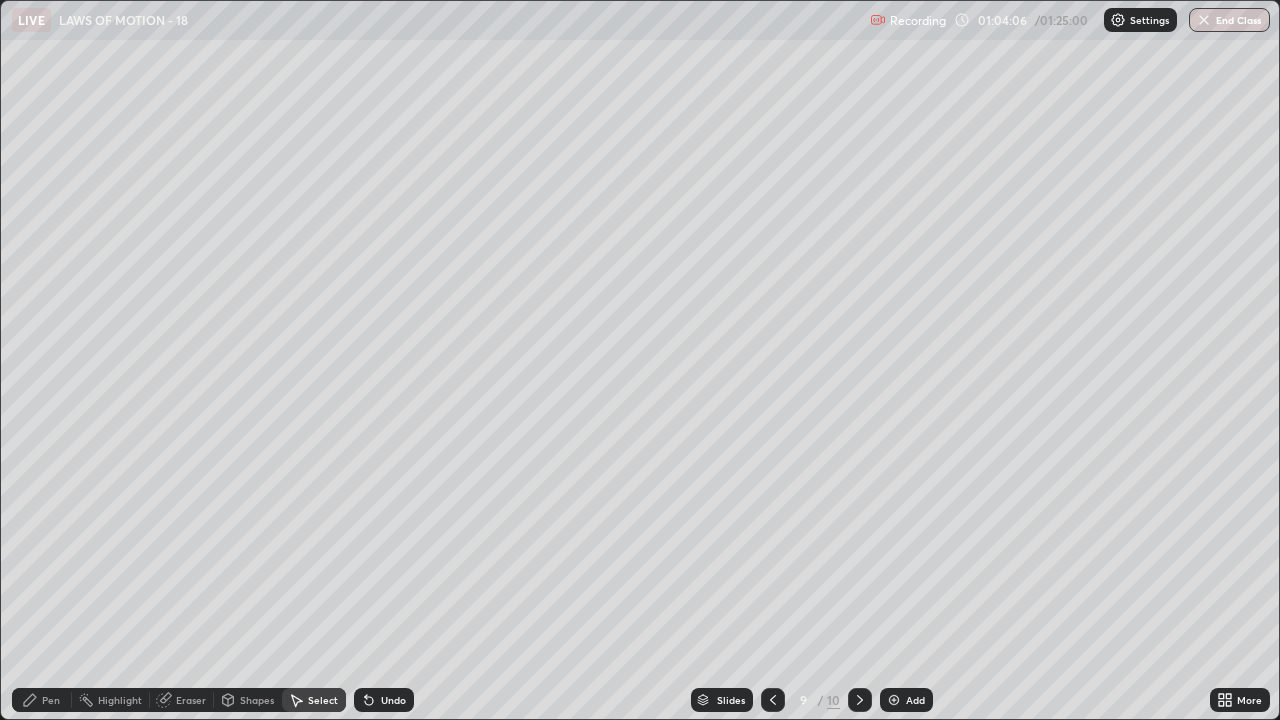 click on "Eraser" at bounding box center [191, 700] 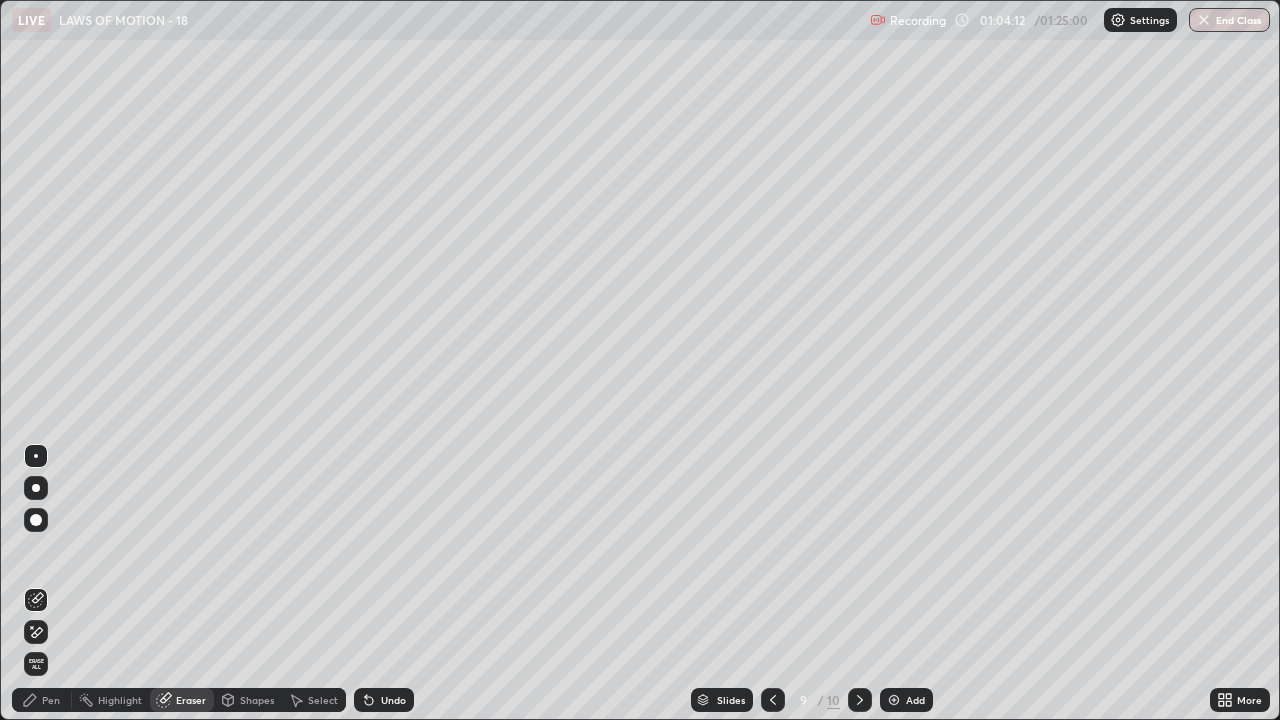 click on "Select" at bounding box center (323, 700) 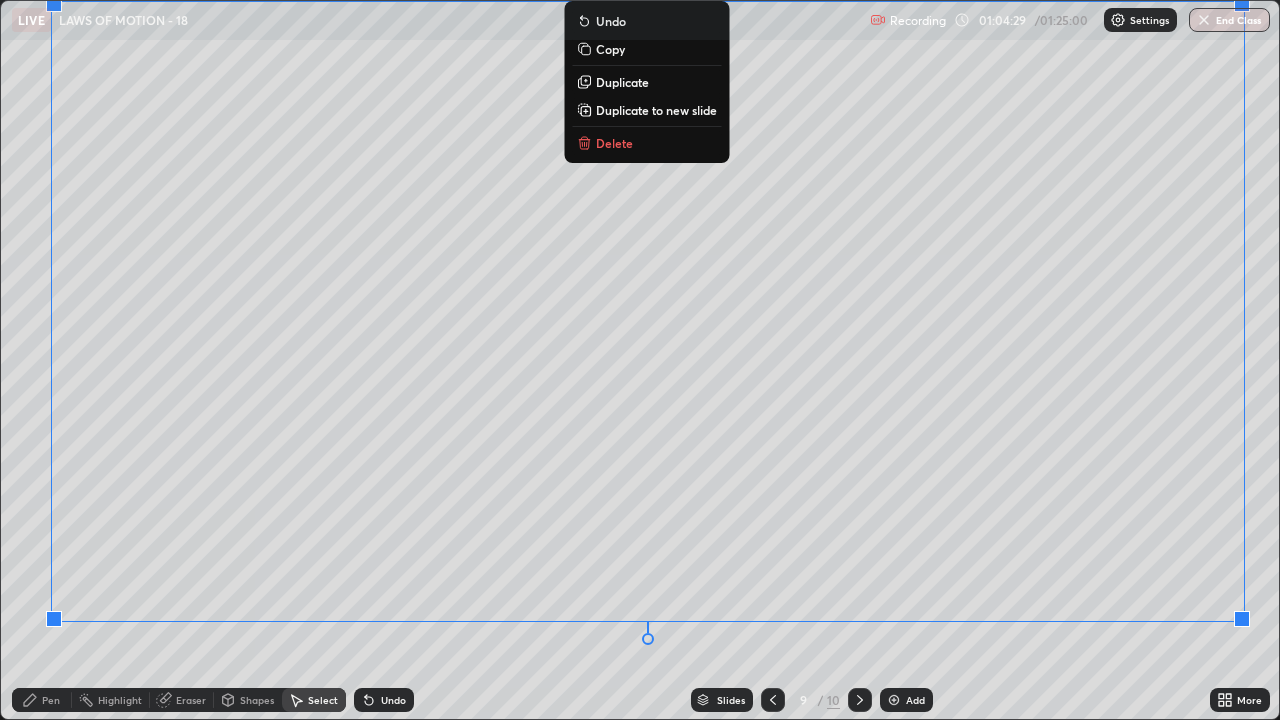 click on "0 ° Undo Copy Duplicate Duplicate to new slide Delete" at bounding box center [640, 360] 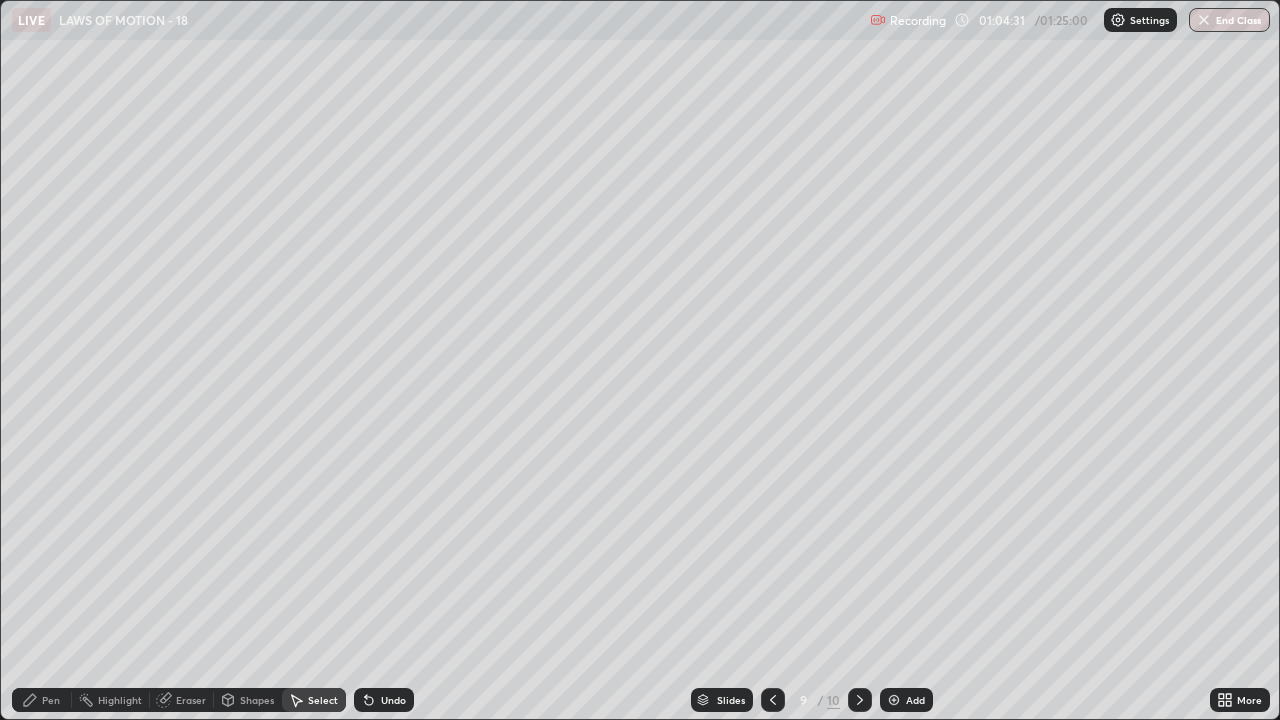 click on "Pen" at bounding box center [42, 700] 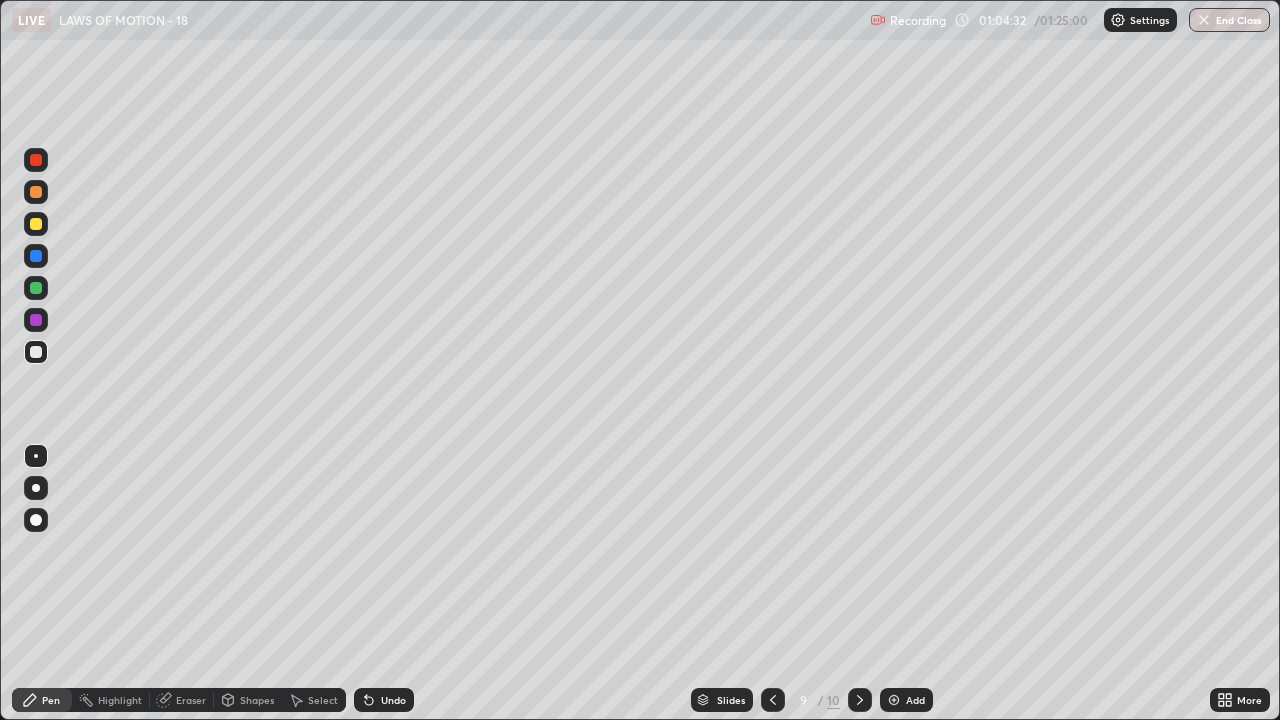 click on "Eraser" at bounding box center (191, 700) 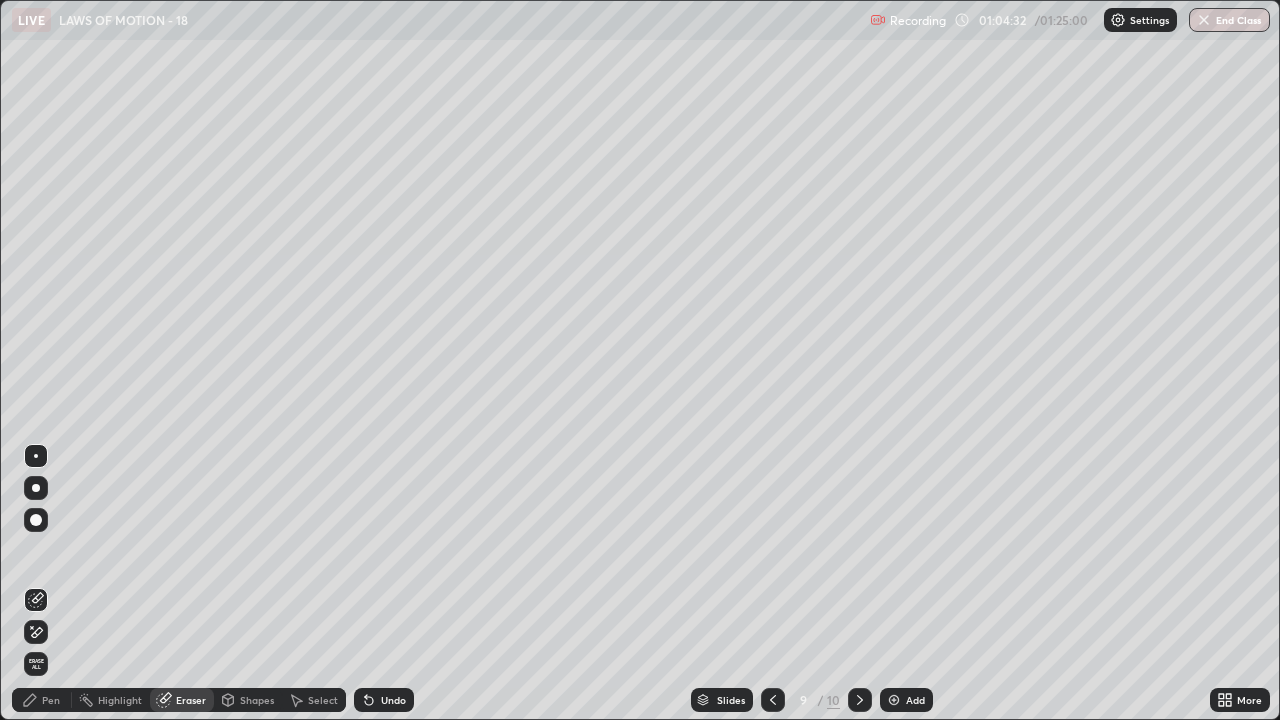 click on "Shapes" at bounding box center (257, 700) 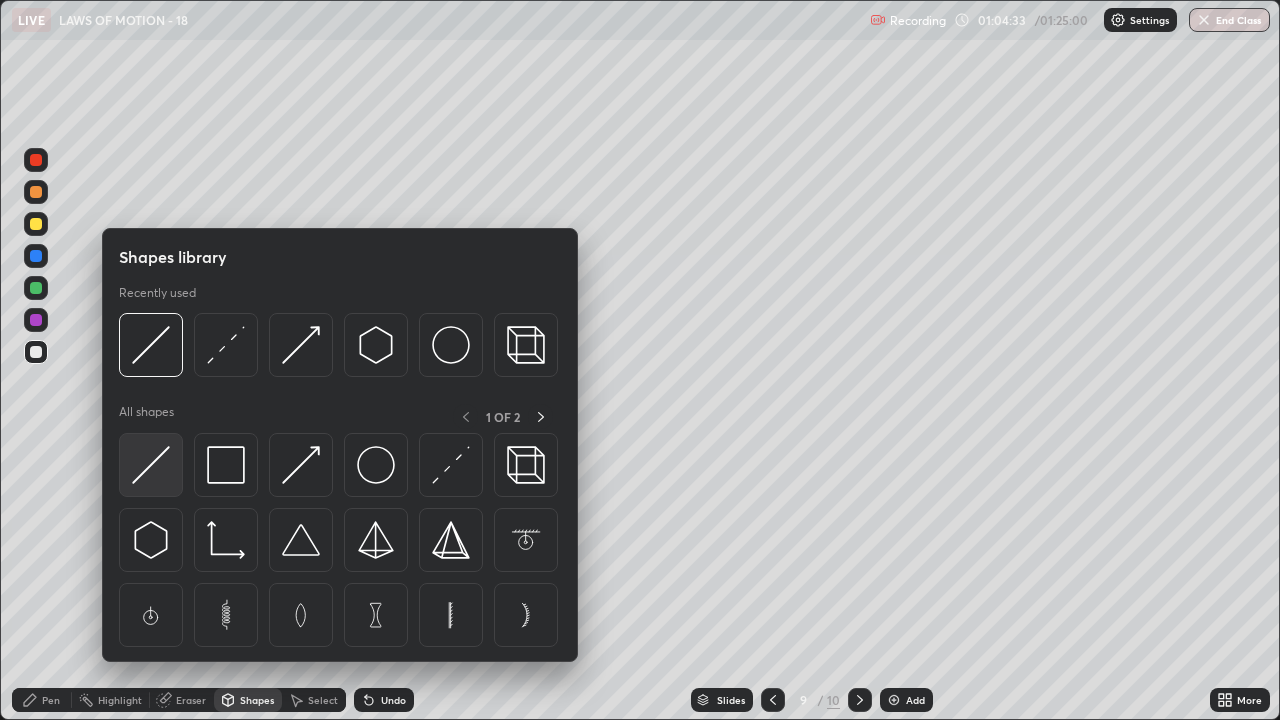 click at bounding box center (151, 465) 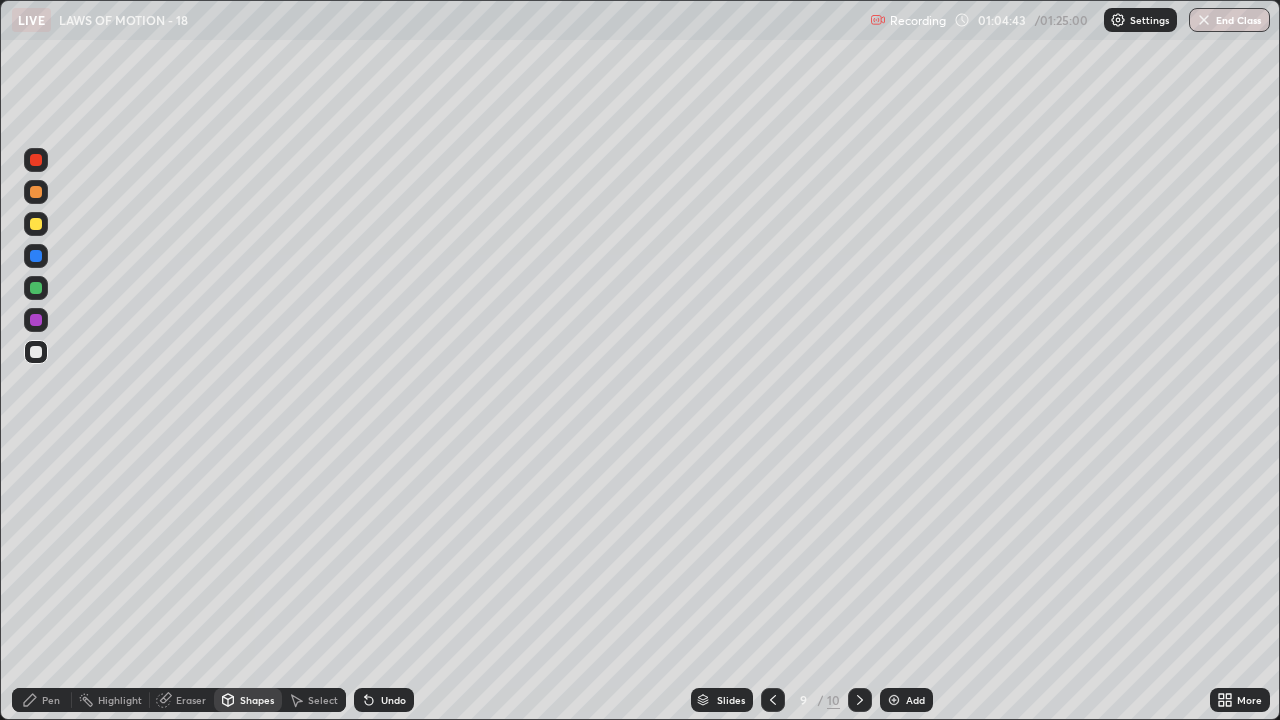 click at bounding box center [36, 352] 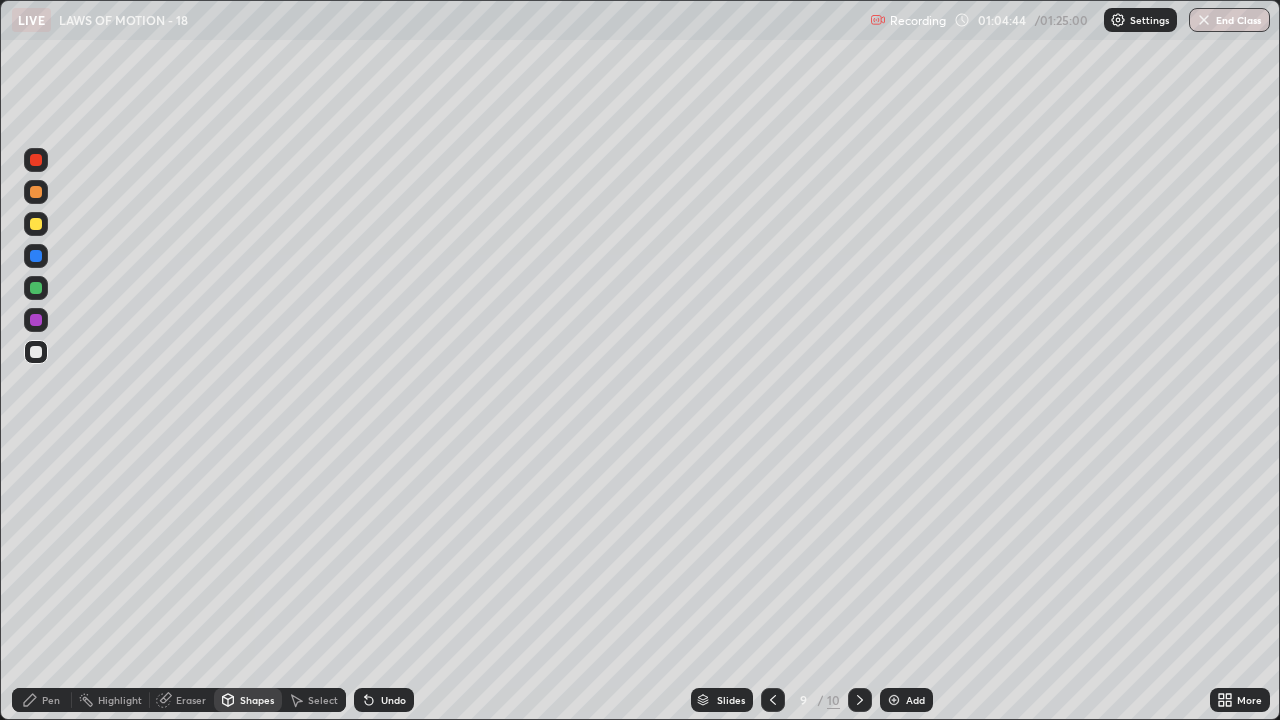click at bounding box center (36, 288) 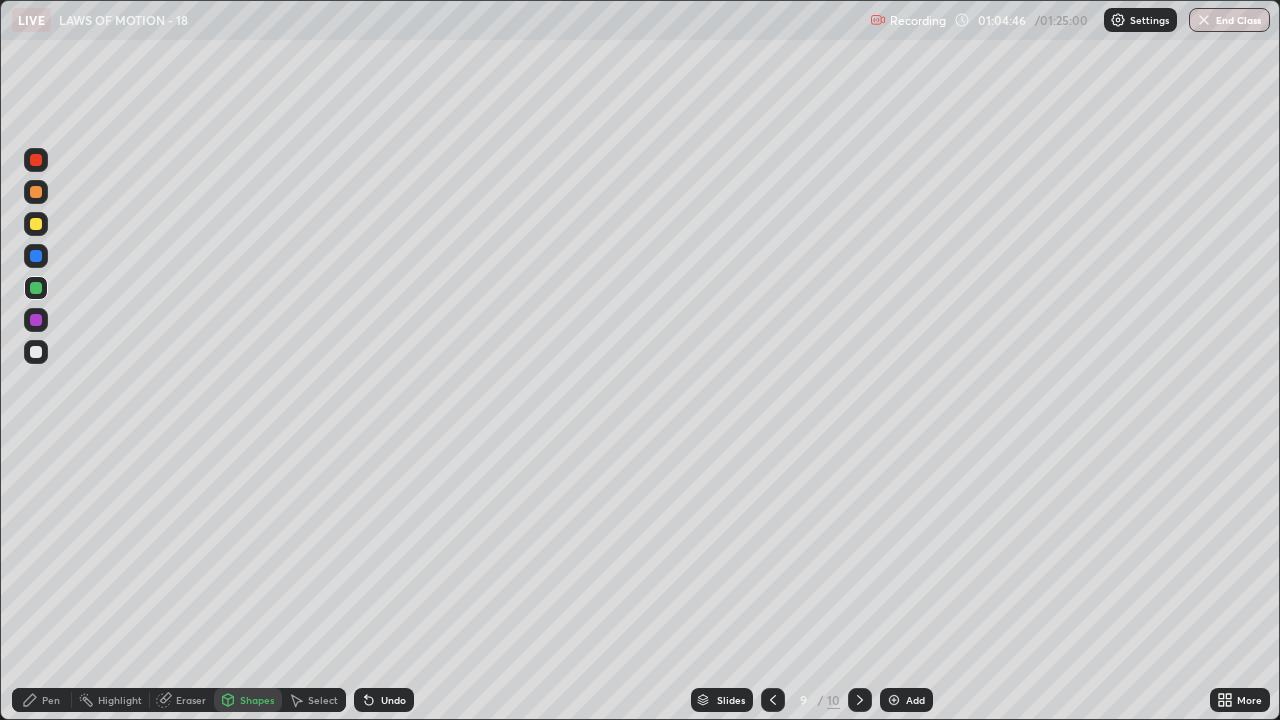 click at bounding box center [36, 352] 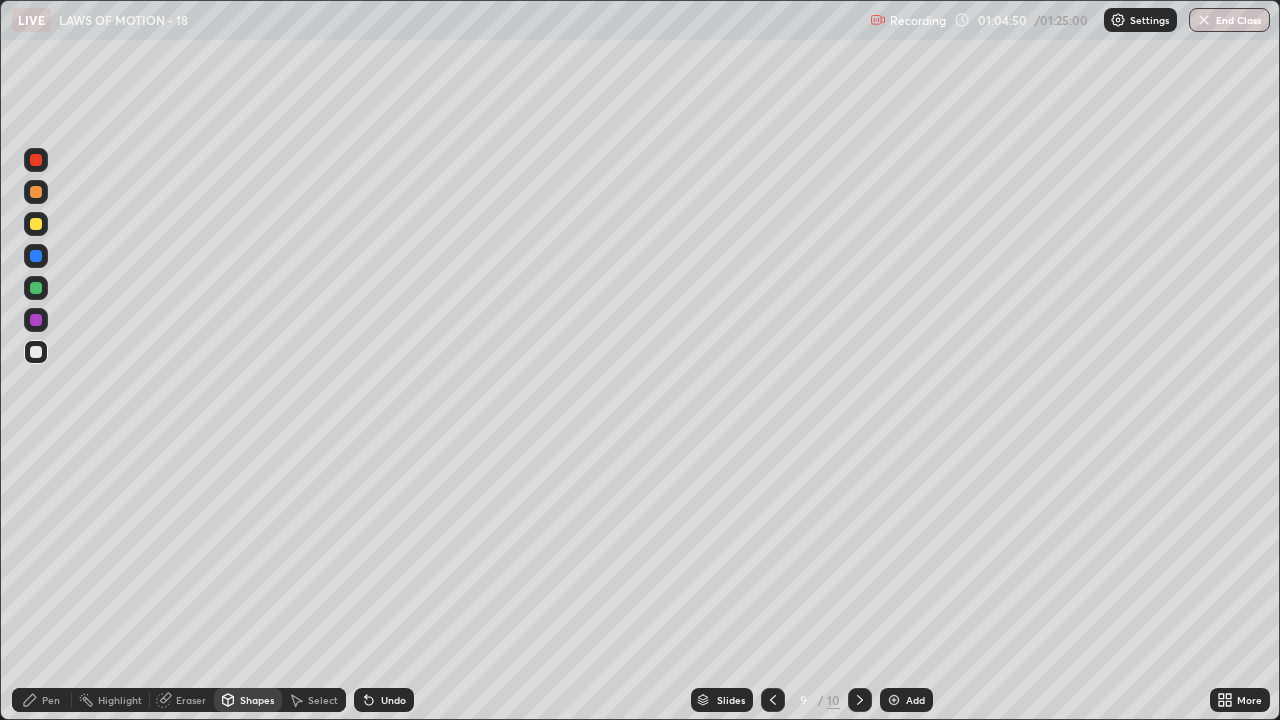 click on "Pen" at bounding box center [51, 700] 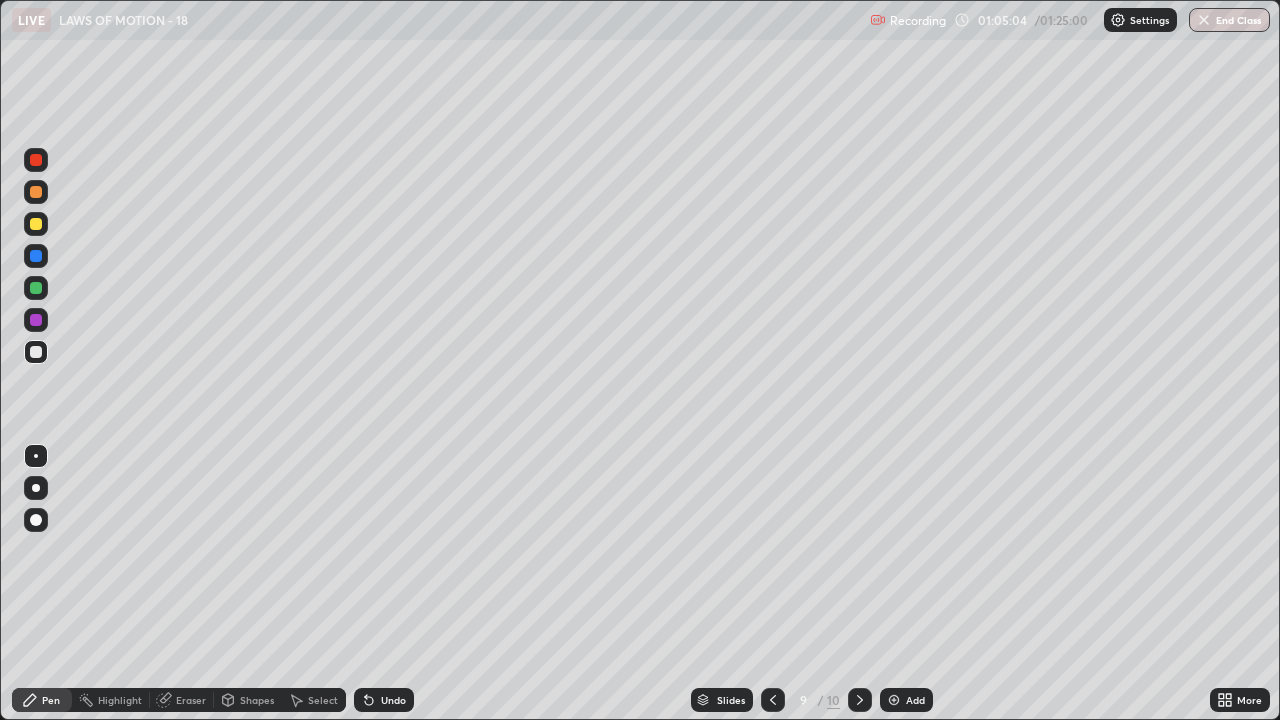 click at bounding box center (36, 256) 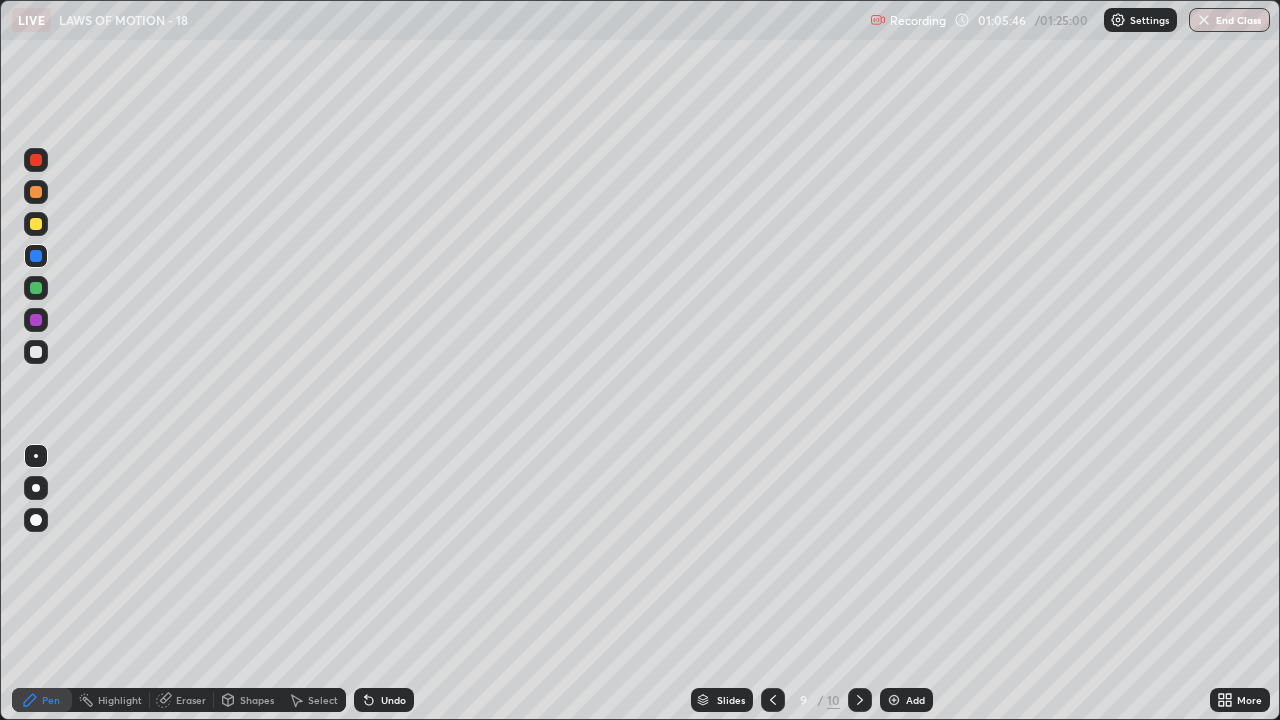 click at bounding box center [36, 352] 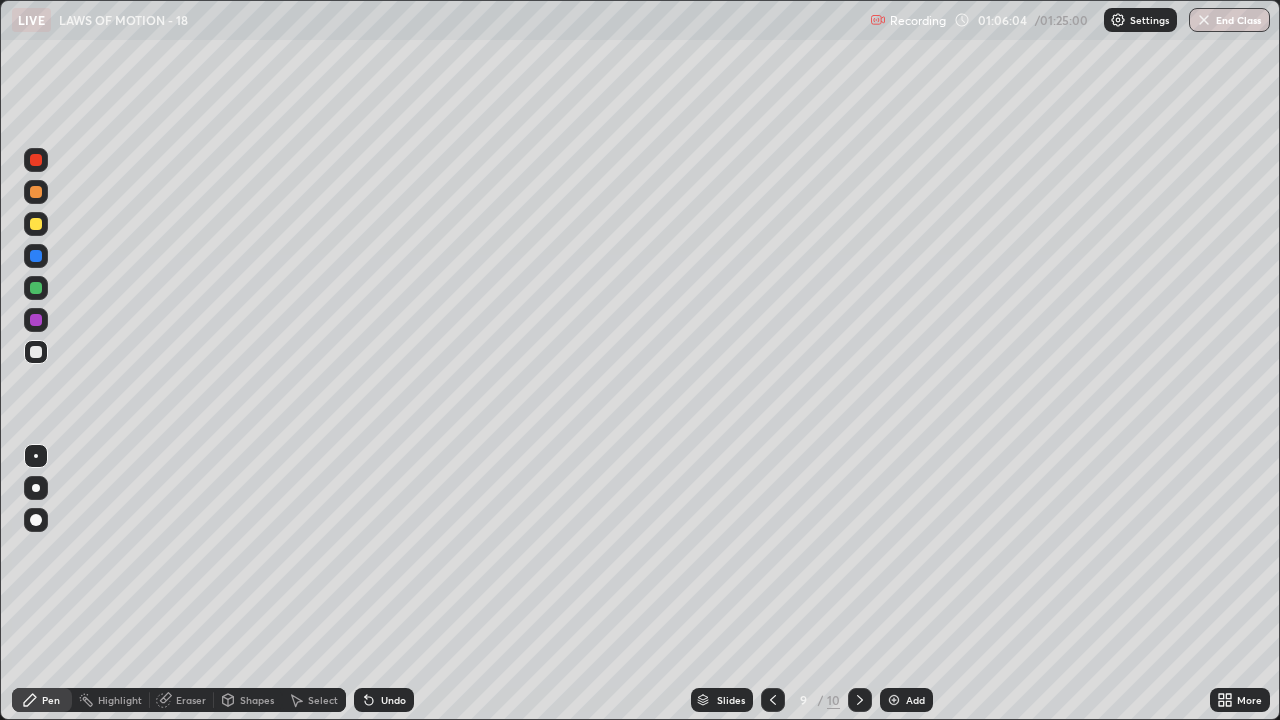 click at bounding box center (36, 224) 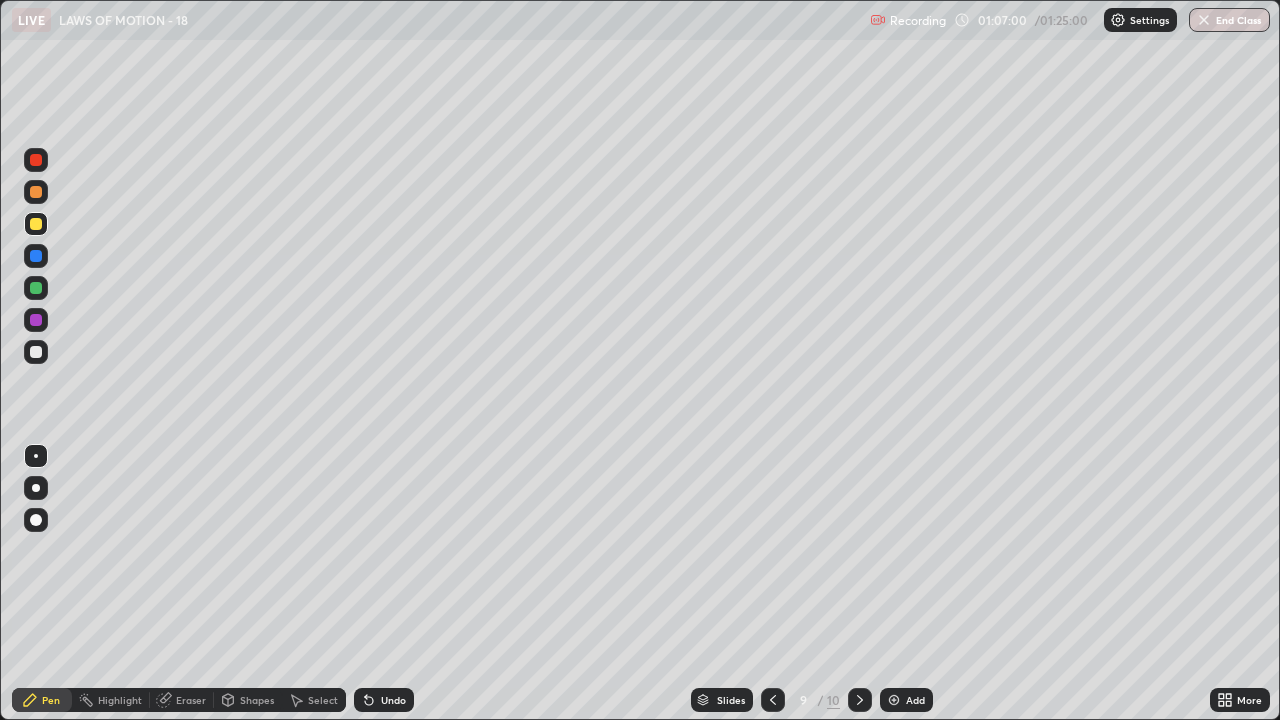 click at bounding box center [36, 352] 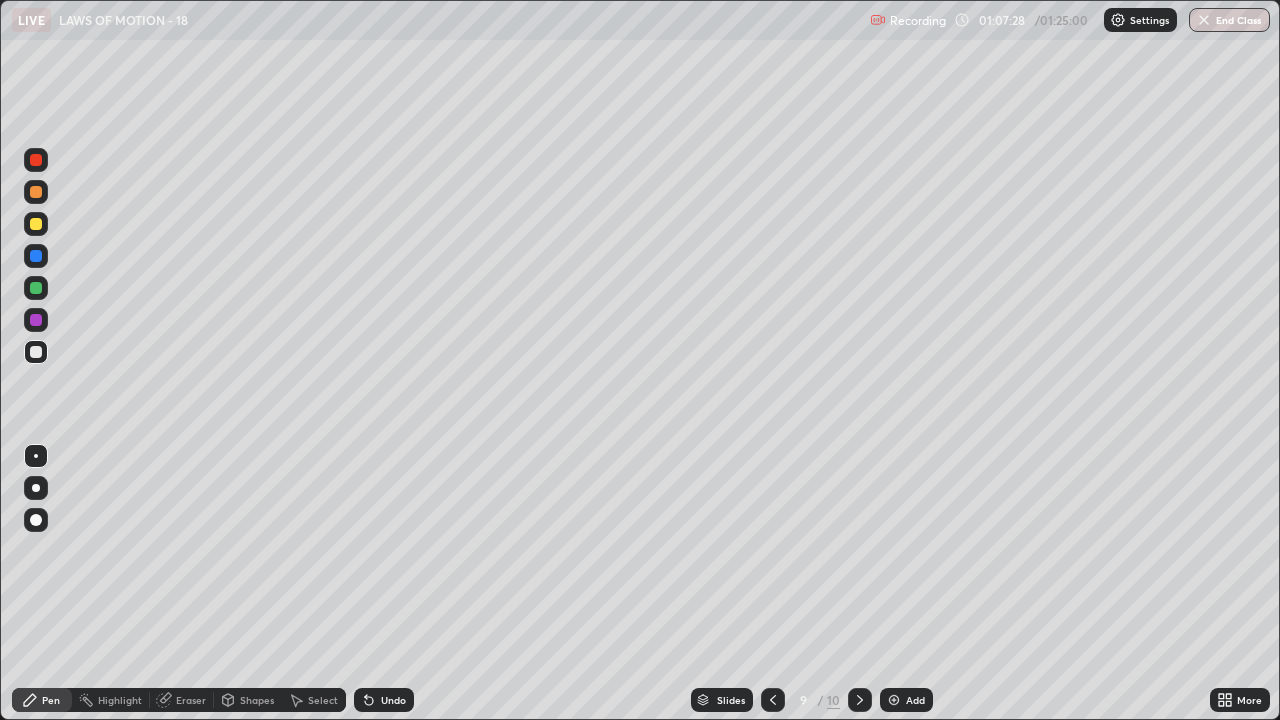 click 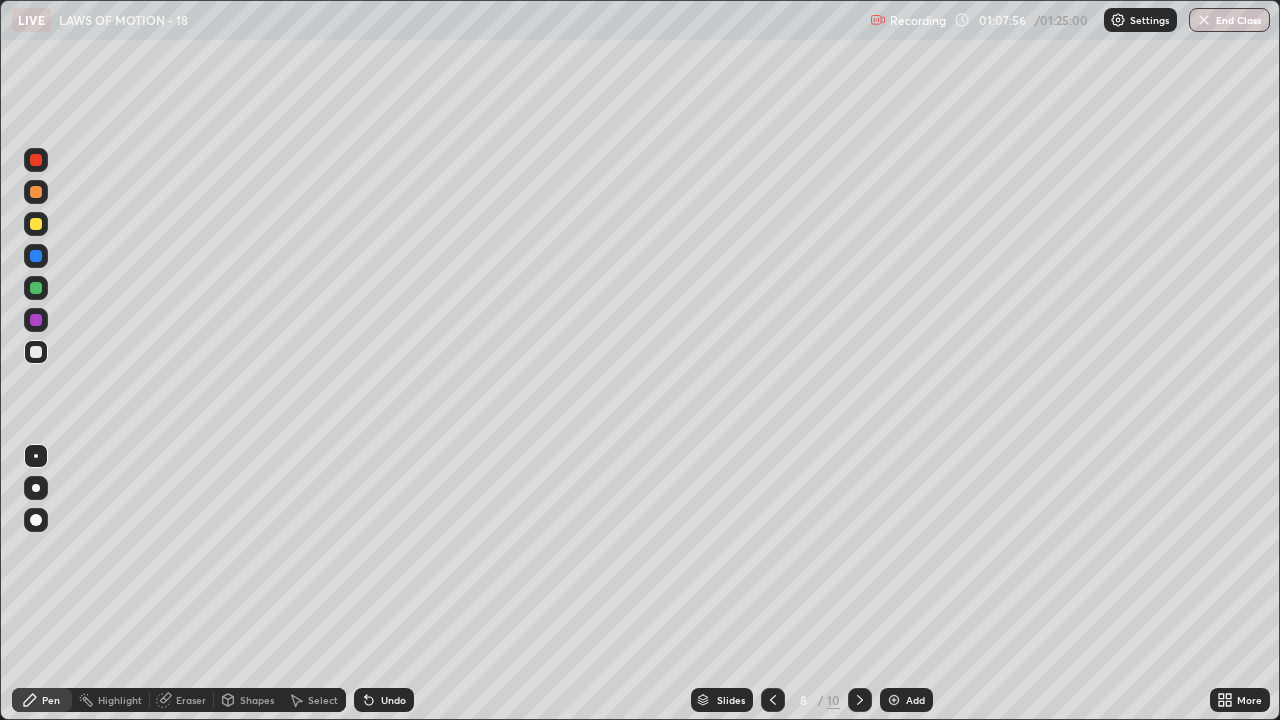 click 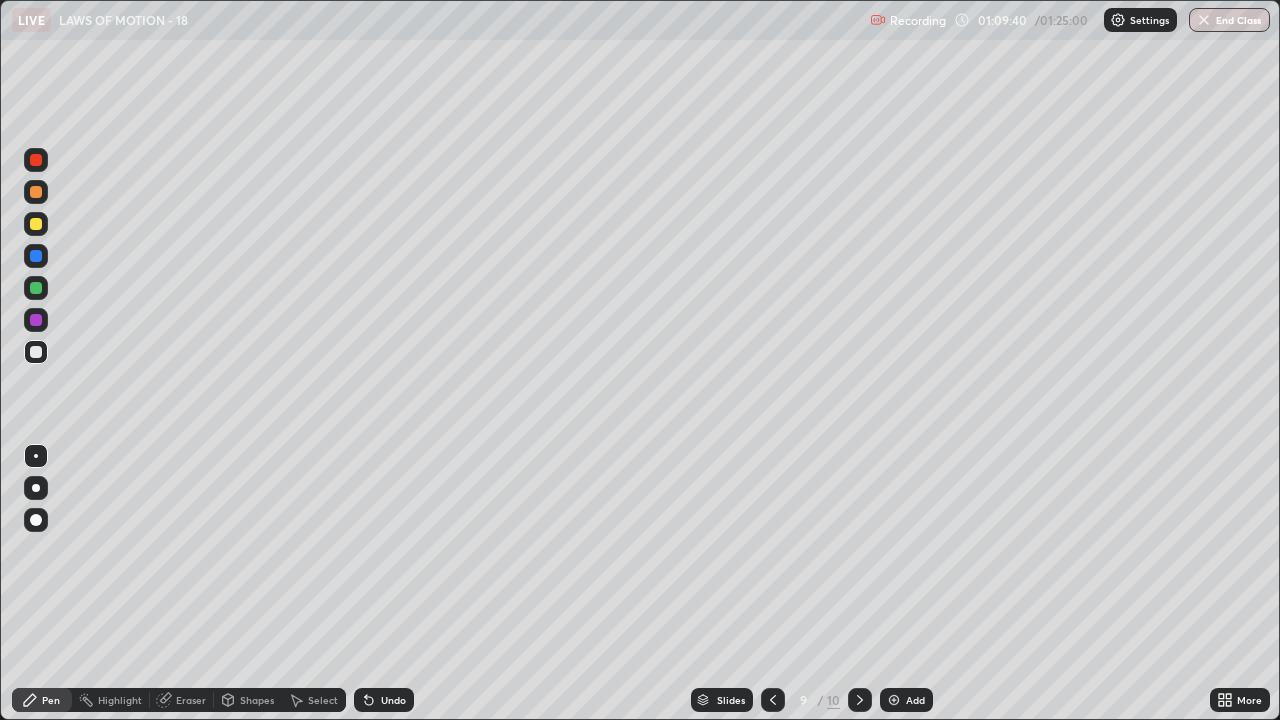 click 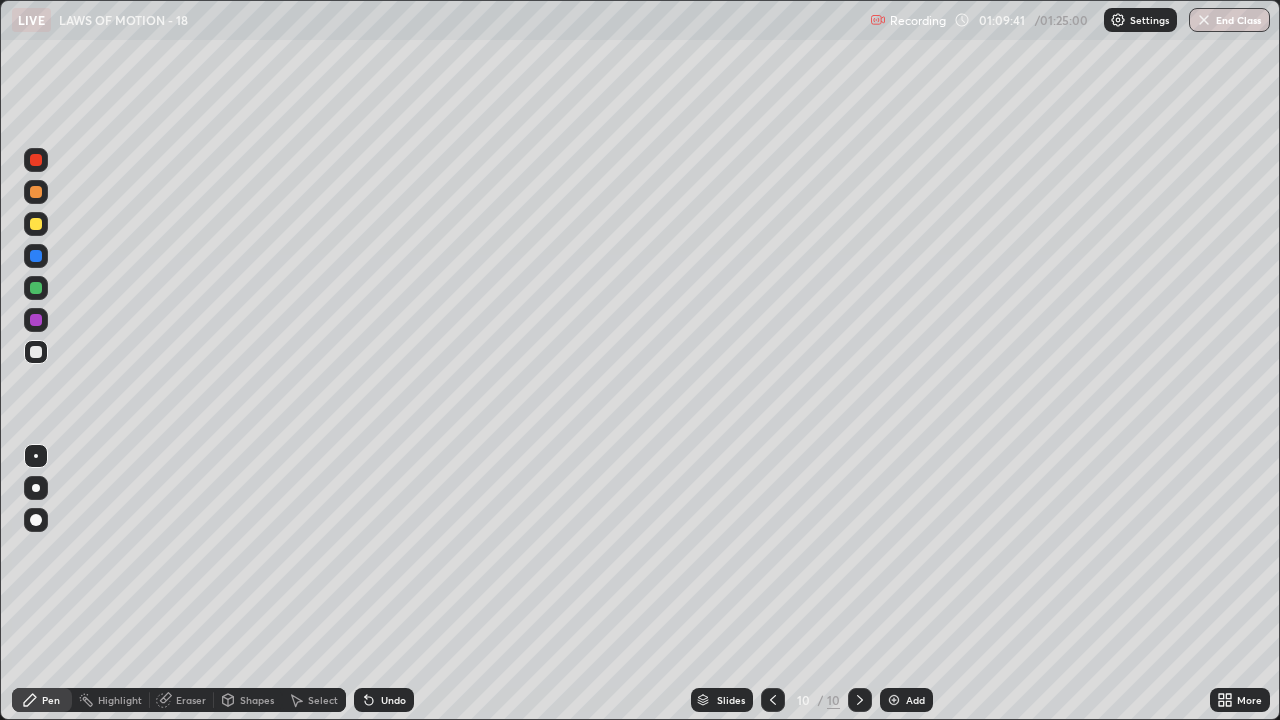 click at bounding box center (773, 700) 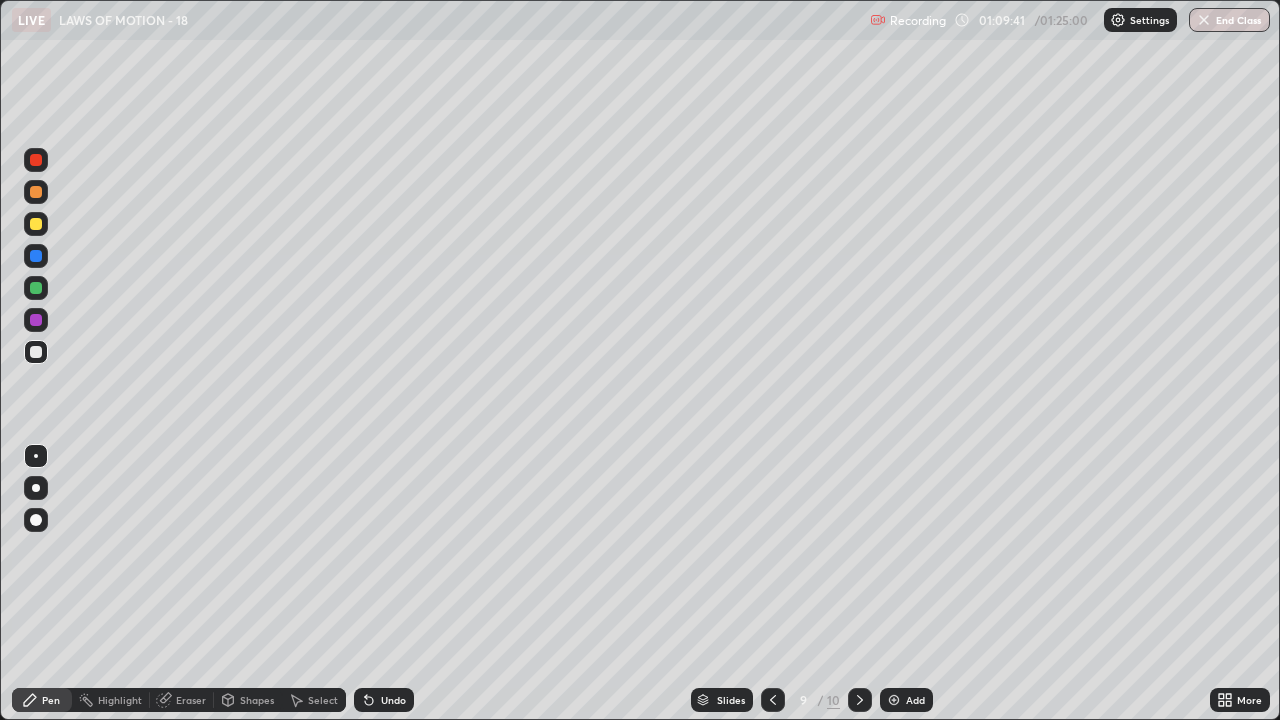 click at bounding box center (773, 700) 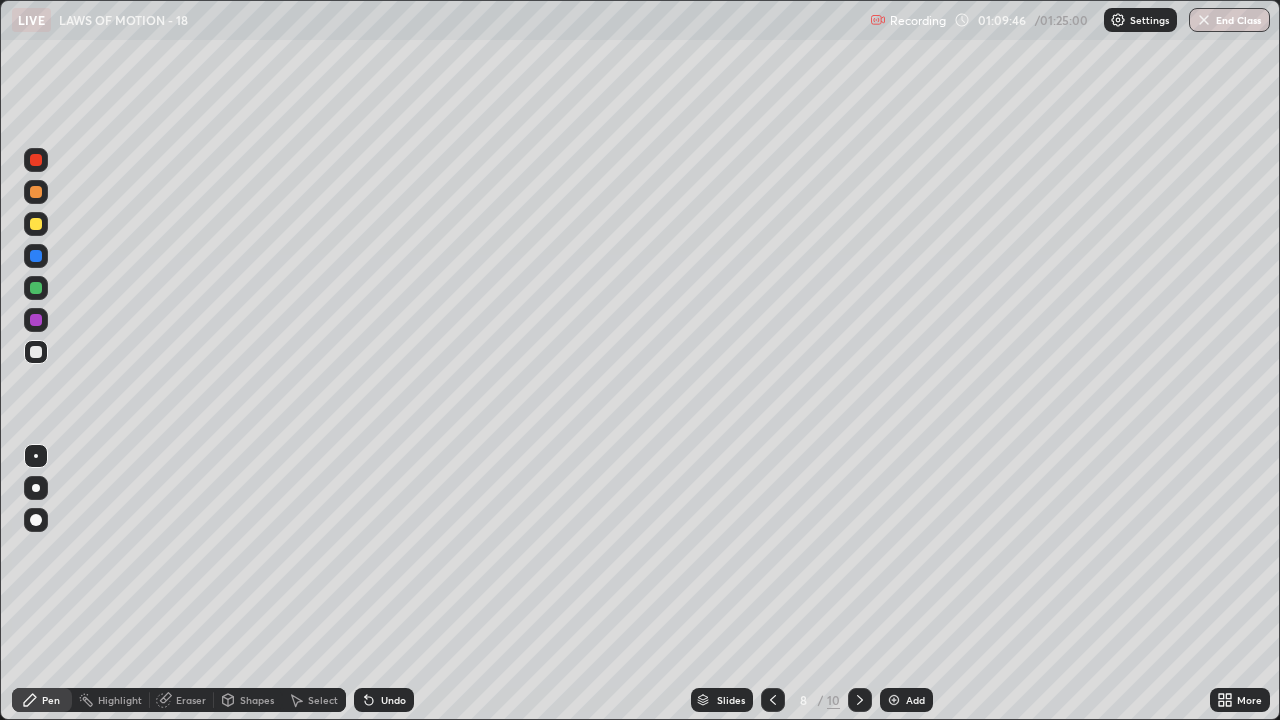 click 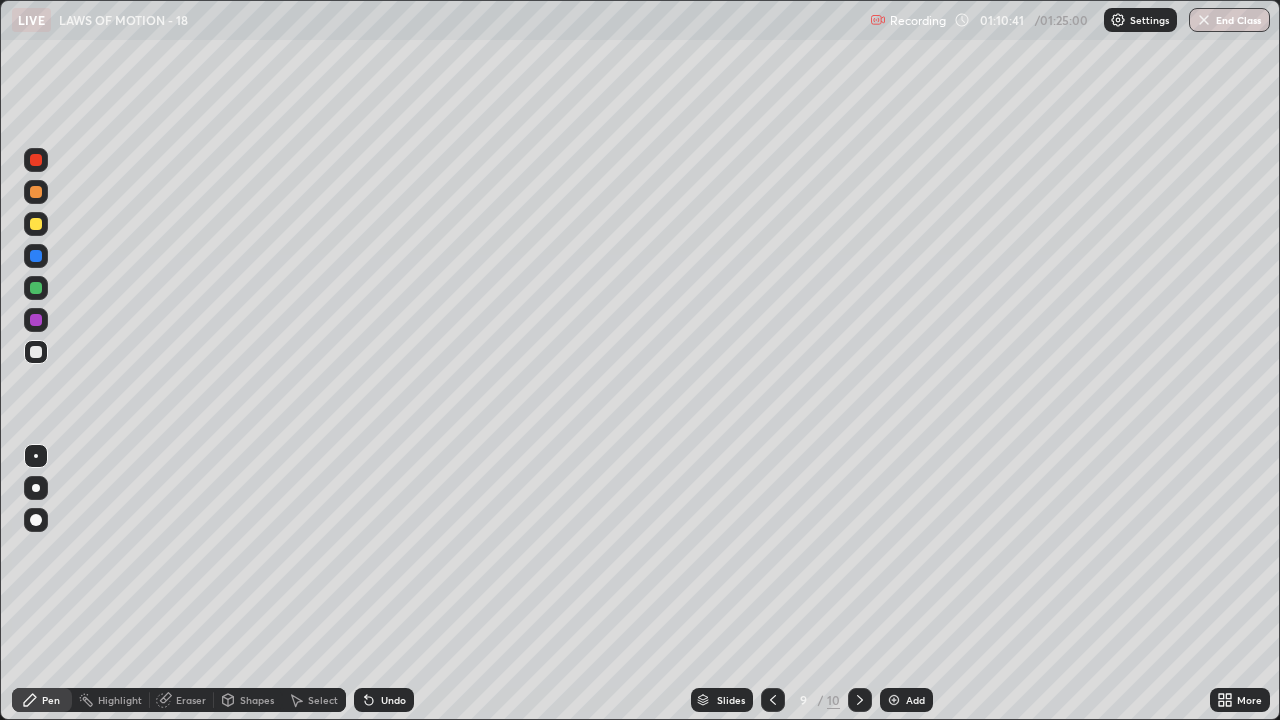 click on "Eraser" at bounding box center [191, 700] 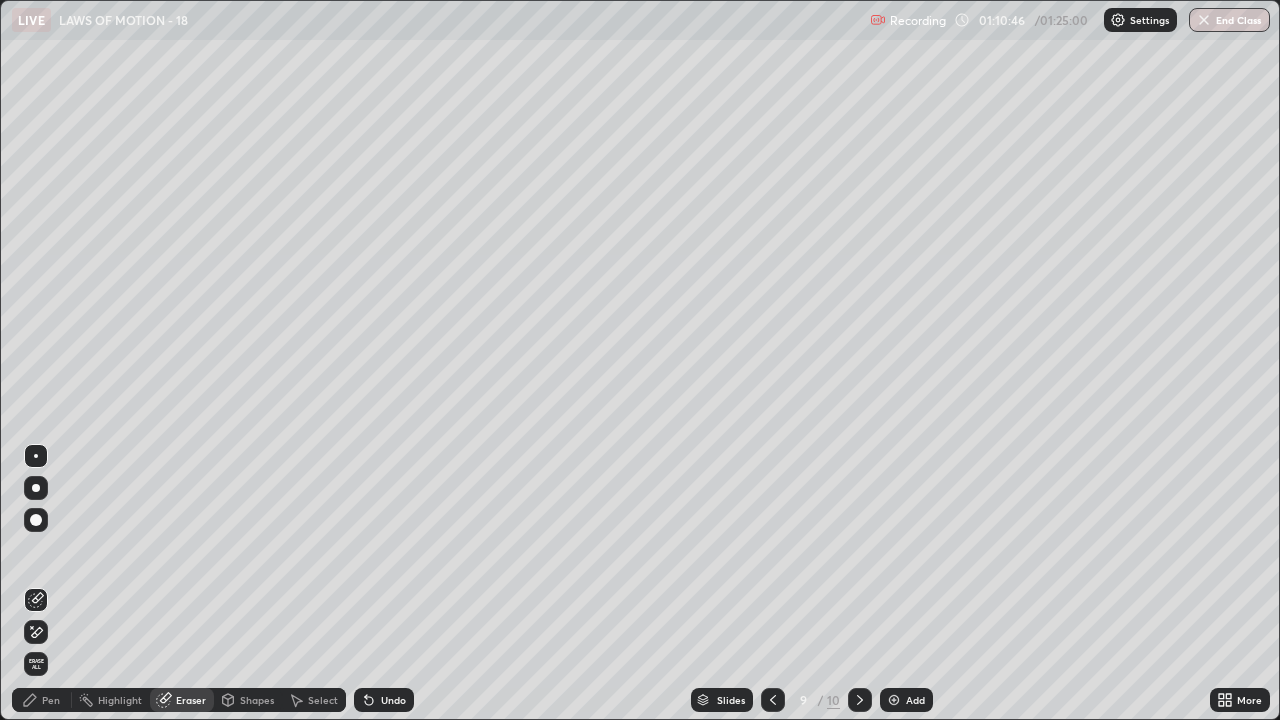 click on "Pen" at bounding box center (42, 700) 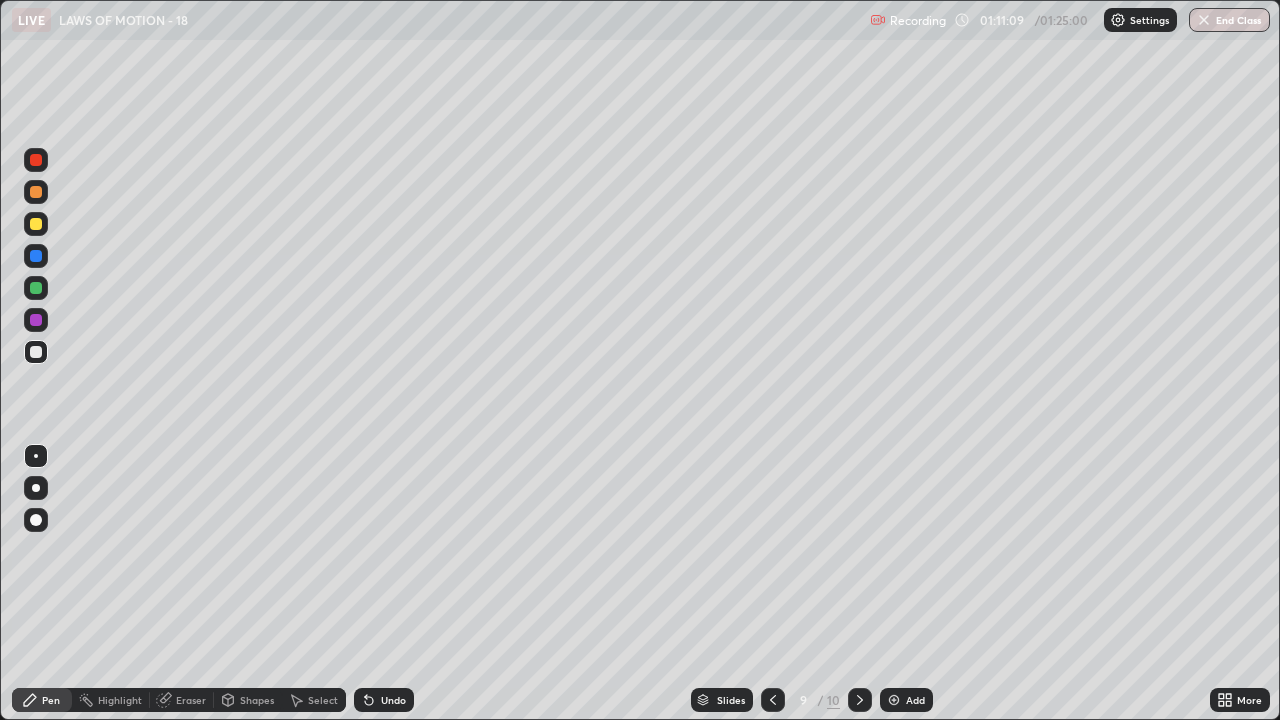 click at bounding box center (36, 160) 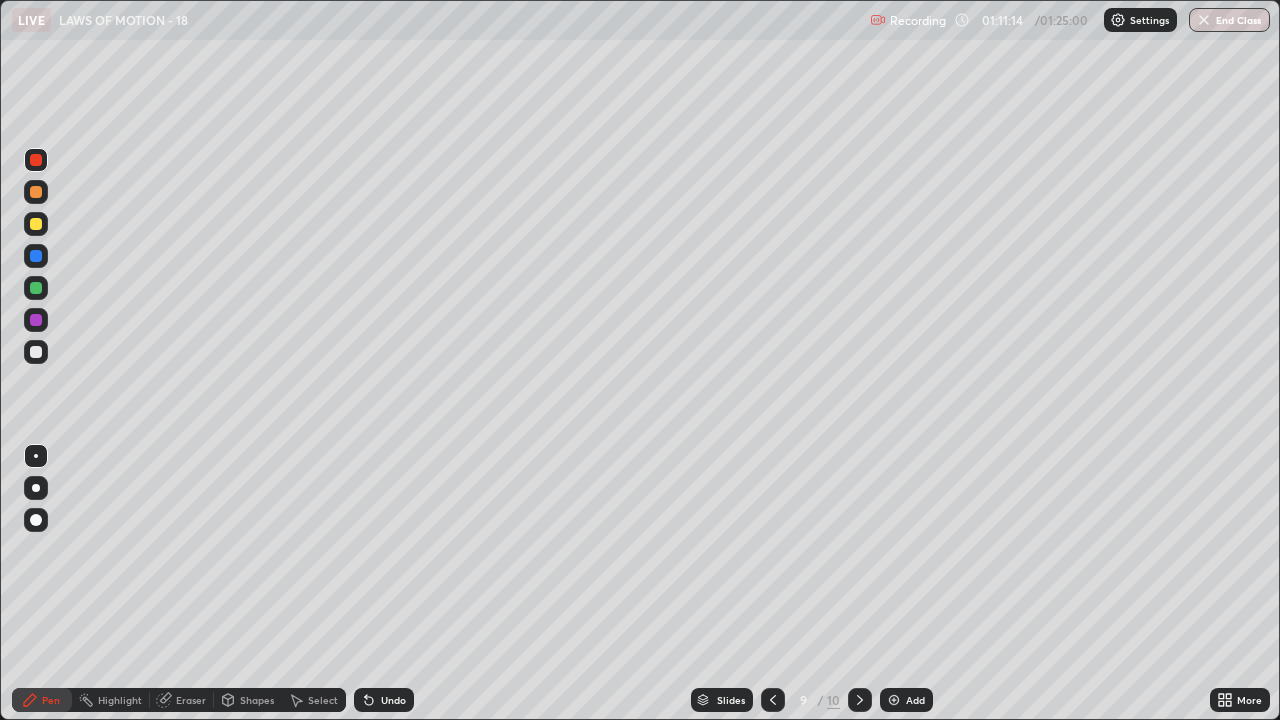 click on "Undo" at bounding box center [393, 700] 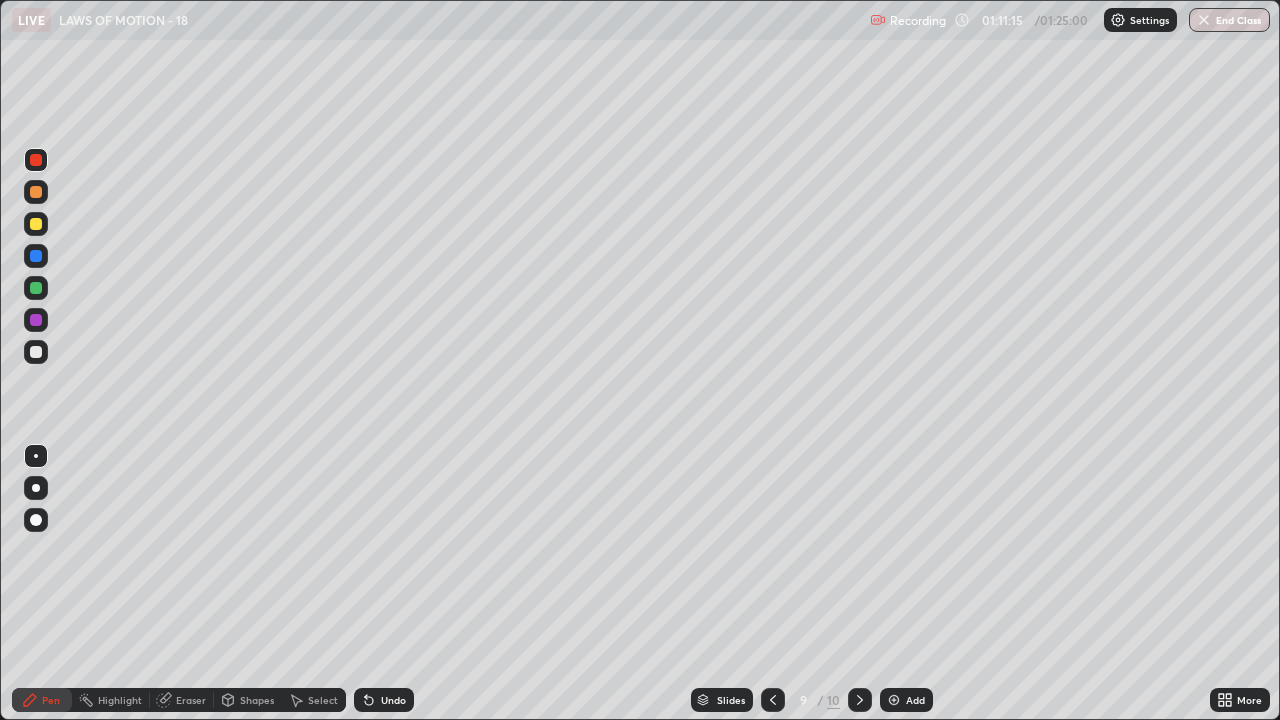 click on "Shapes" at bounding box center [257, 700] 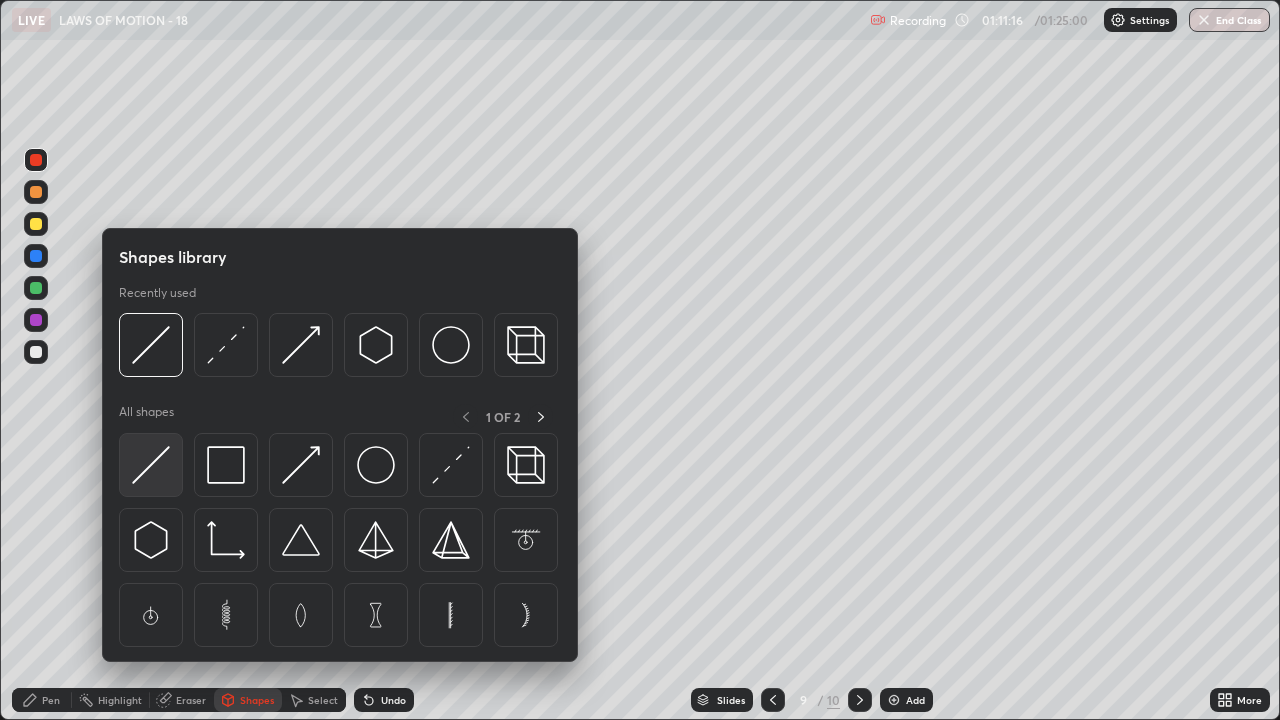 click at bounding box center (151, 465) 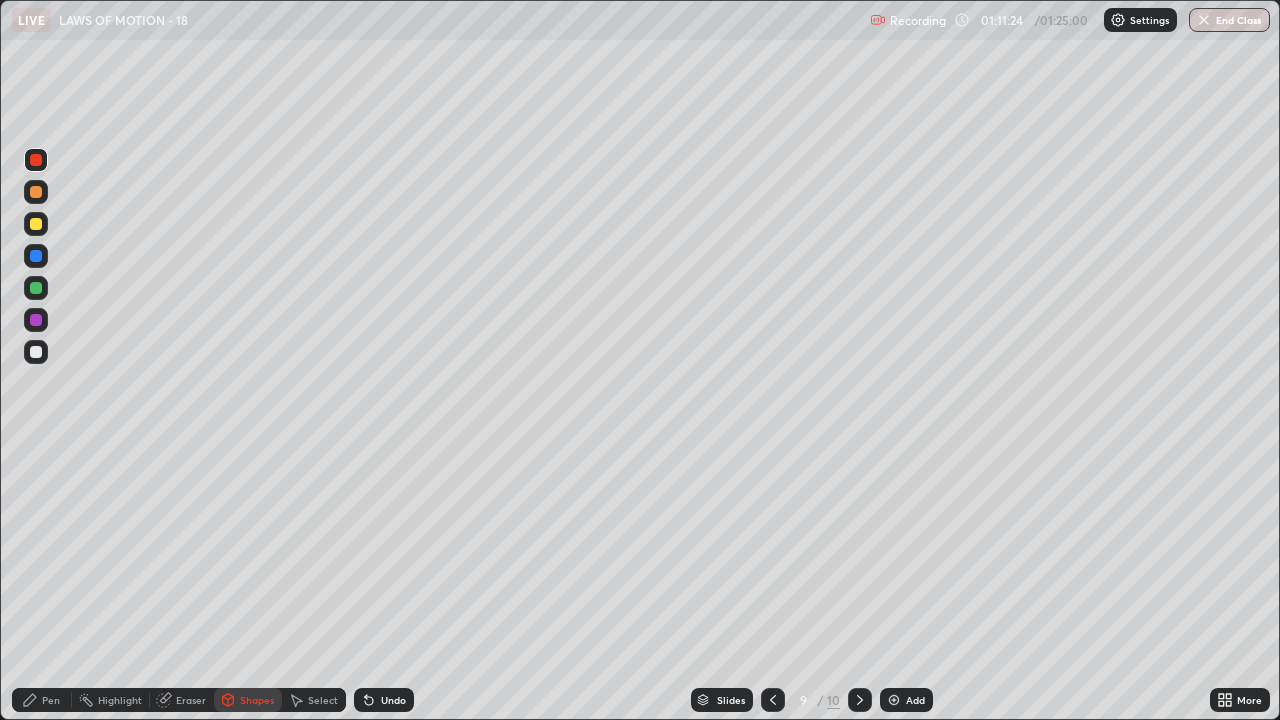 click on "Pen" at bounding box center [51, 700] 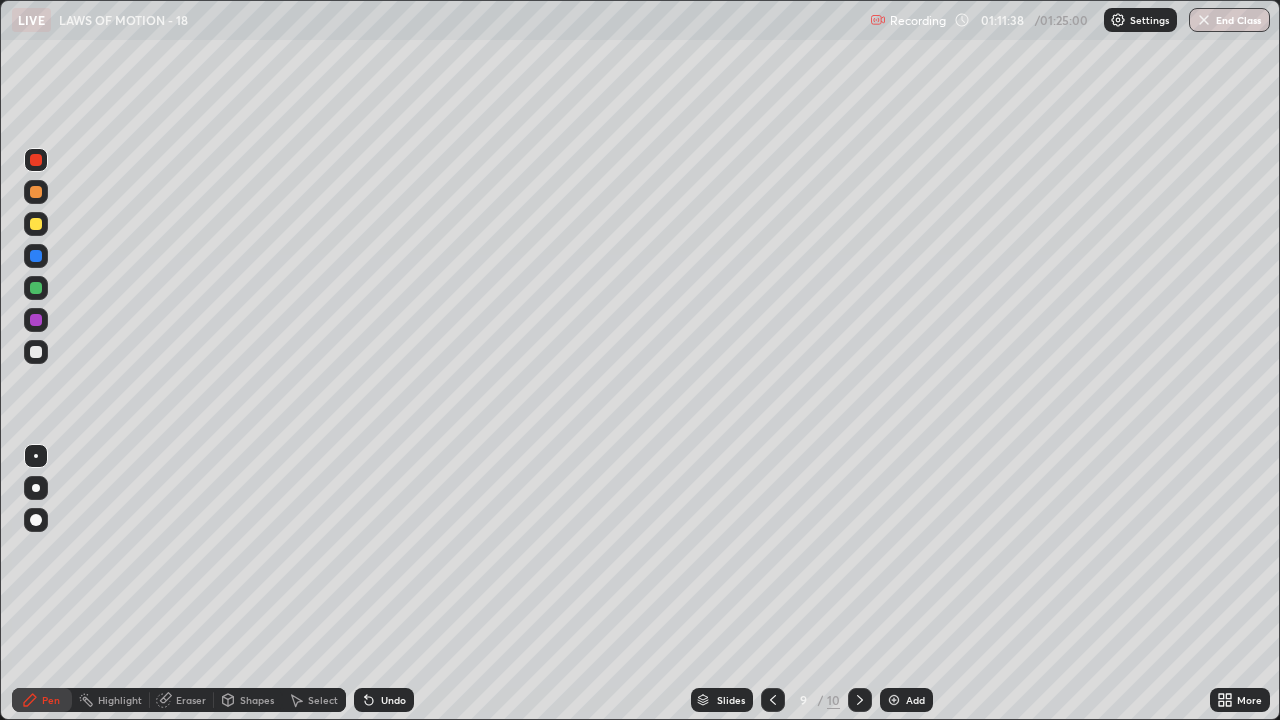 click 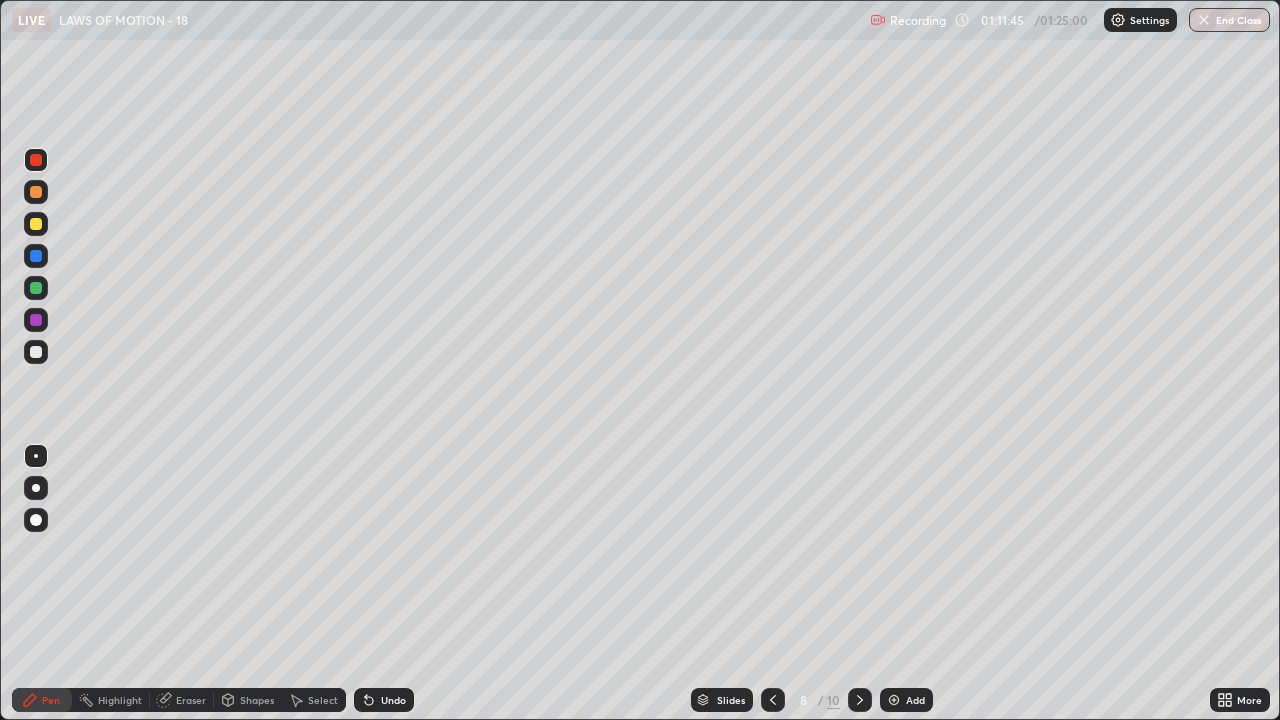 click on "Eraser" at bounding box center [191, 700] 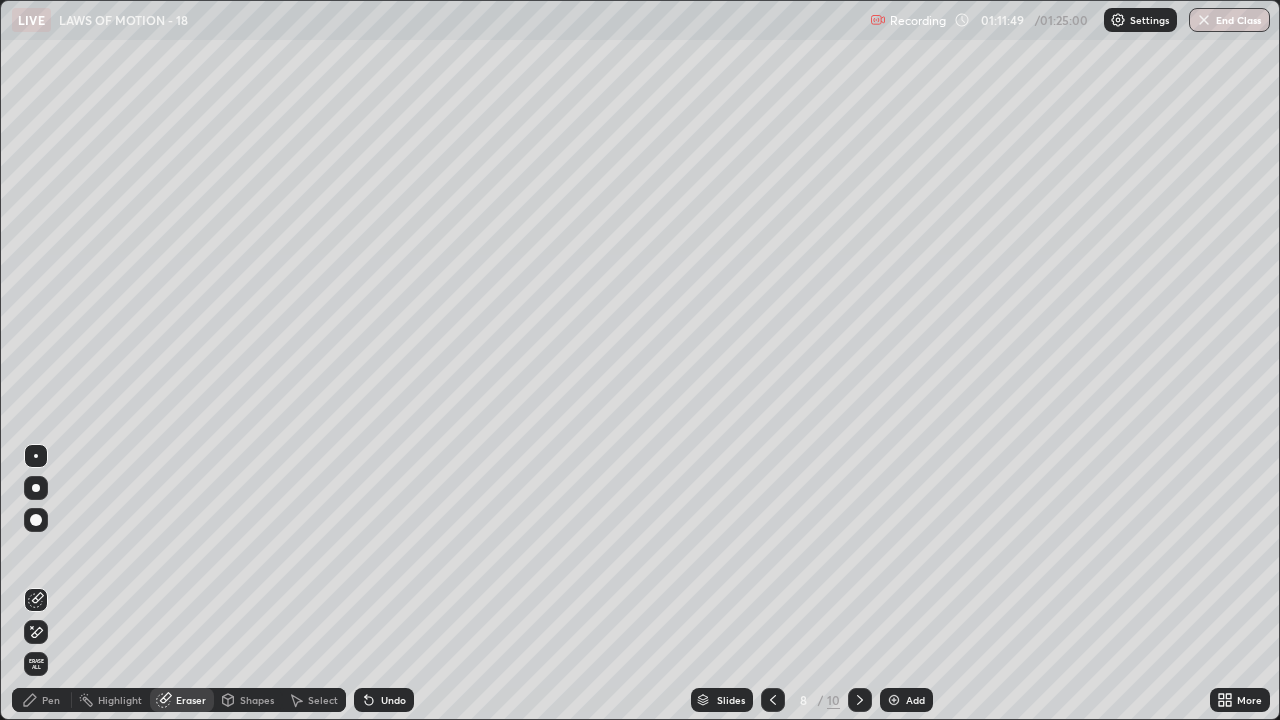 click on "Pen" at bounding box center (51, 700) 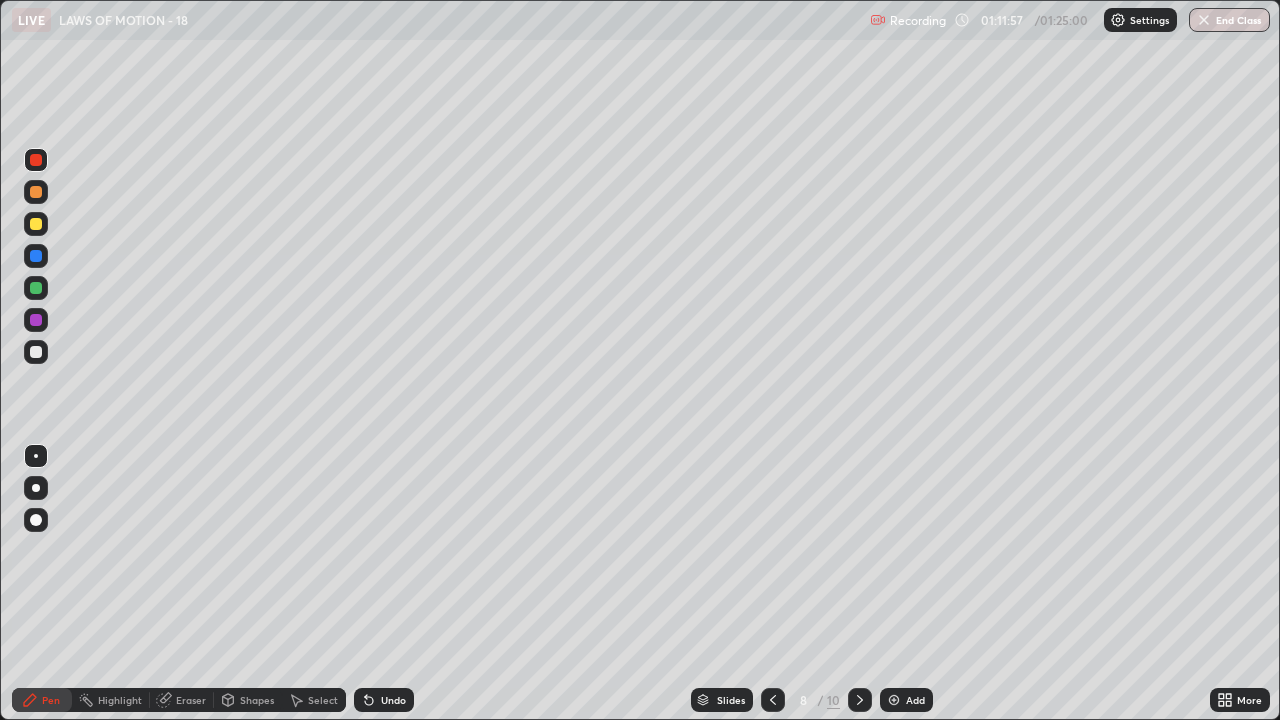 click on "Select" at bounding box center (314, 700) 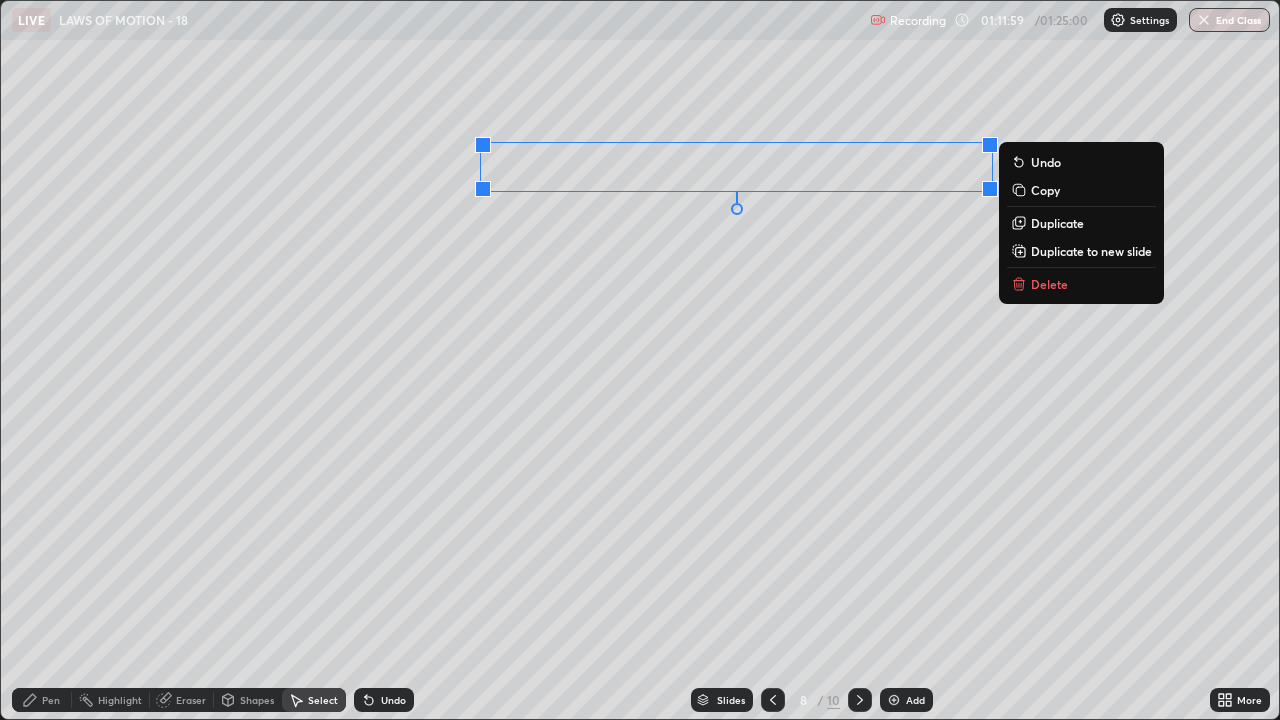 click on "Delete" at bounding box center [1049, 284] 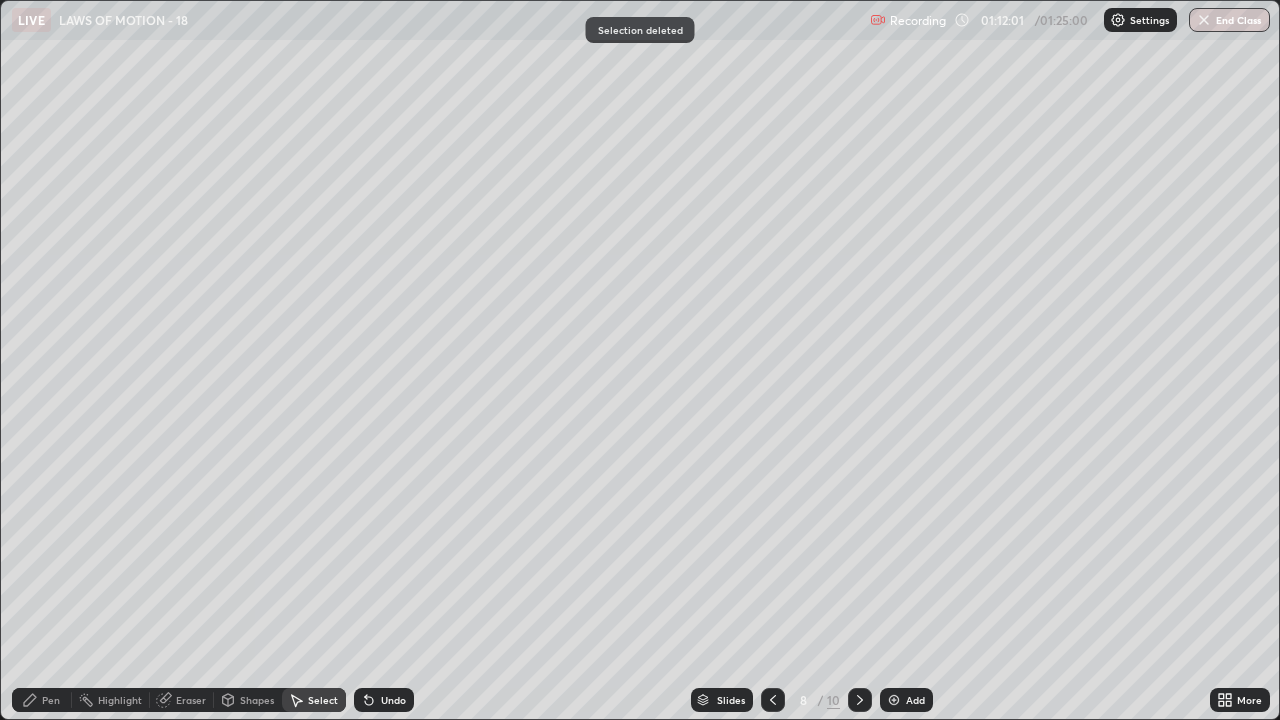 click 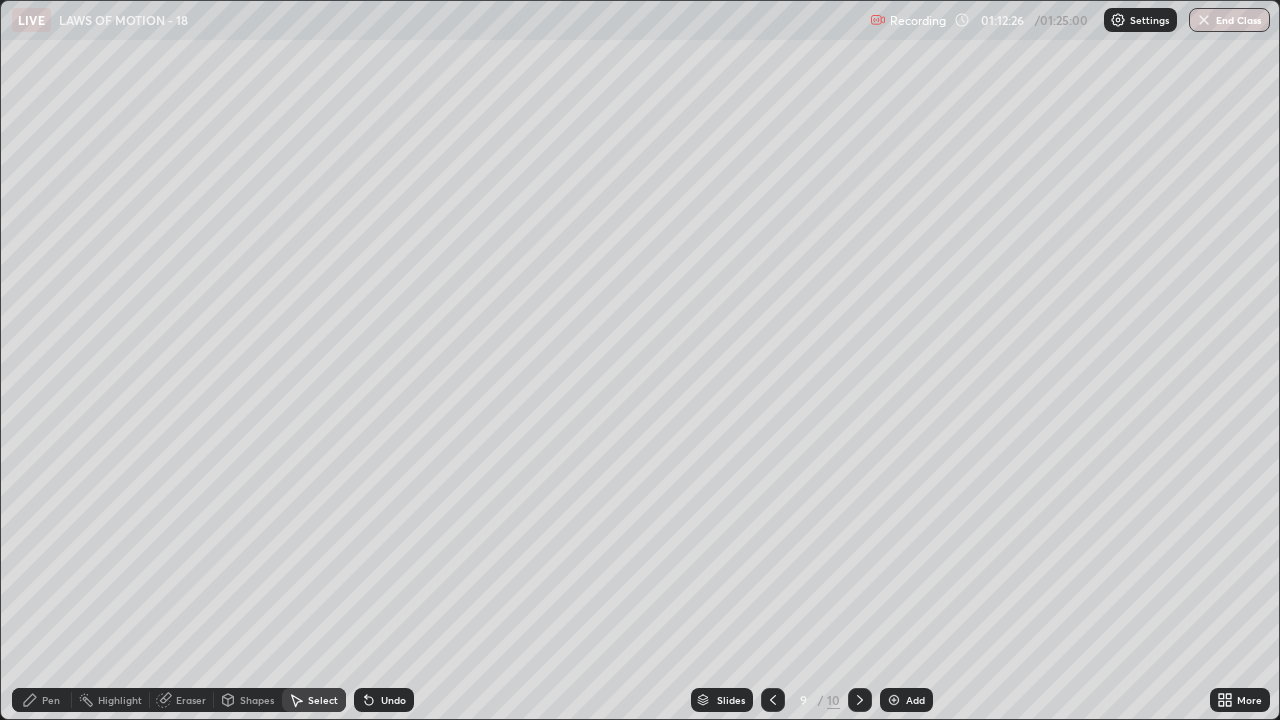 click on "Pen" at bounding box center [42, 700] 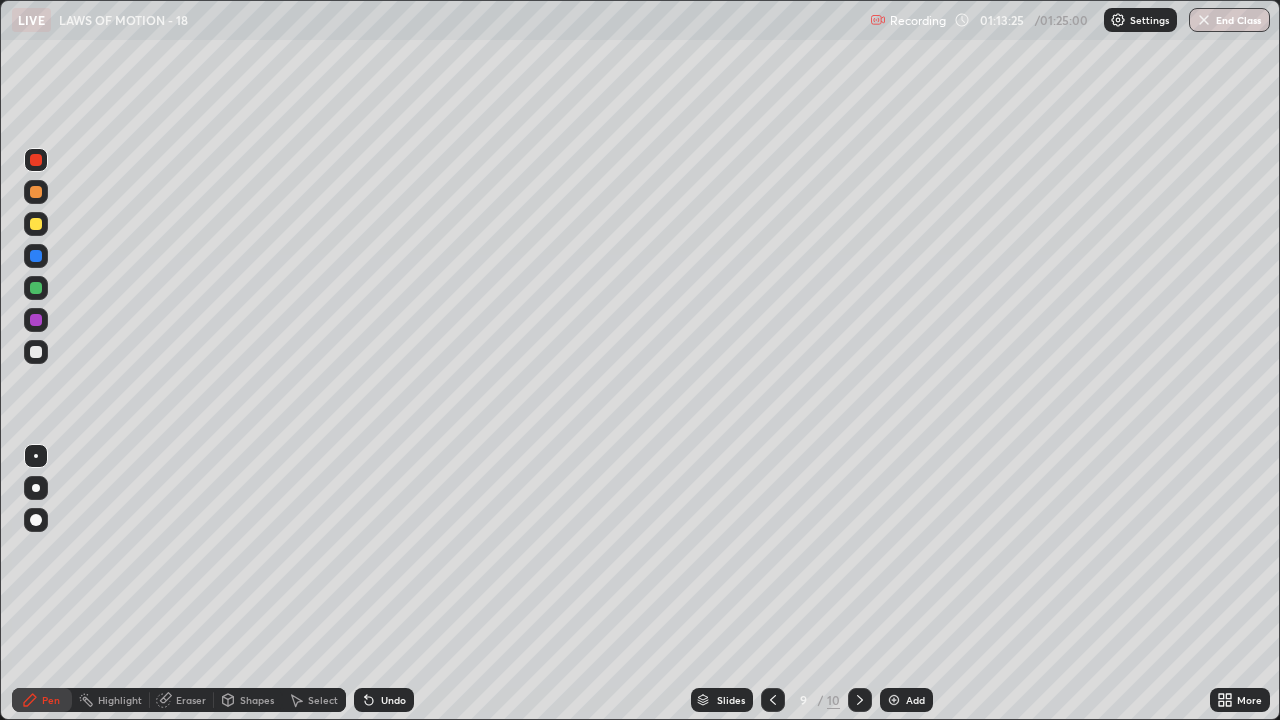 click 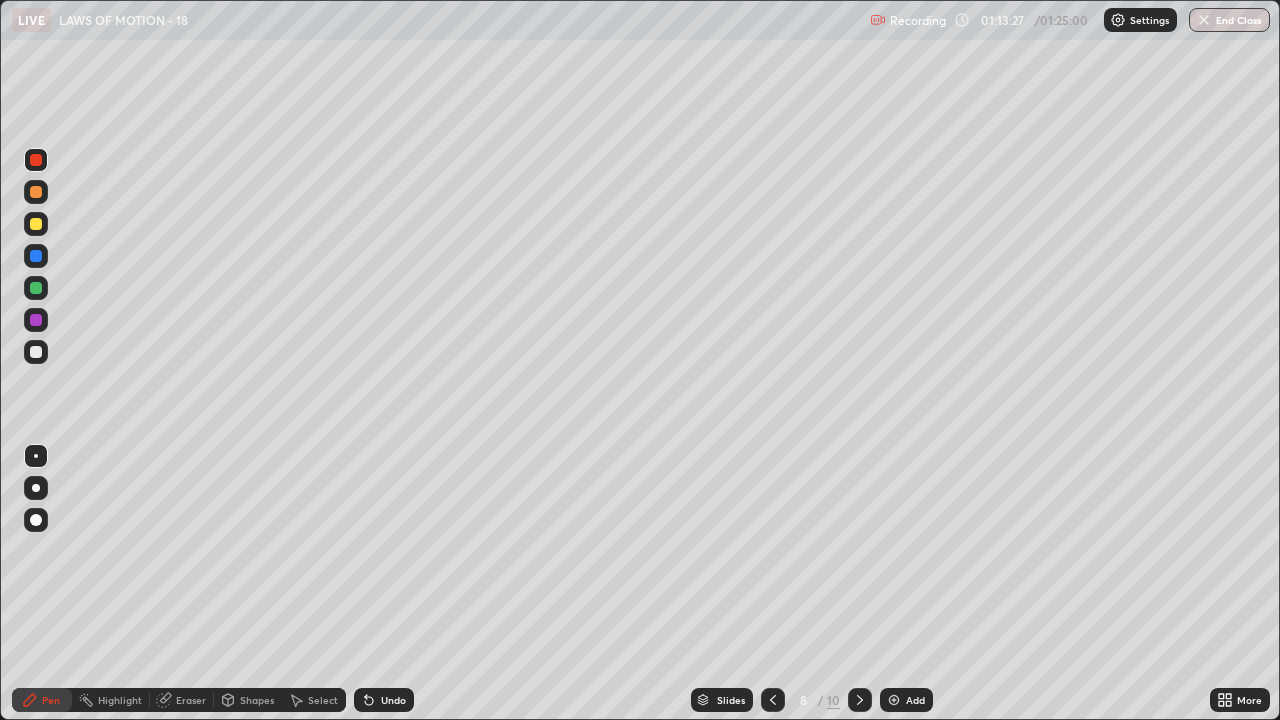 click 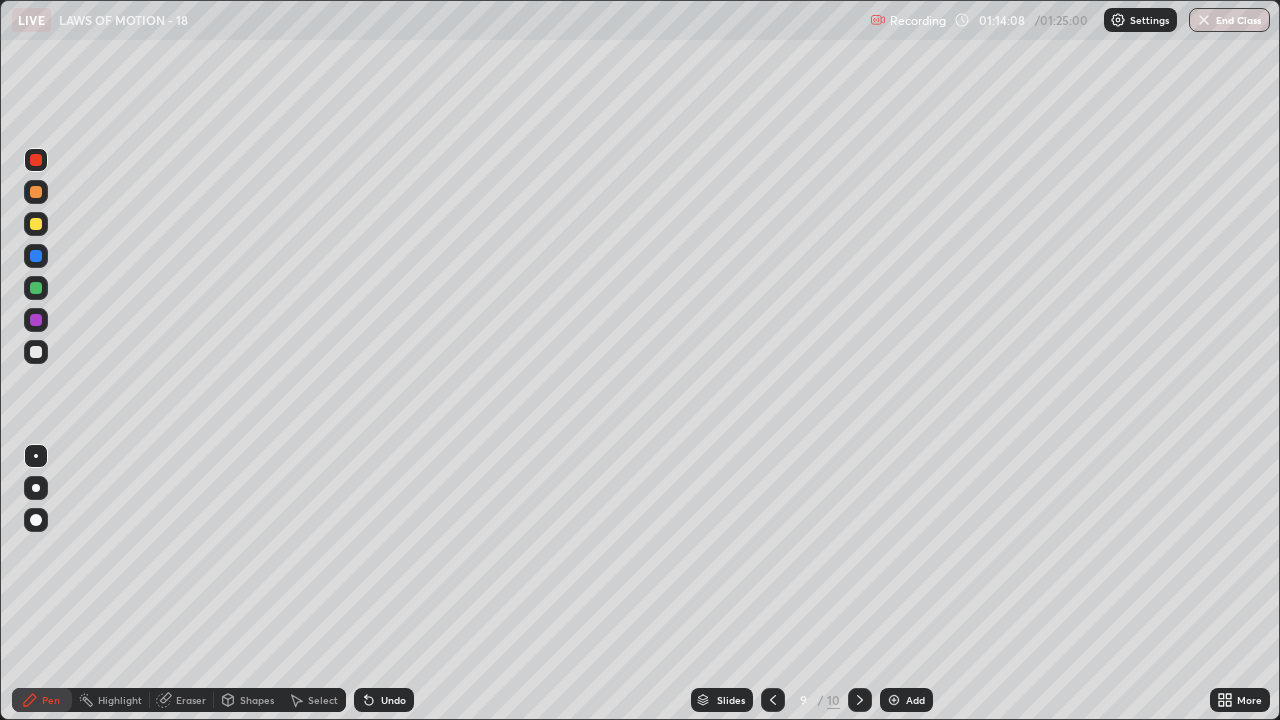 click 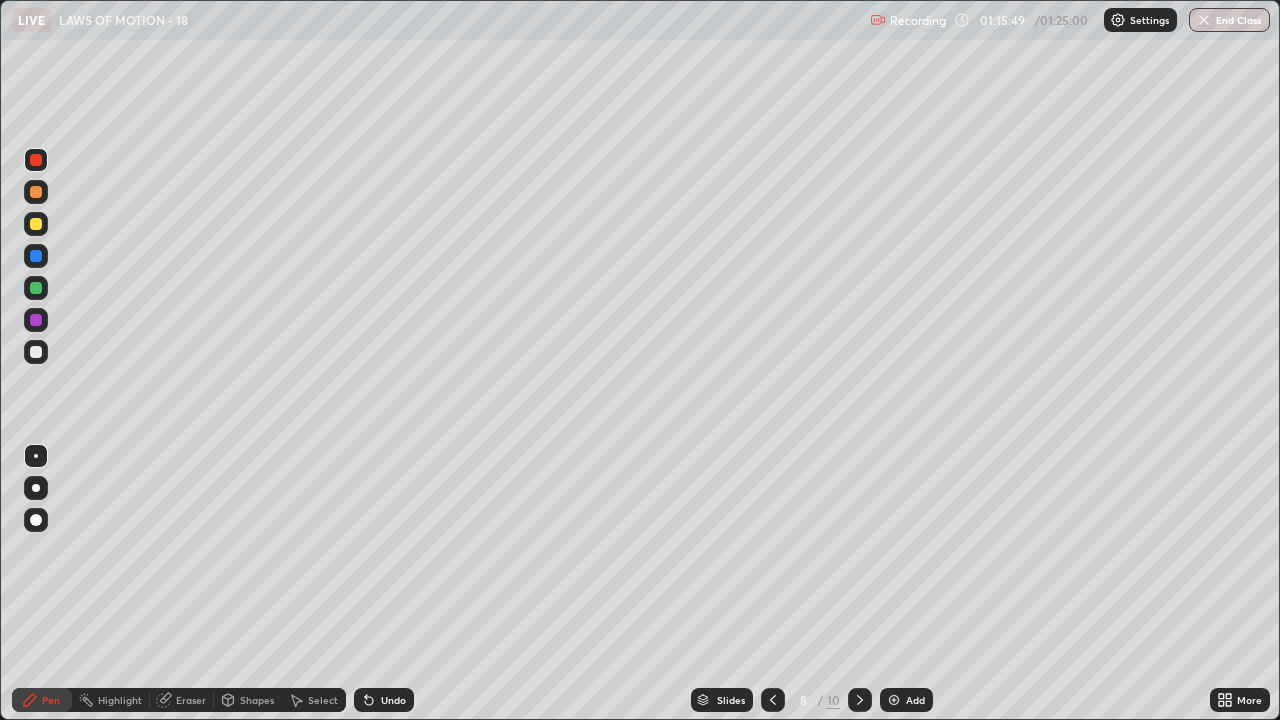 click on "Select" at bounding box center (323, 700) 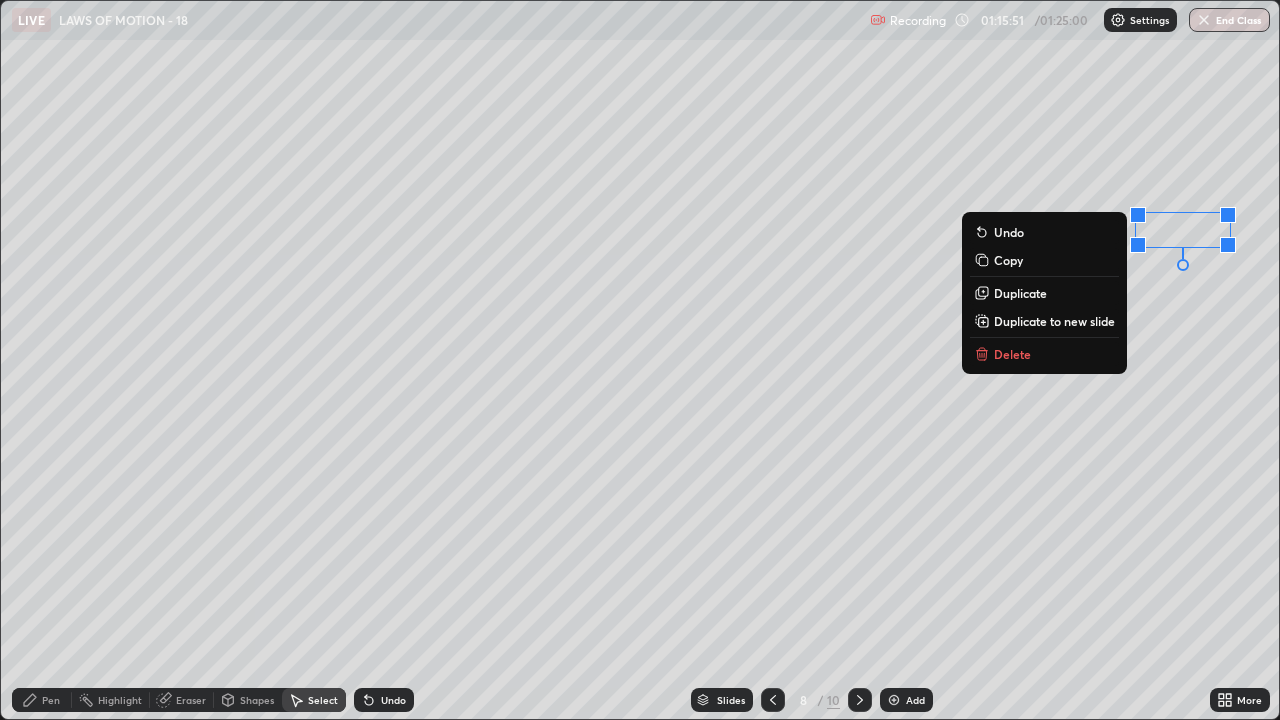 click on "Delete" at bounding box center [1044, 354] 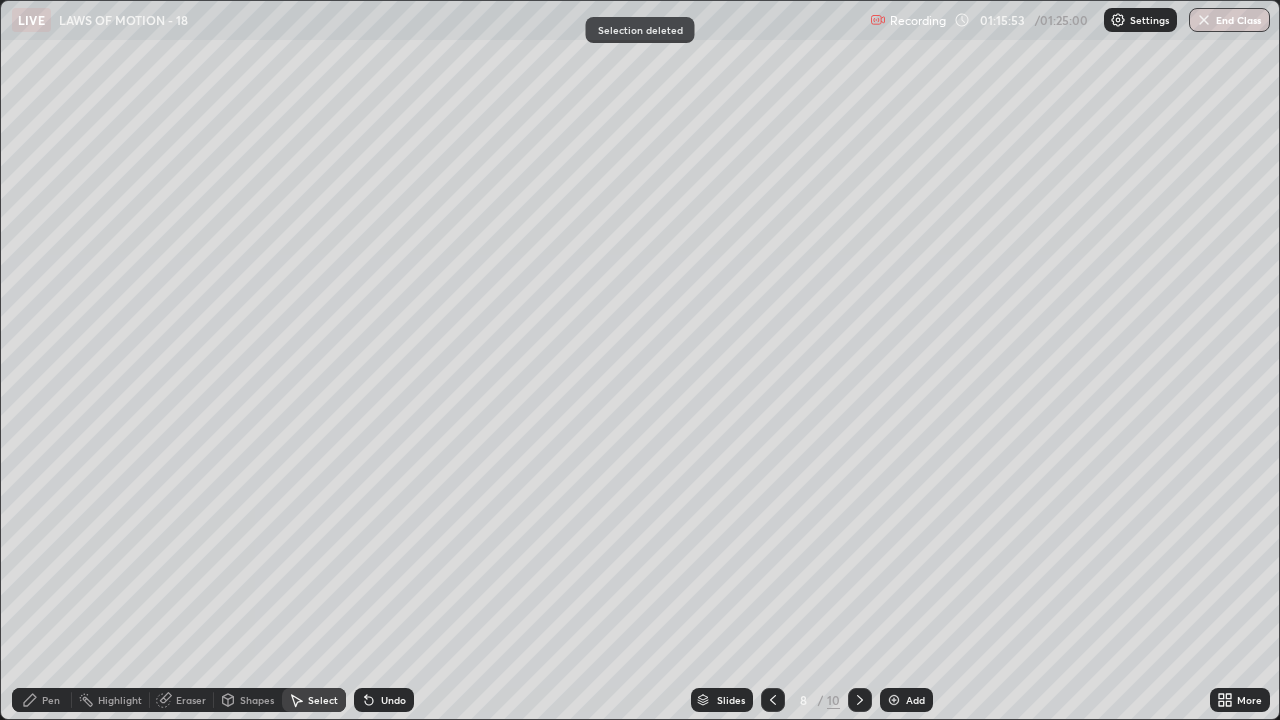 click on "Pen" at bounding box center [51, 700] 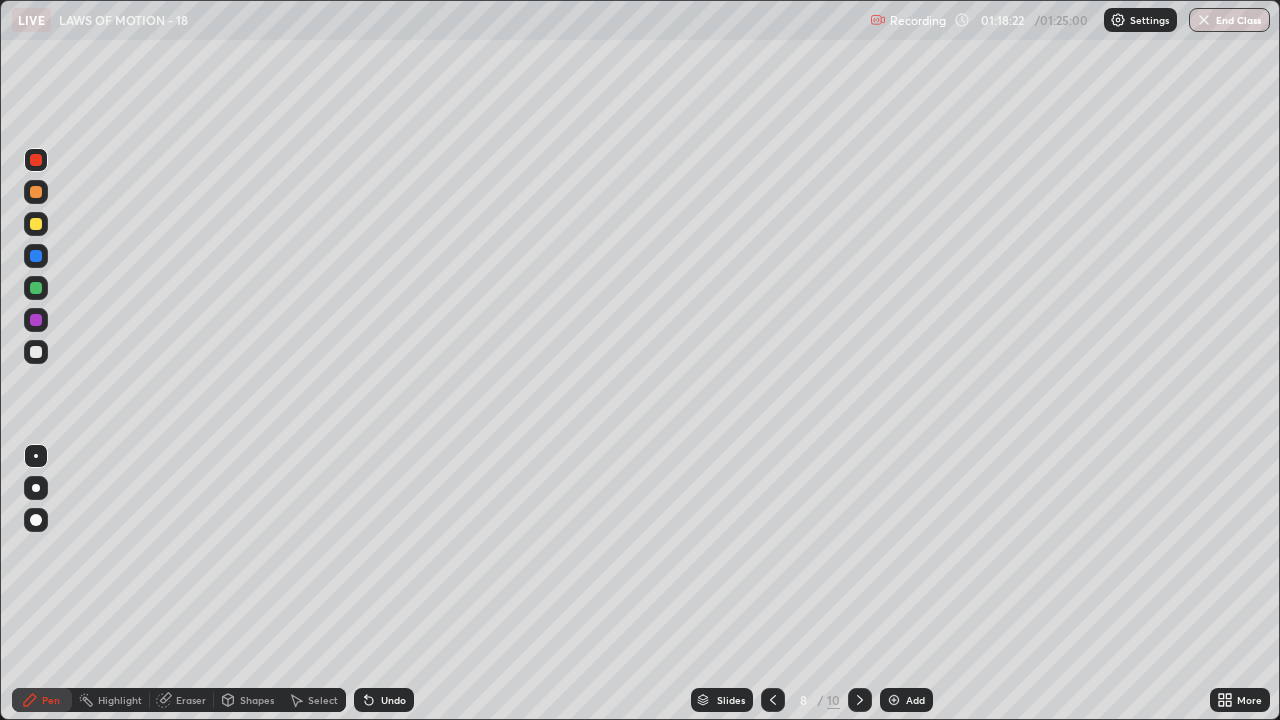 click 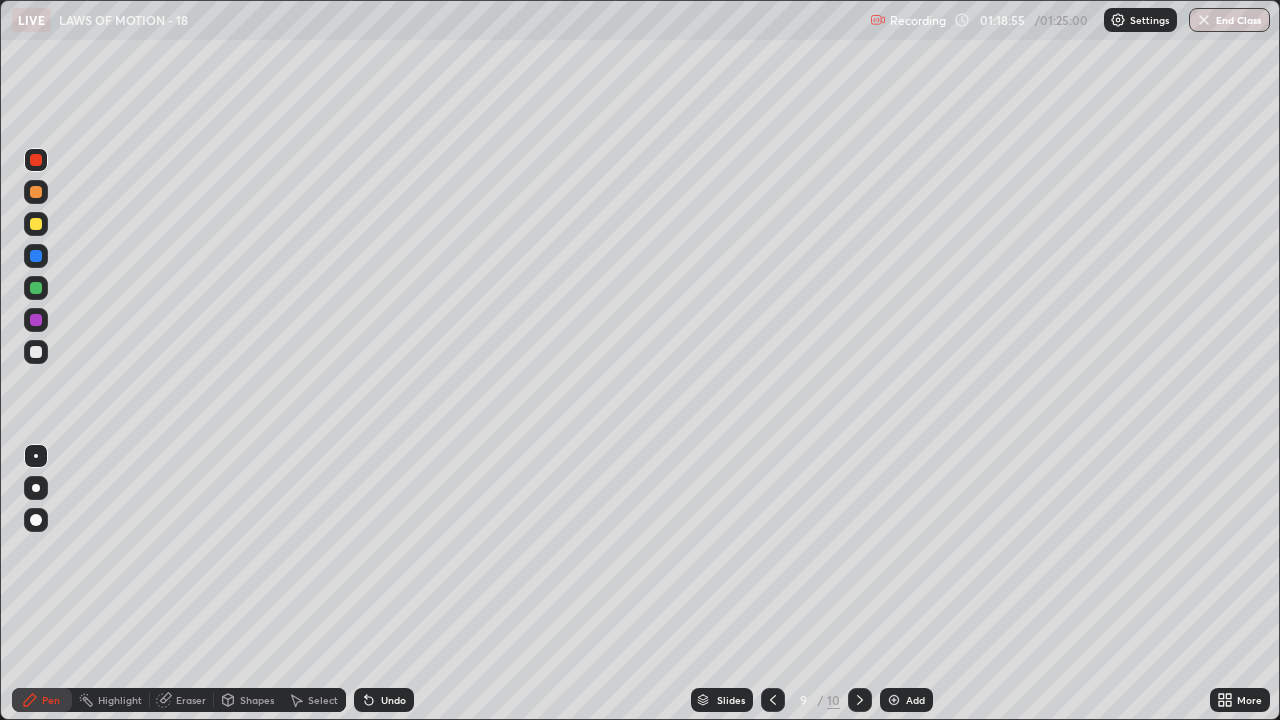 click on "Select" at bounding box center [314, 700] 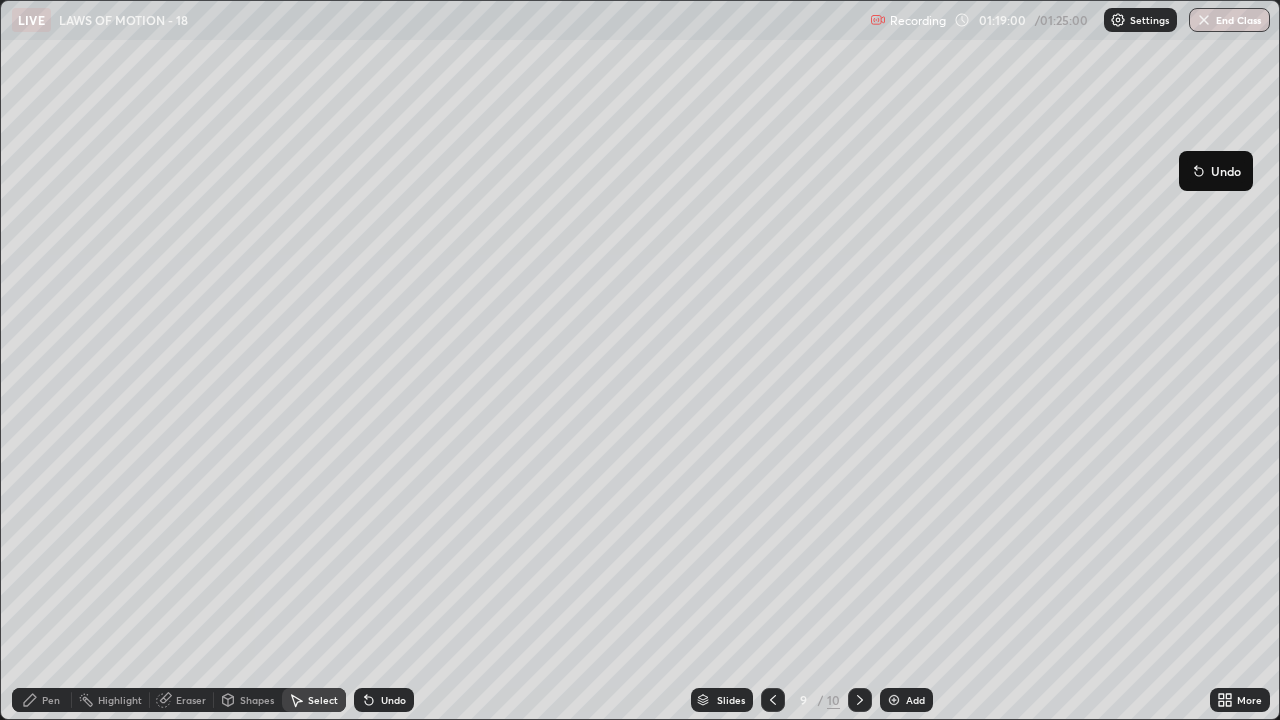 click on "Undo" at bounding box center (1216, 171) 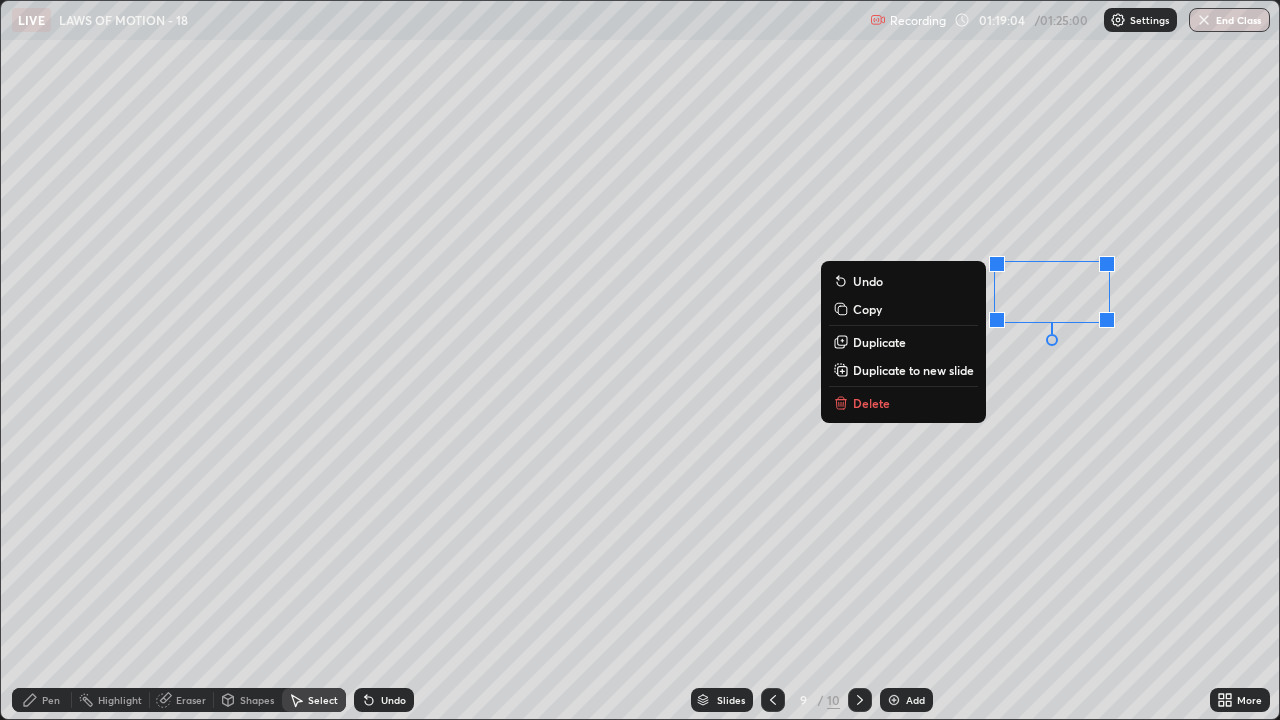 click on "0 ° Undo Copy Duplicate Duplicate to new slide Delete" at bounding box center [640, 360] 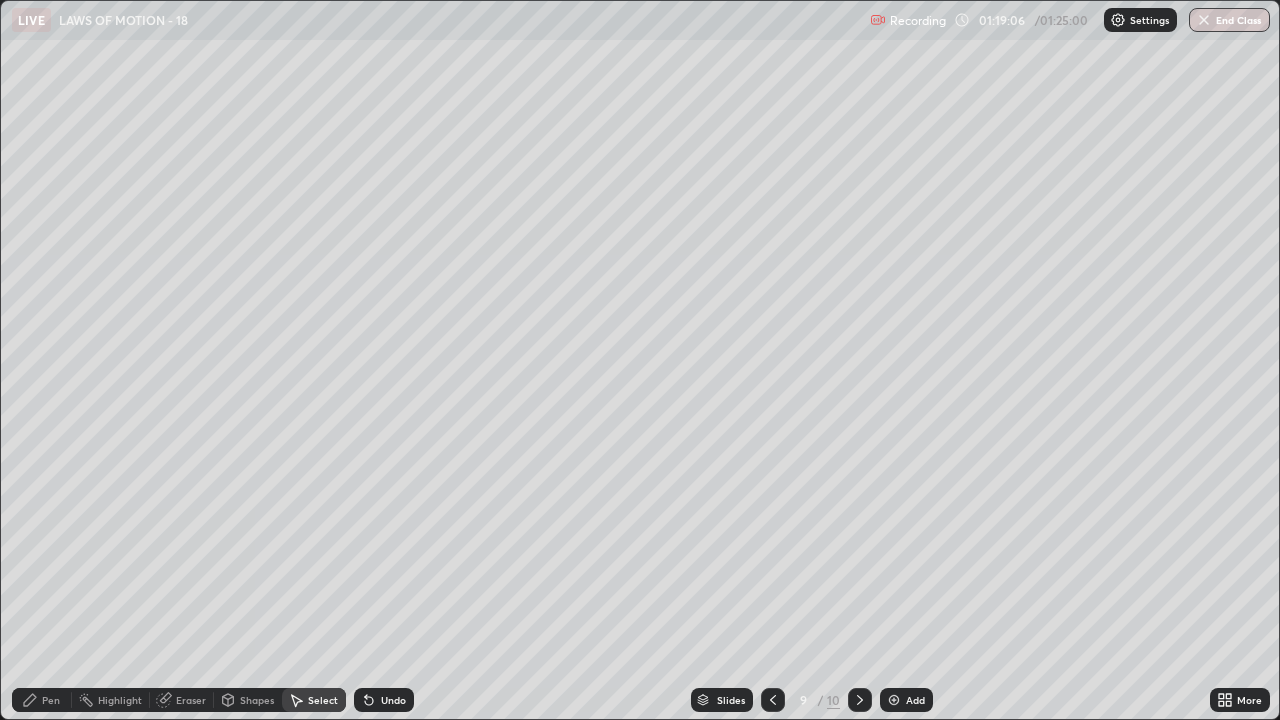 click on "Pen" at bounding box center (51, 700) 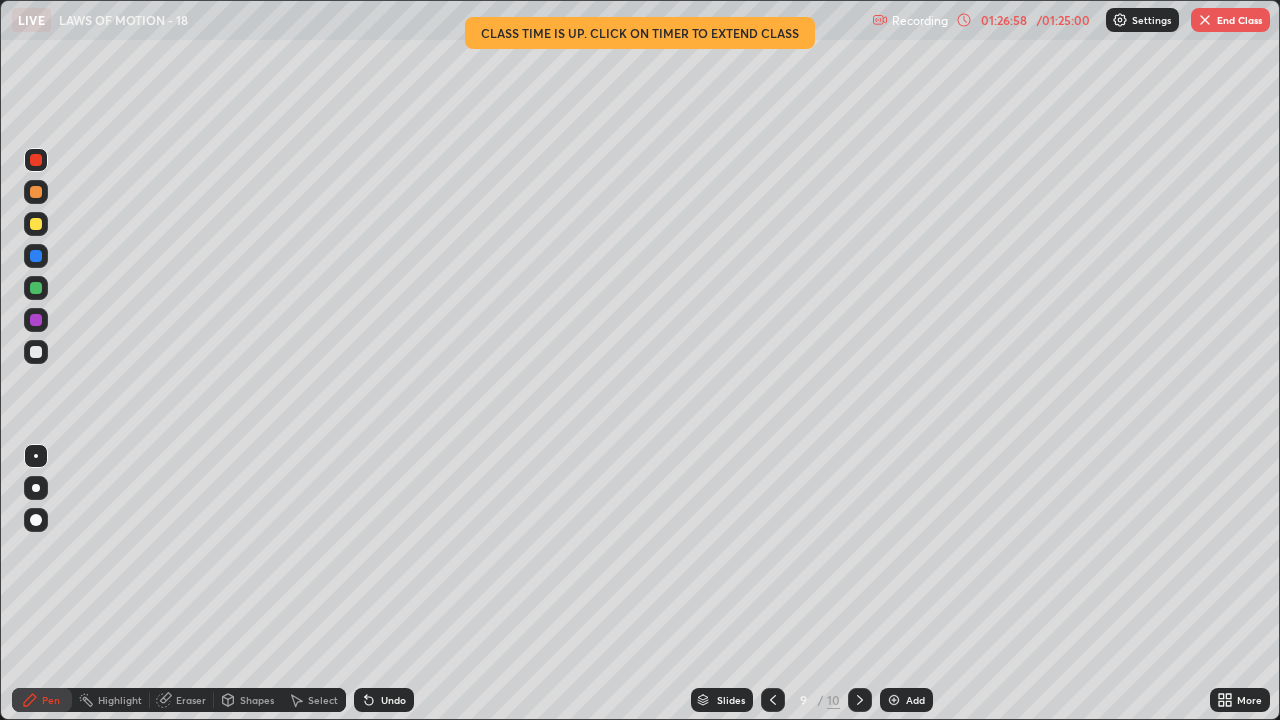 click on "End Class" at bounding box center (1230, 20) 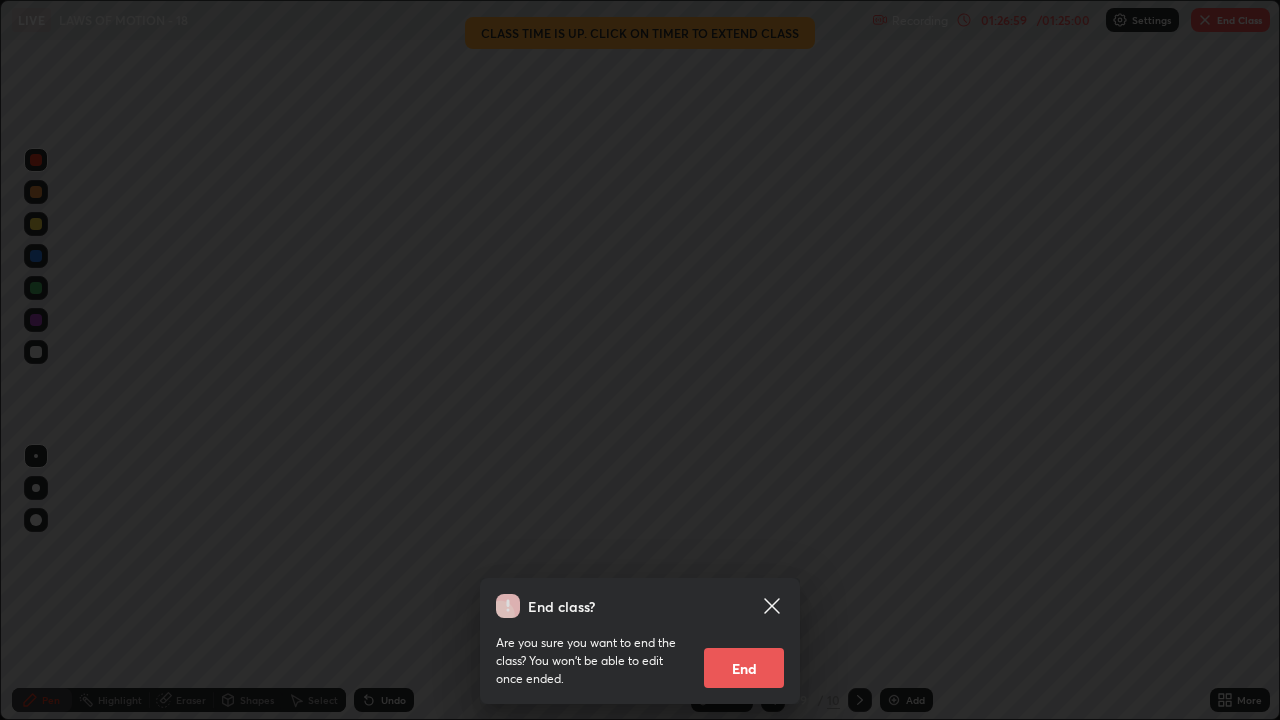 click on "End" at bounding box center [744, 668] 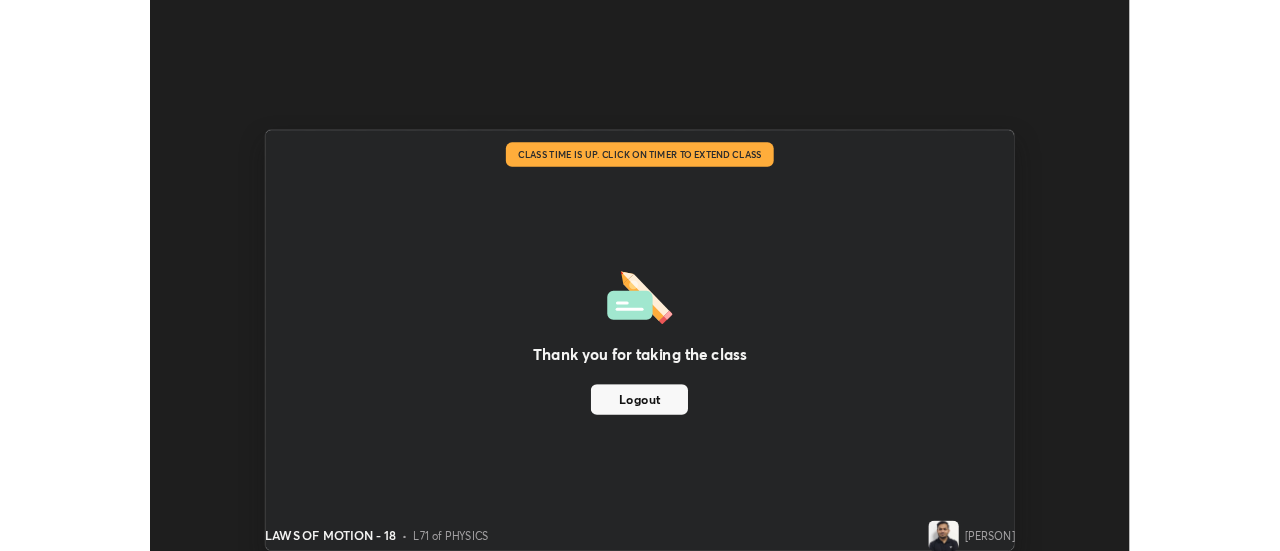scroll, scrollTop: 551, scrollLeft: 1280, axis: both 